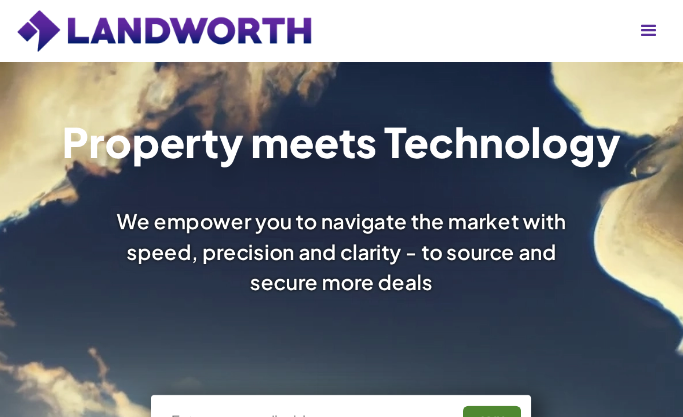 scroll, scrollTop: 0, scrollLeft: 0, axis: both 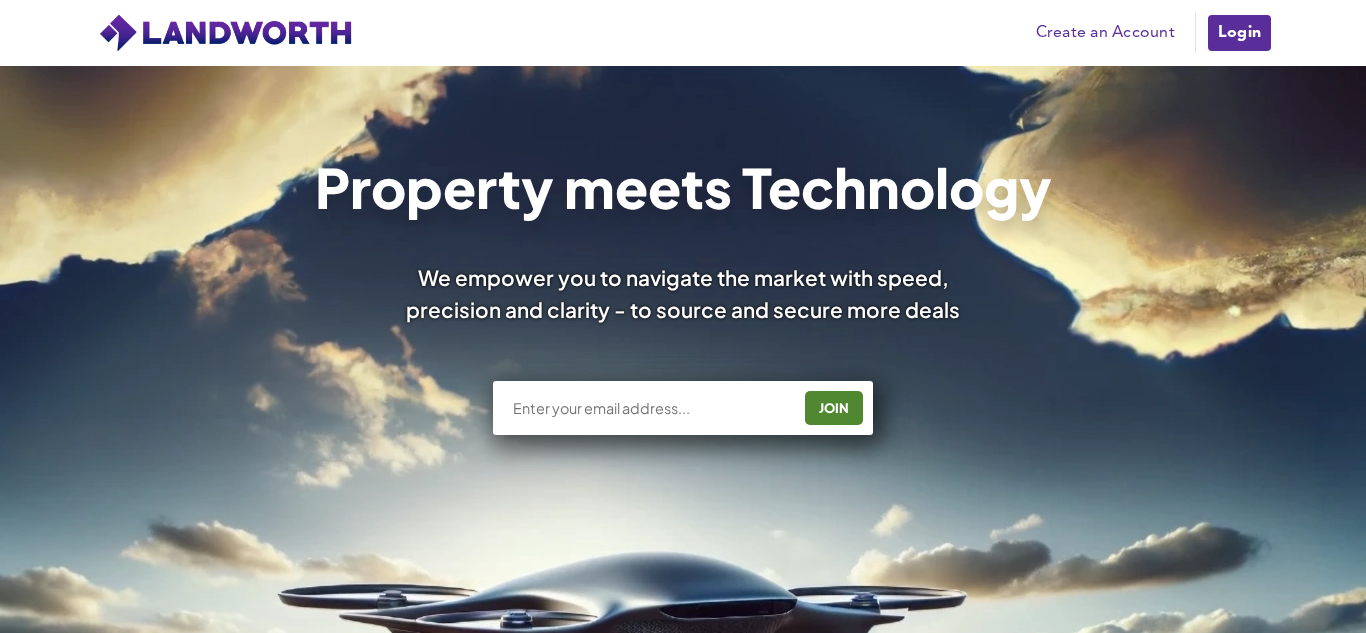 click at bounding box center [650, 408] 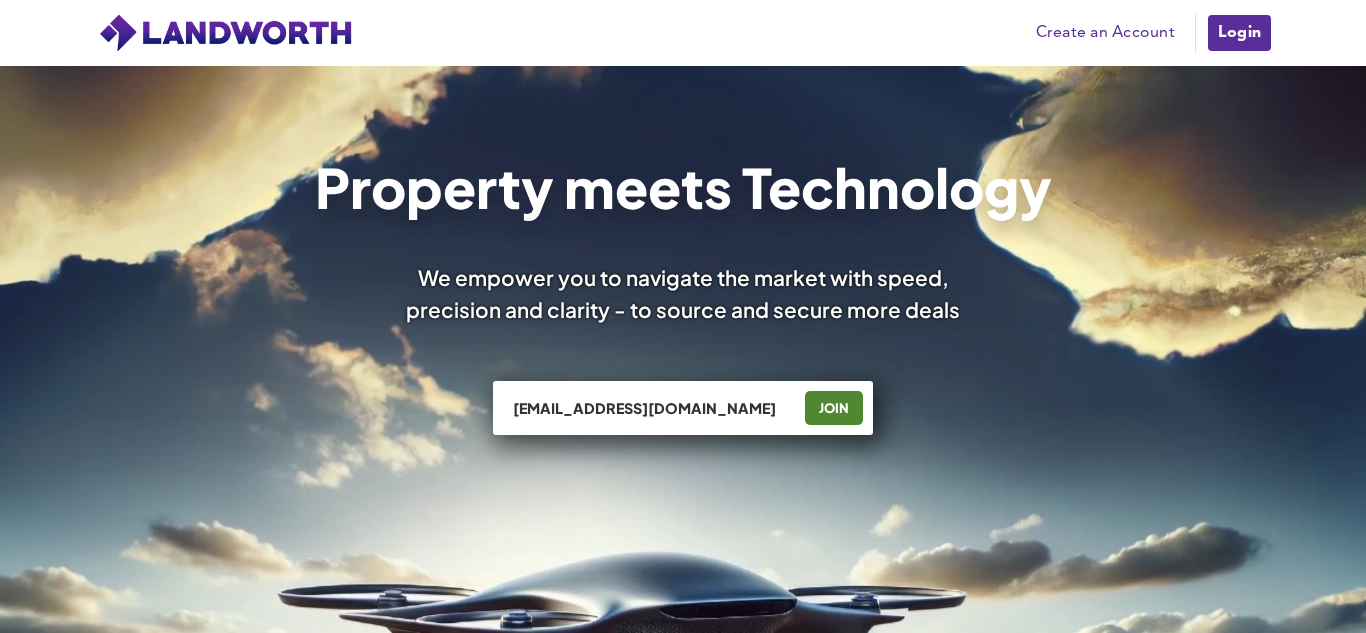 click on "[EMAIL_ADDRESS][DOMAIN_NAME]" at bounding box center (650, 408) 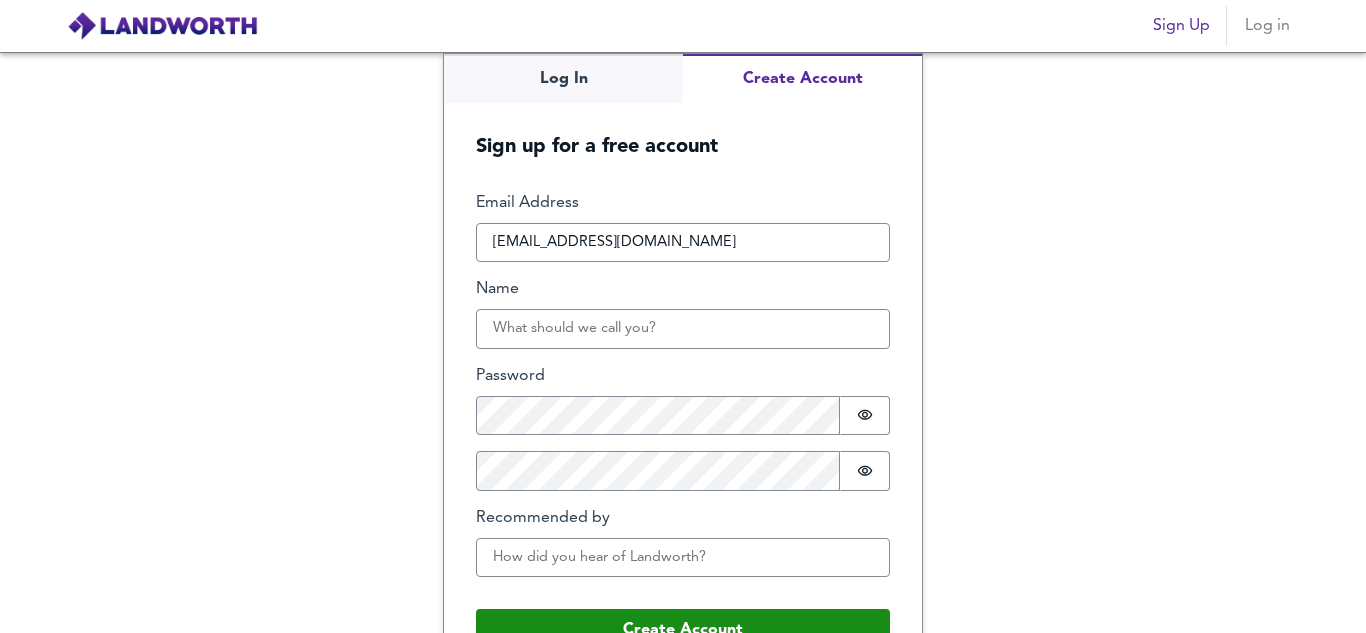 scroll, scrollTop: 0, scrollLeft: 0, axis: both 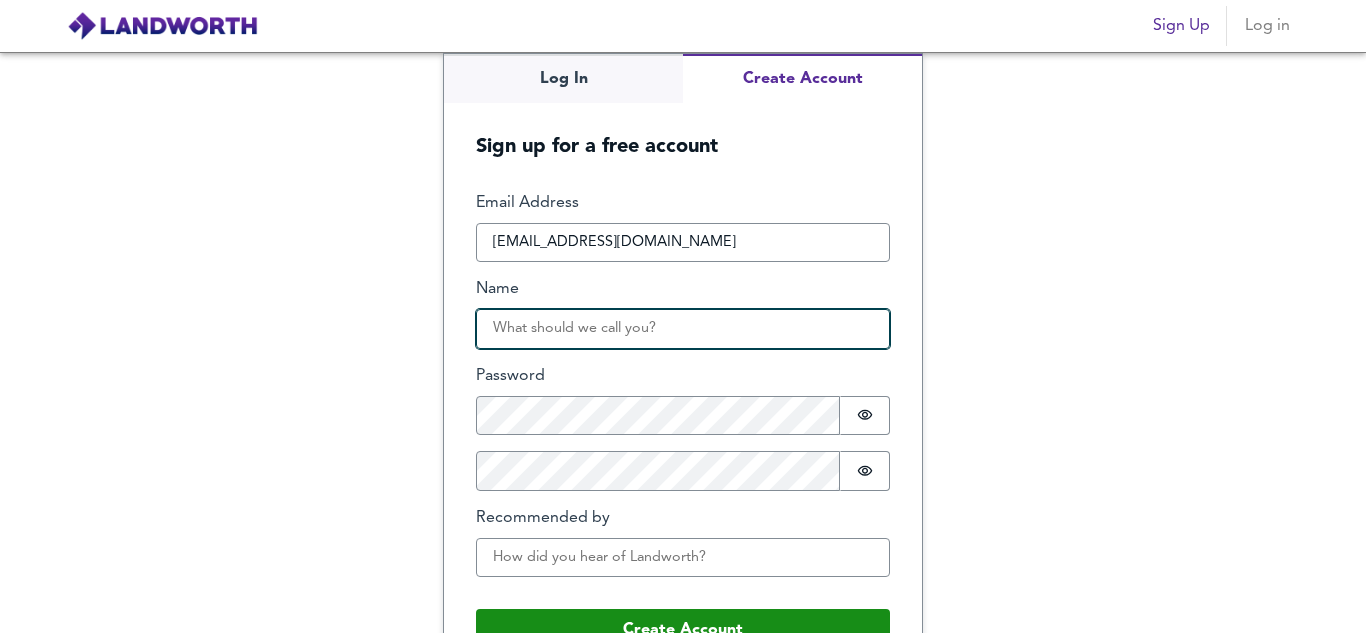 click on "Name" at bounding box center [683, 329] 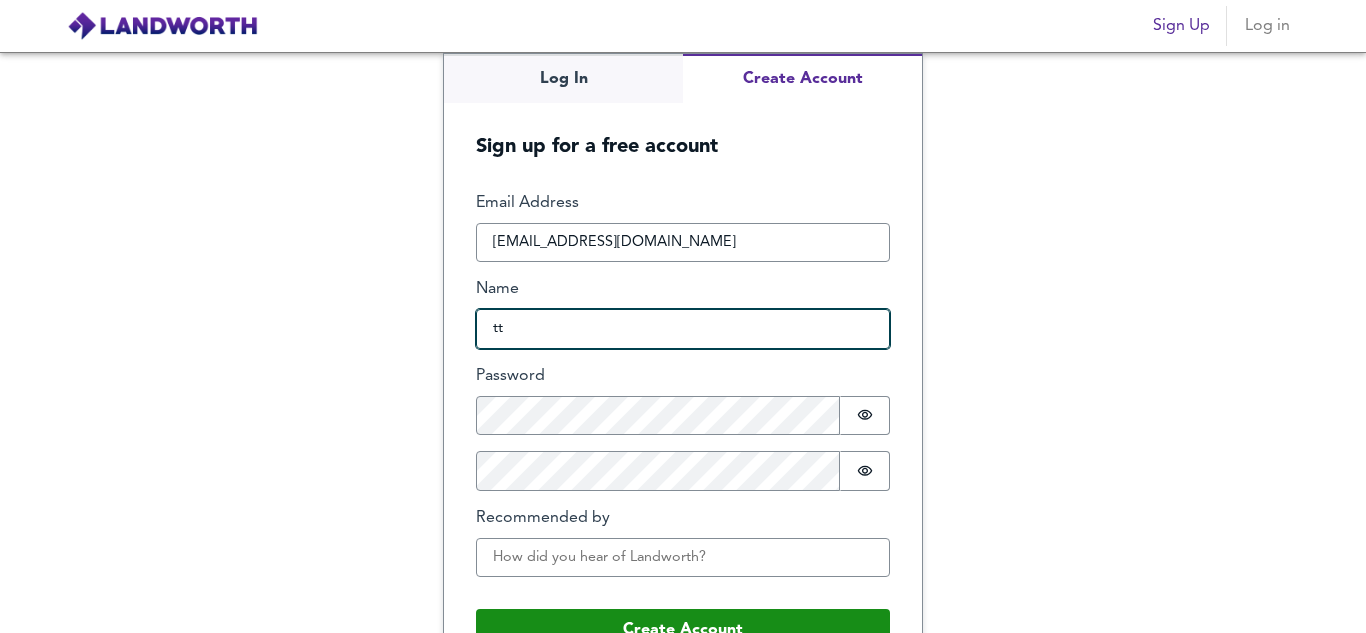 type on "tt" 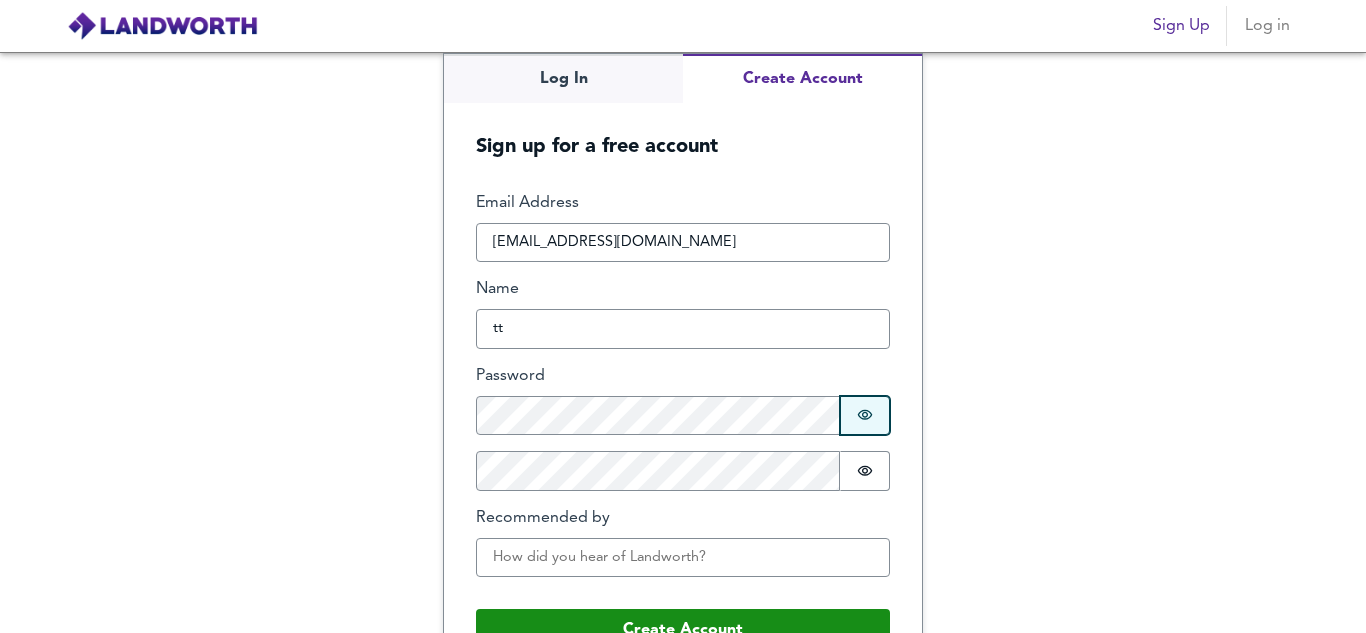 type 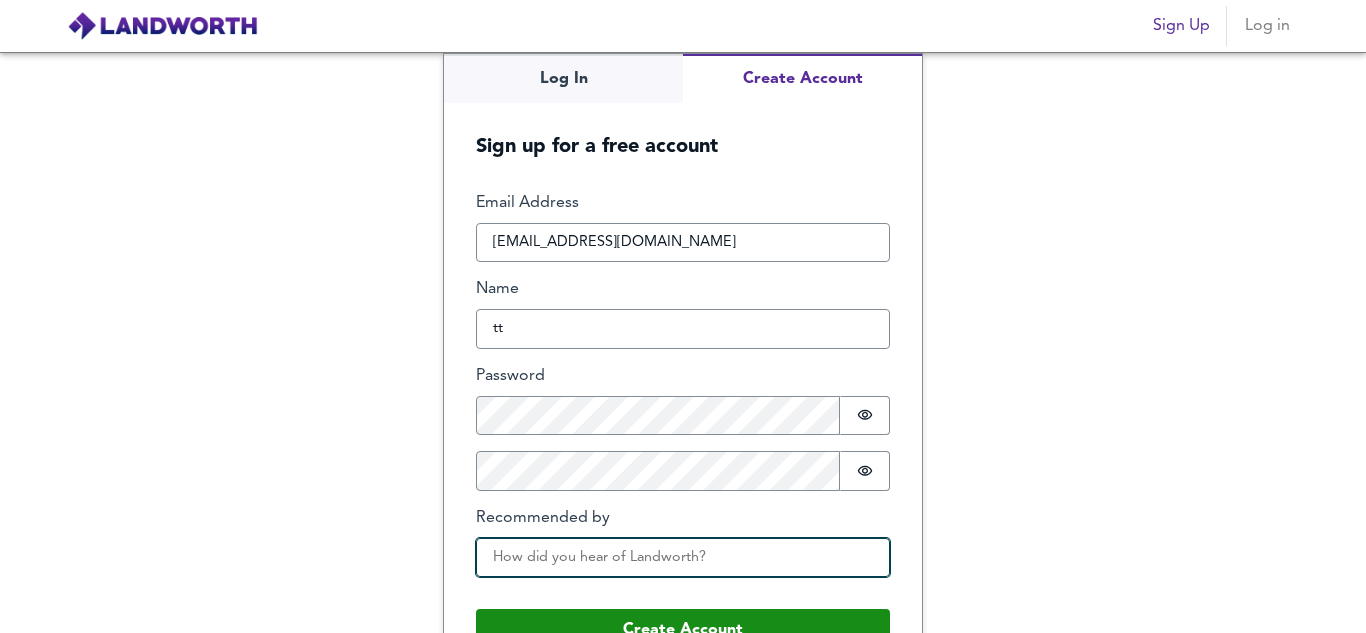 click on "Recommended by" at bounding box center (683, 558) 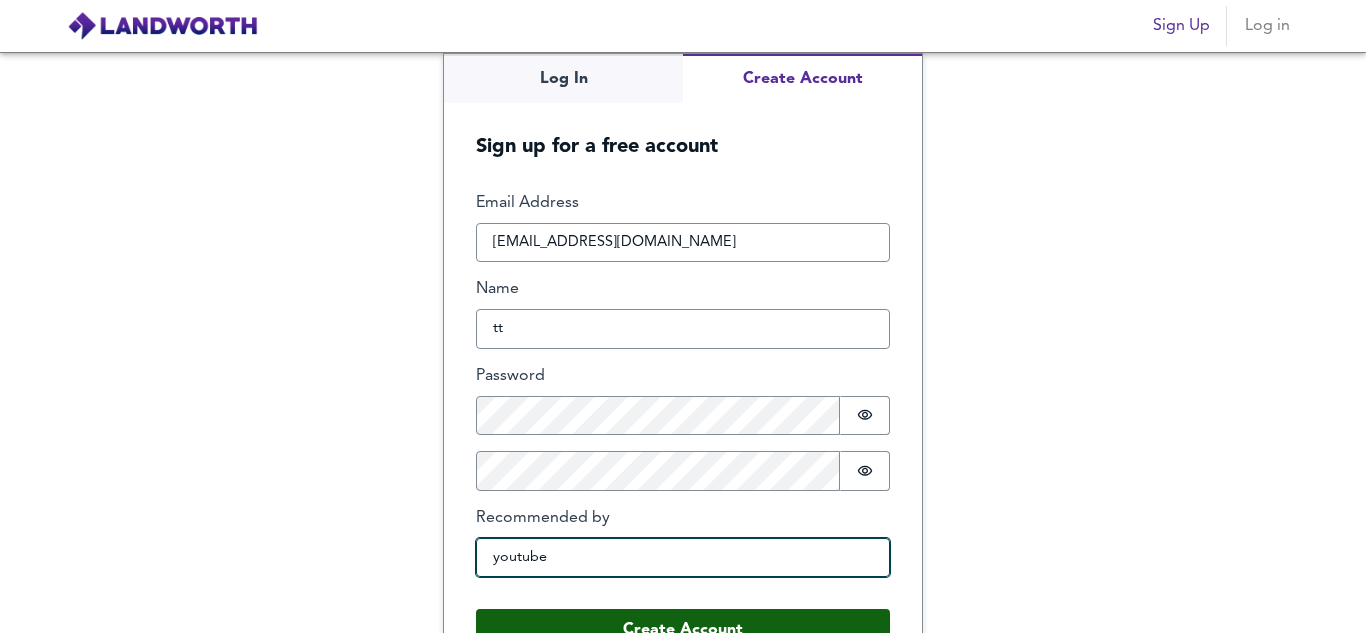 type on "youtube" 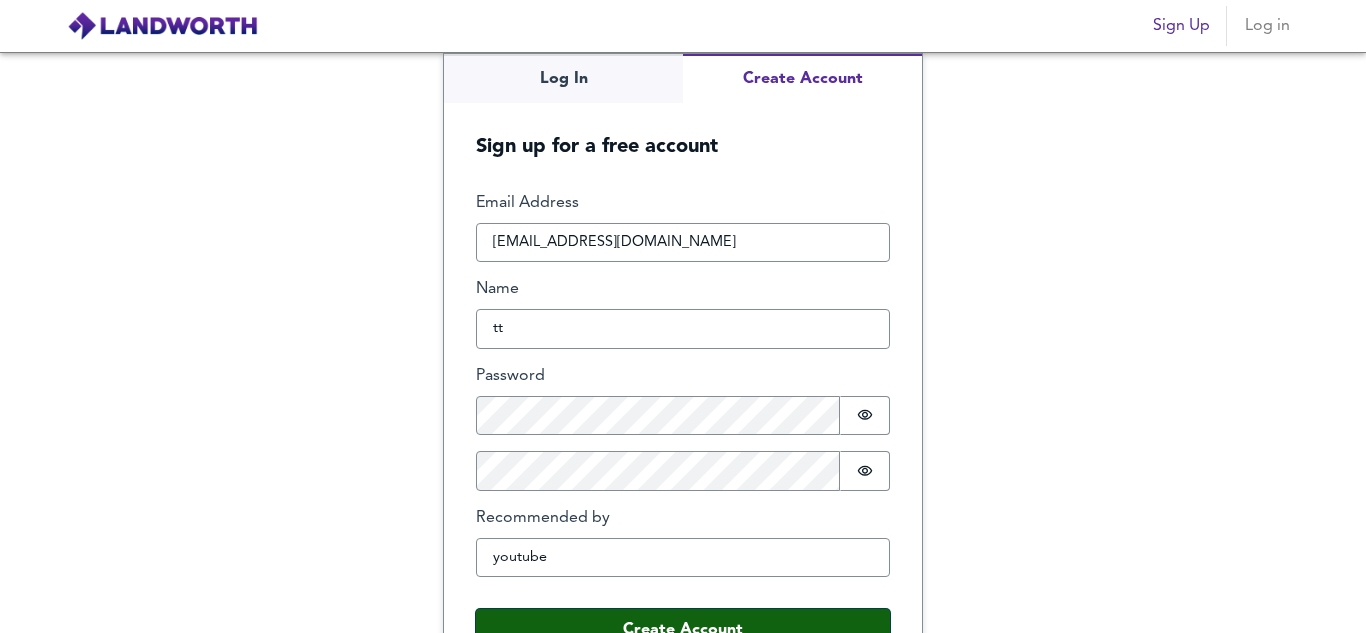 click on "Create Account" at bounding box center (683, 630) 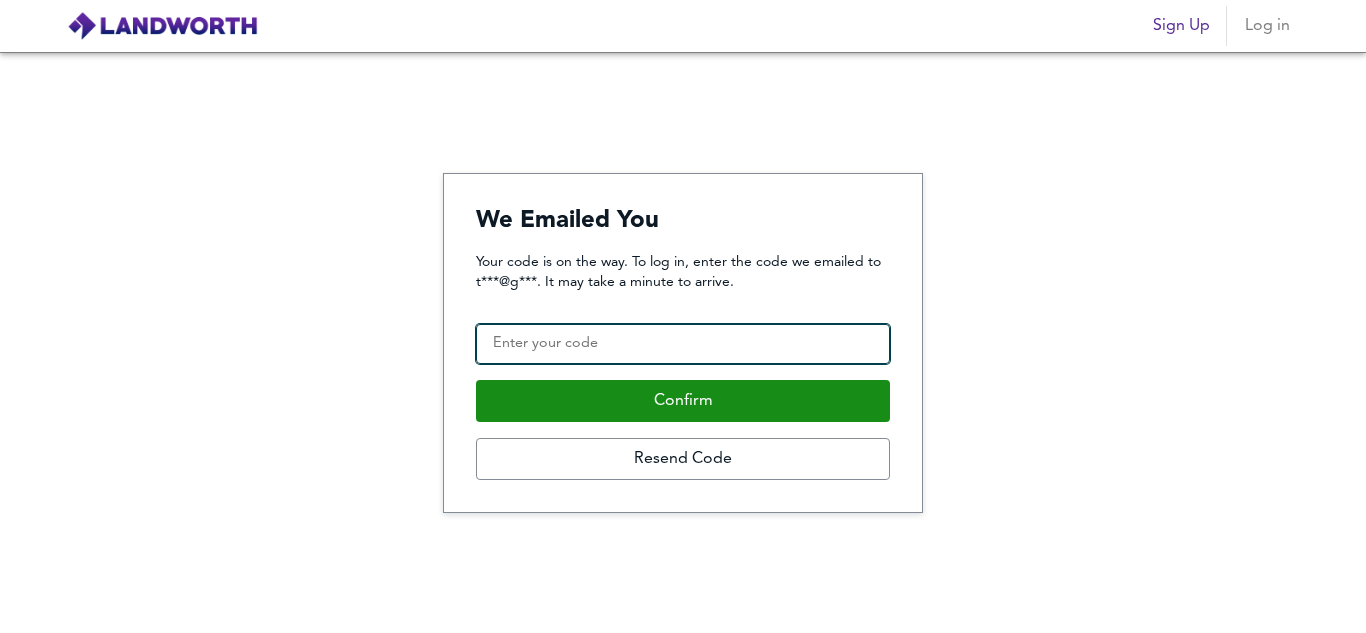 click on "Confirmation Code" at bounding box center (683, 344) 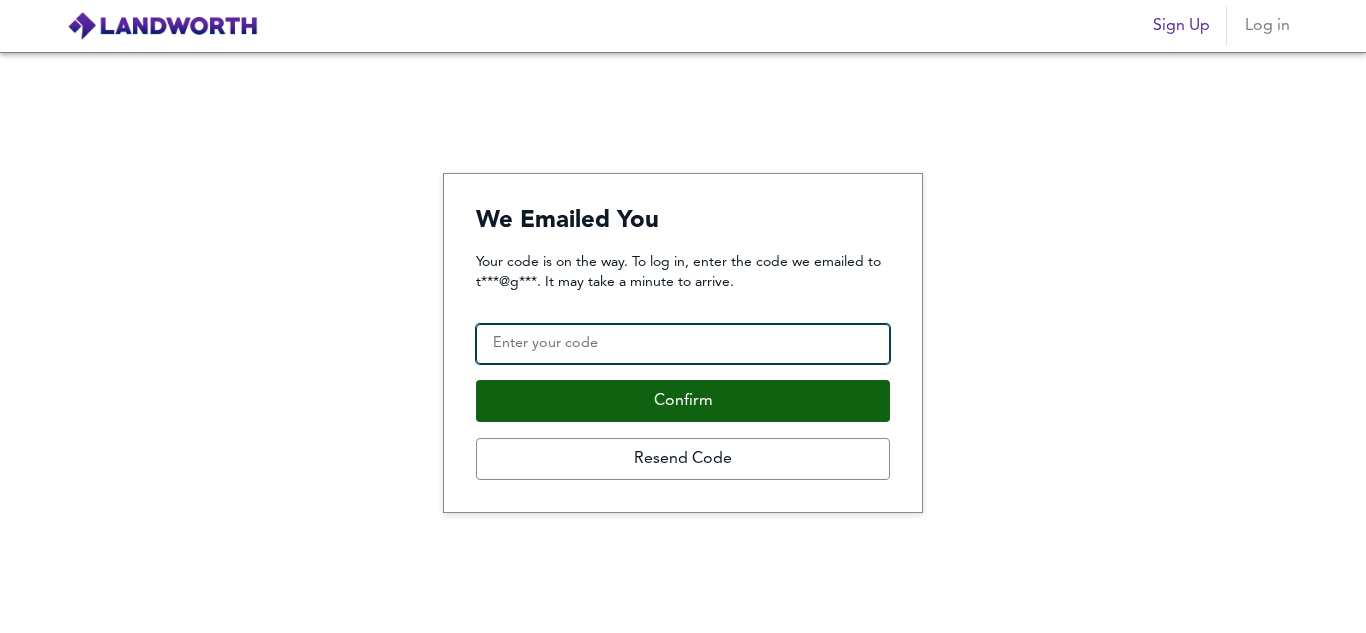 paste on "385638" 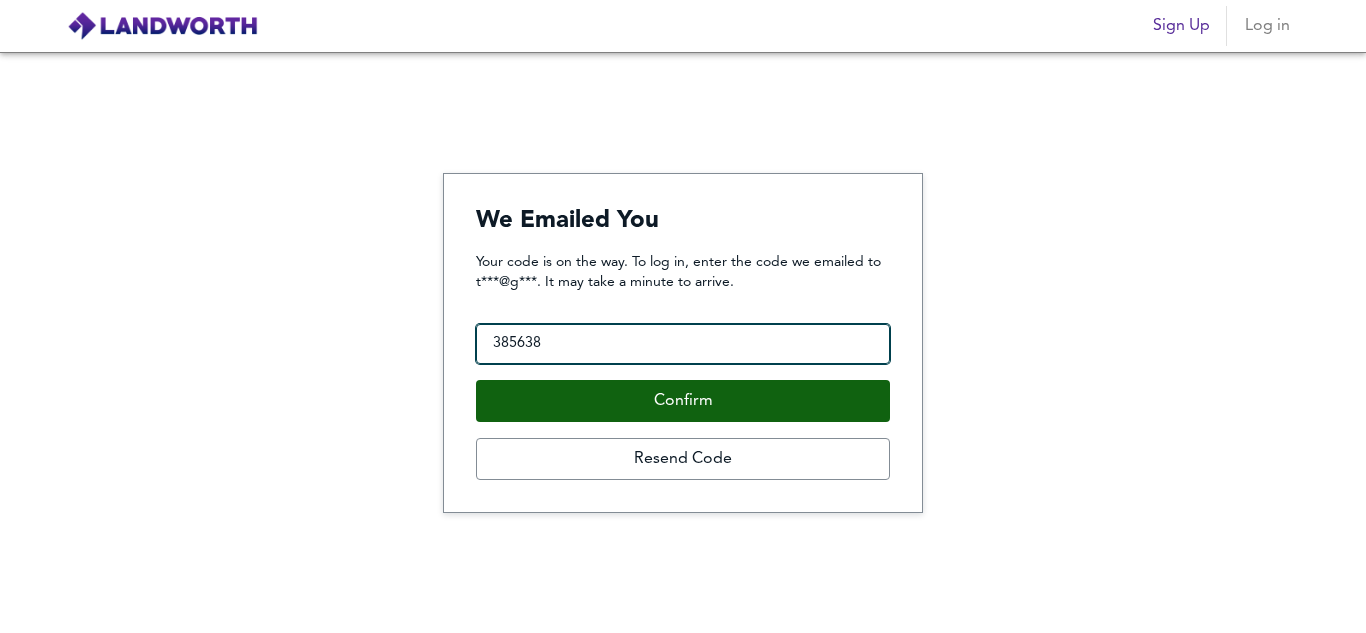 type on "385638" 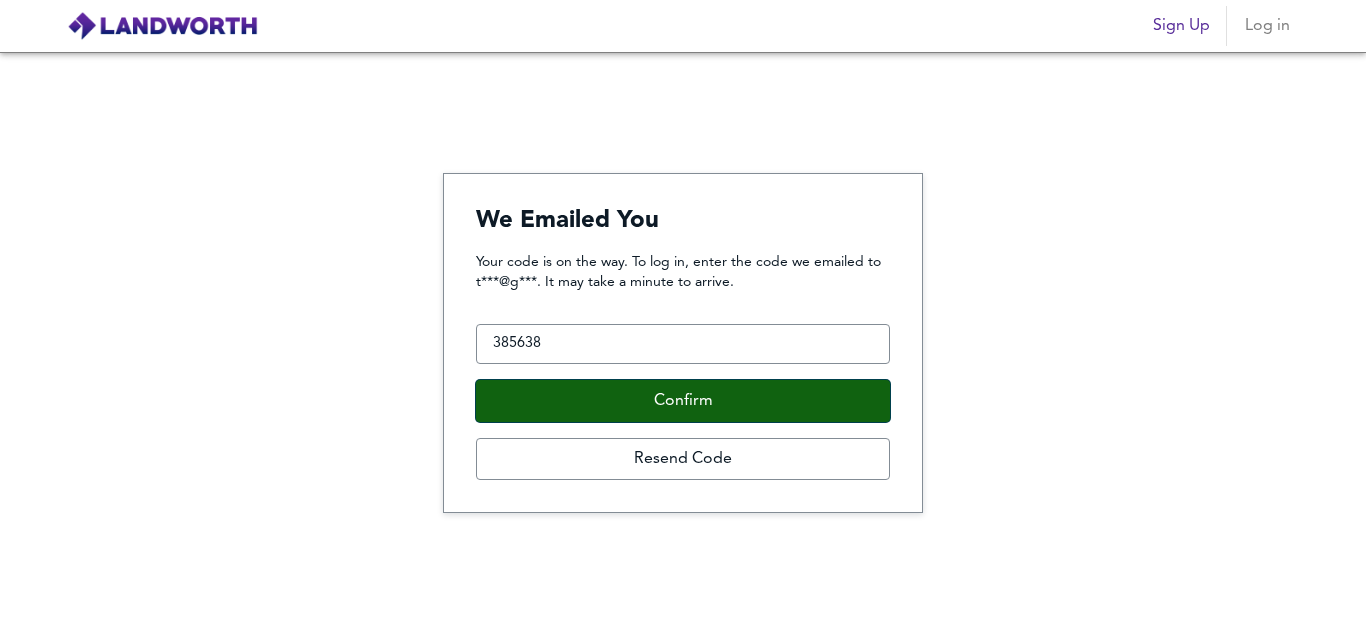 click on "Confirm" at bounding box center [683, 401] 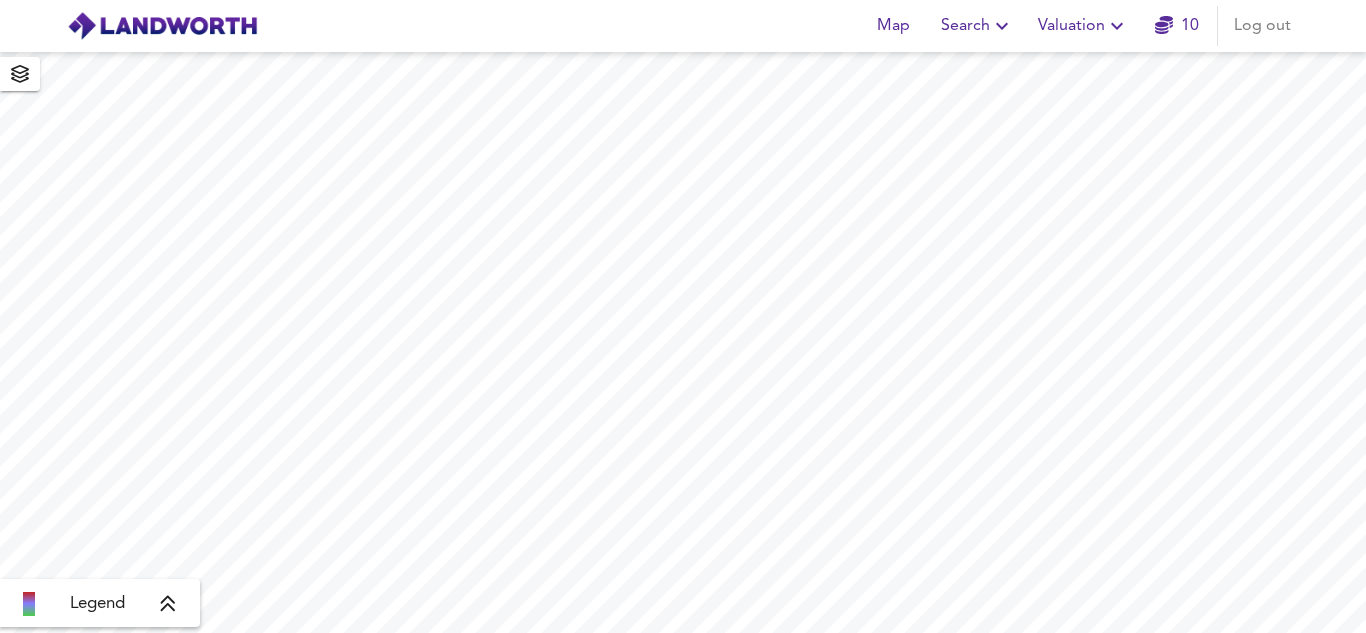 scroll, scrollTop: 0, scrollLeft: 0, axis: both 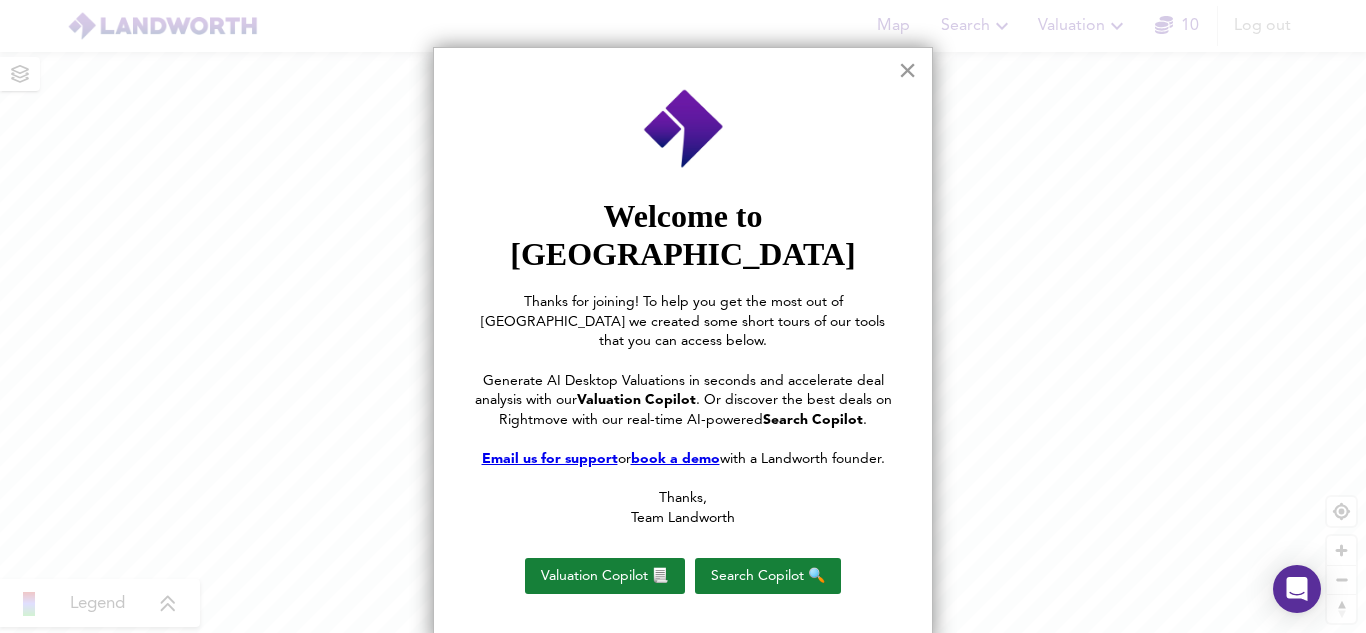 click on "×" at bounding box center [907, 70] 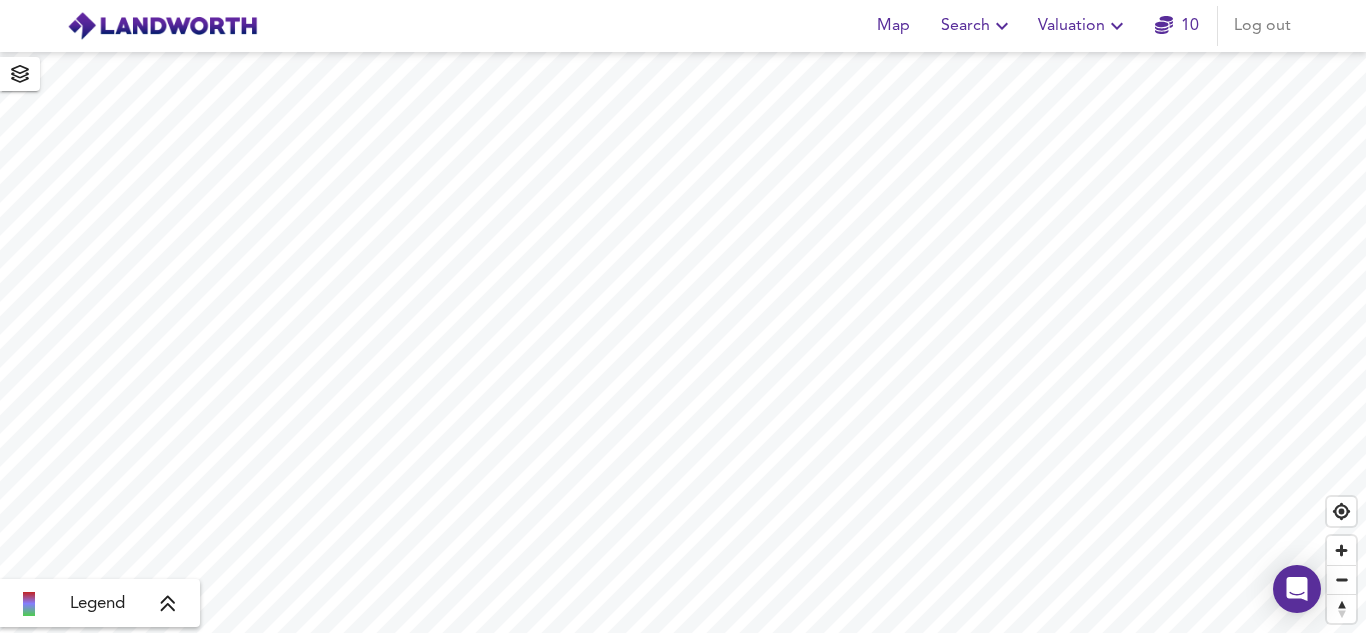 click on "Search" at bounding box center [977, 26] 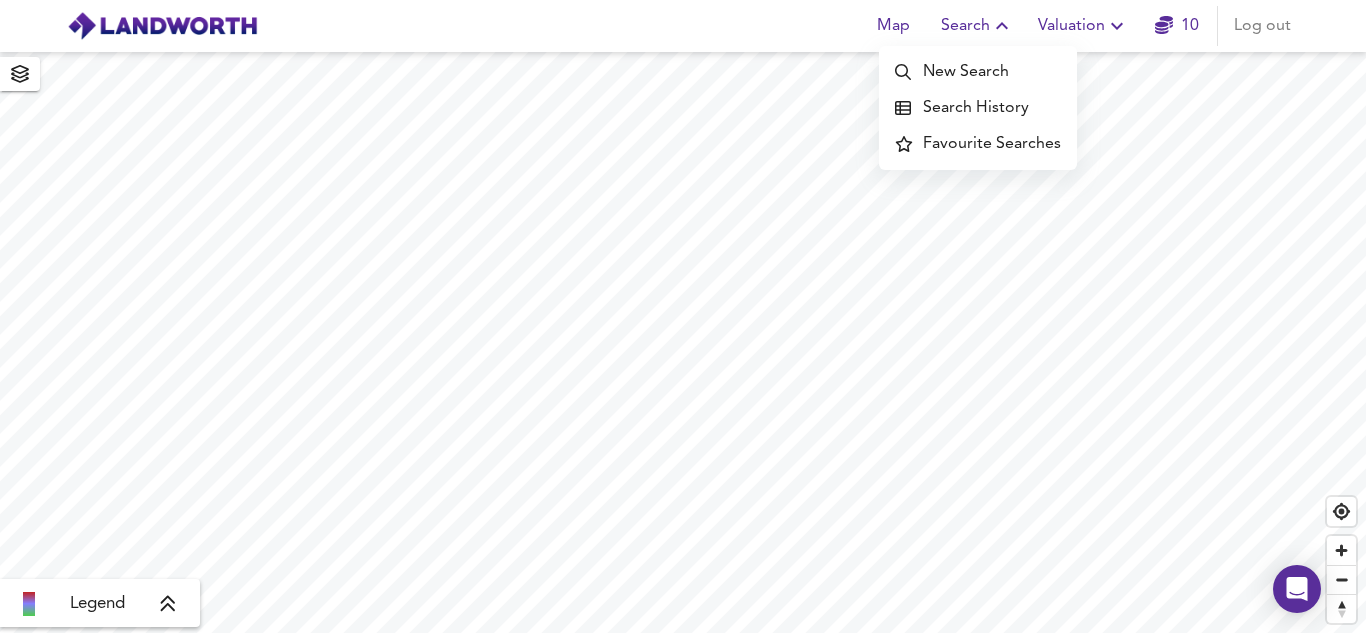 click on "New Search" at bounding box center (978, 72) 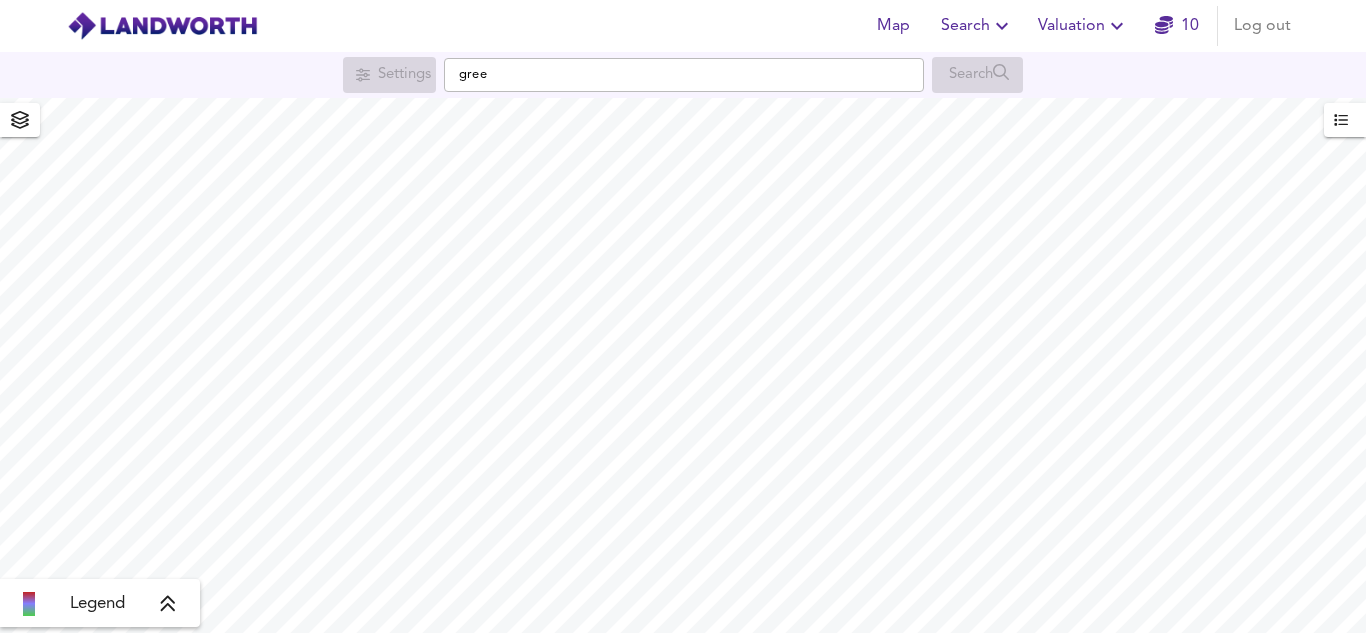 scroll, scrollTop: 0, scrollLeft: 0, axis: both 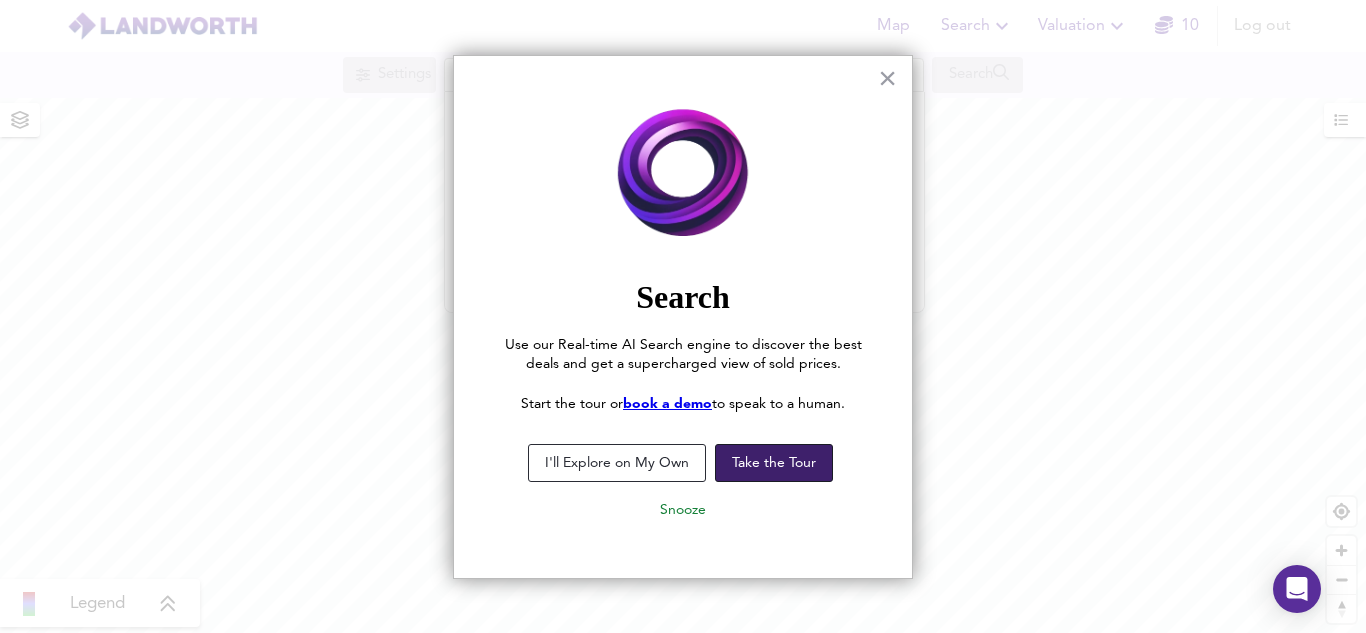 click on "Take the Tour" at bounding box center [774, 463] 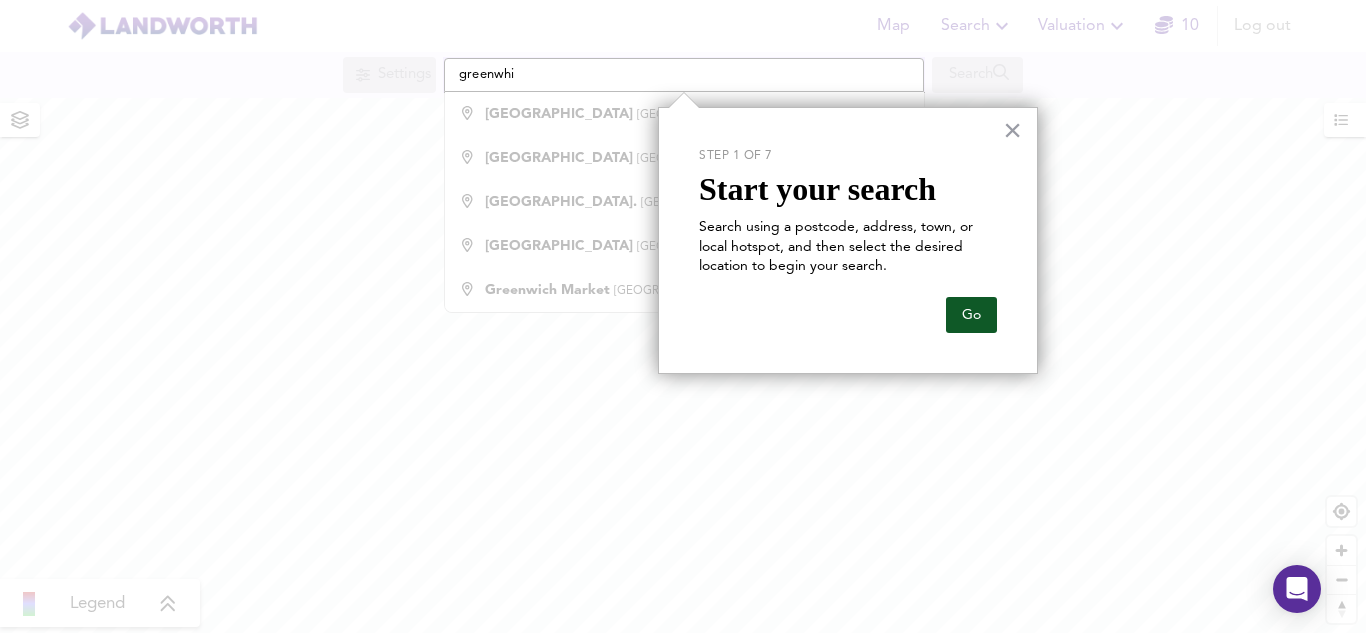 click on "Go" at bounding box center [971, 315] 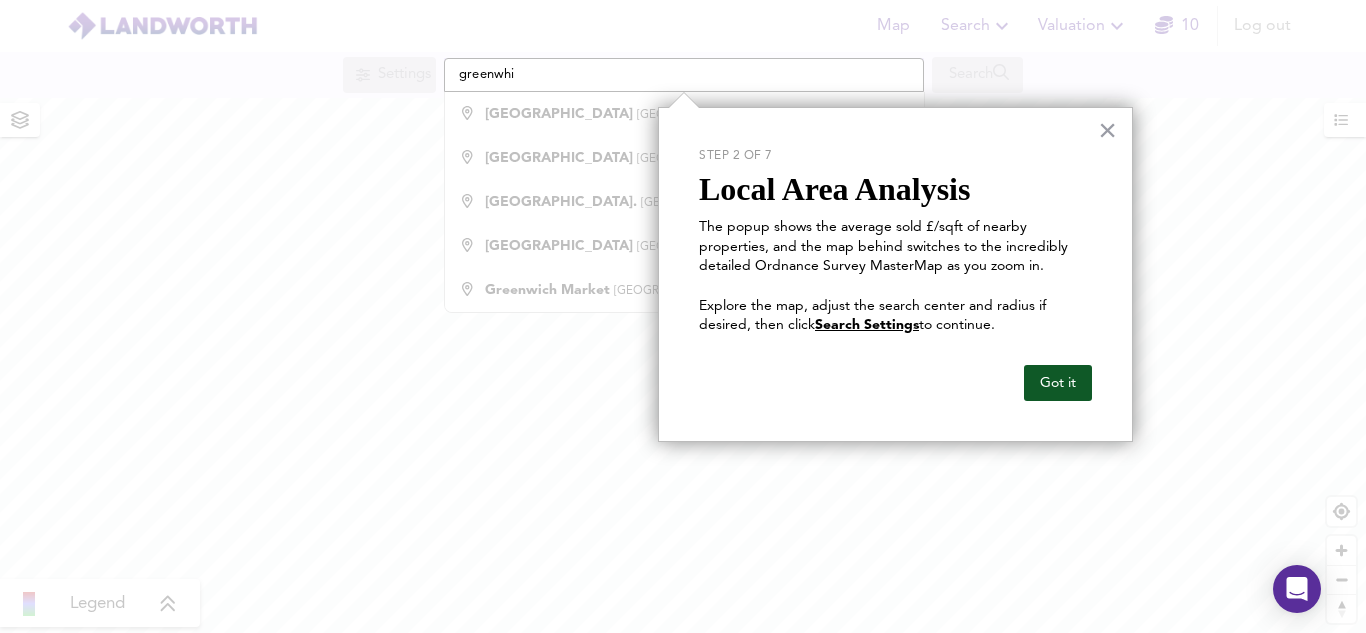 click on "Got it" at bounding box center [1058, 383] 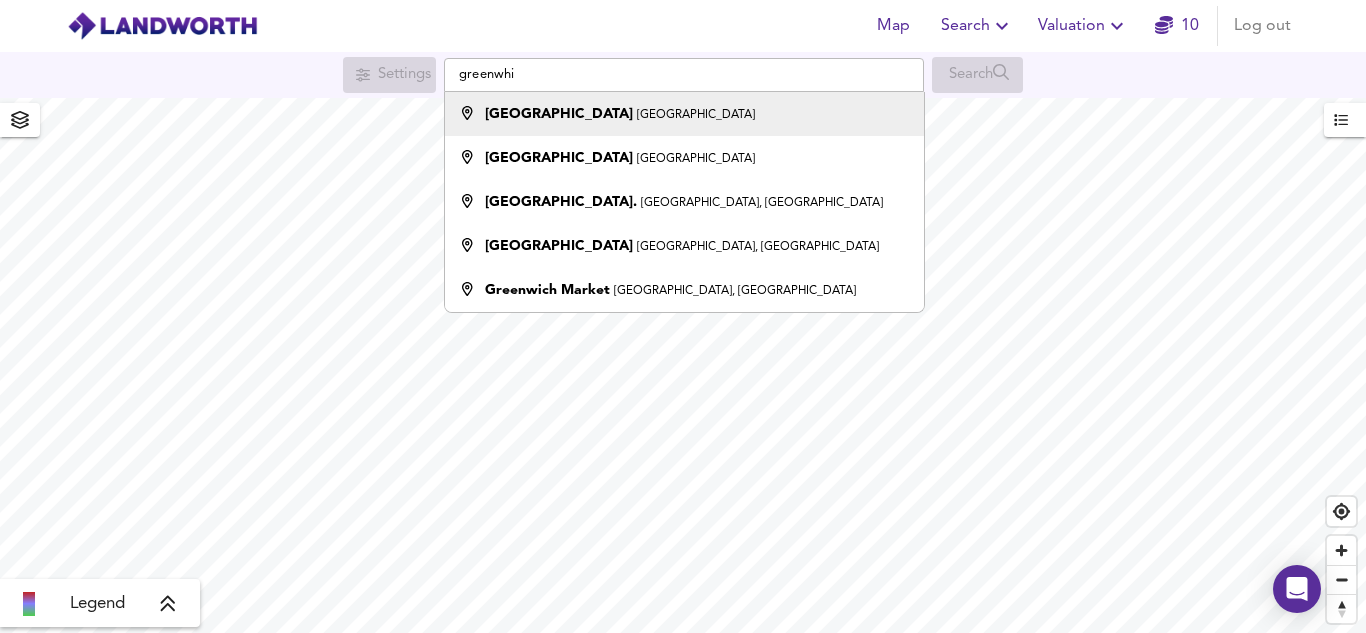 click on "Greenwich   London" at bounding box center [684, 114] 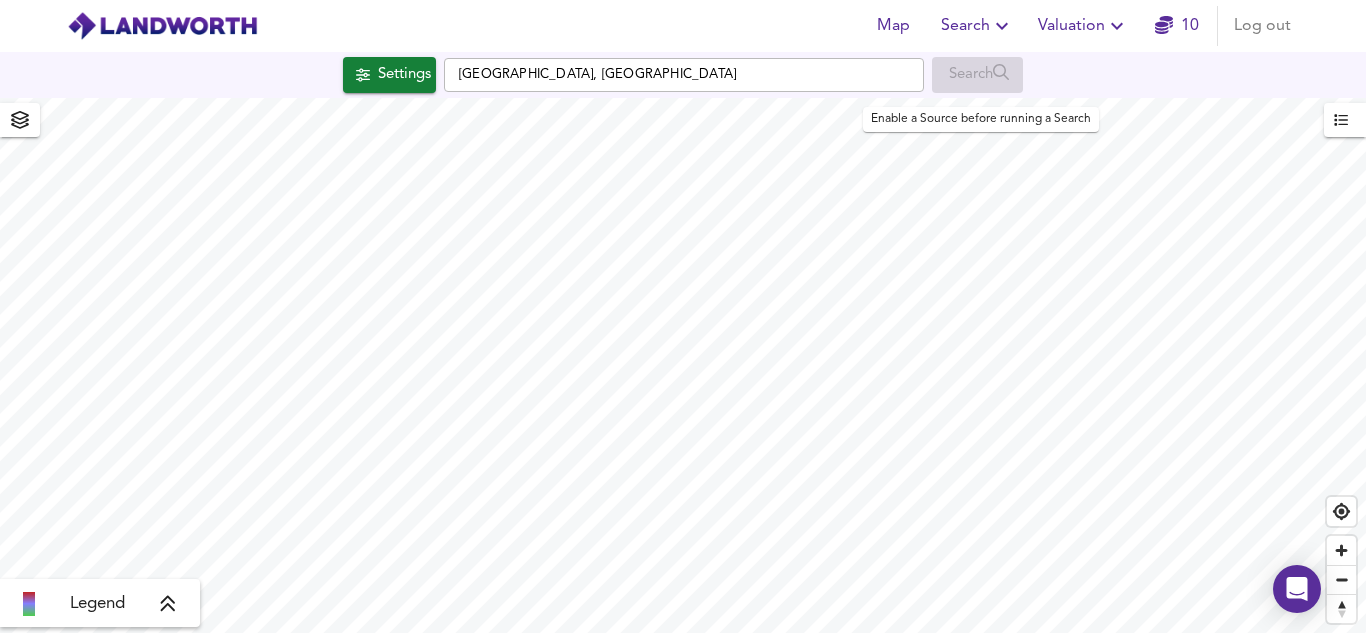 checkbox on "false" 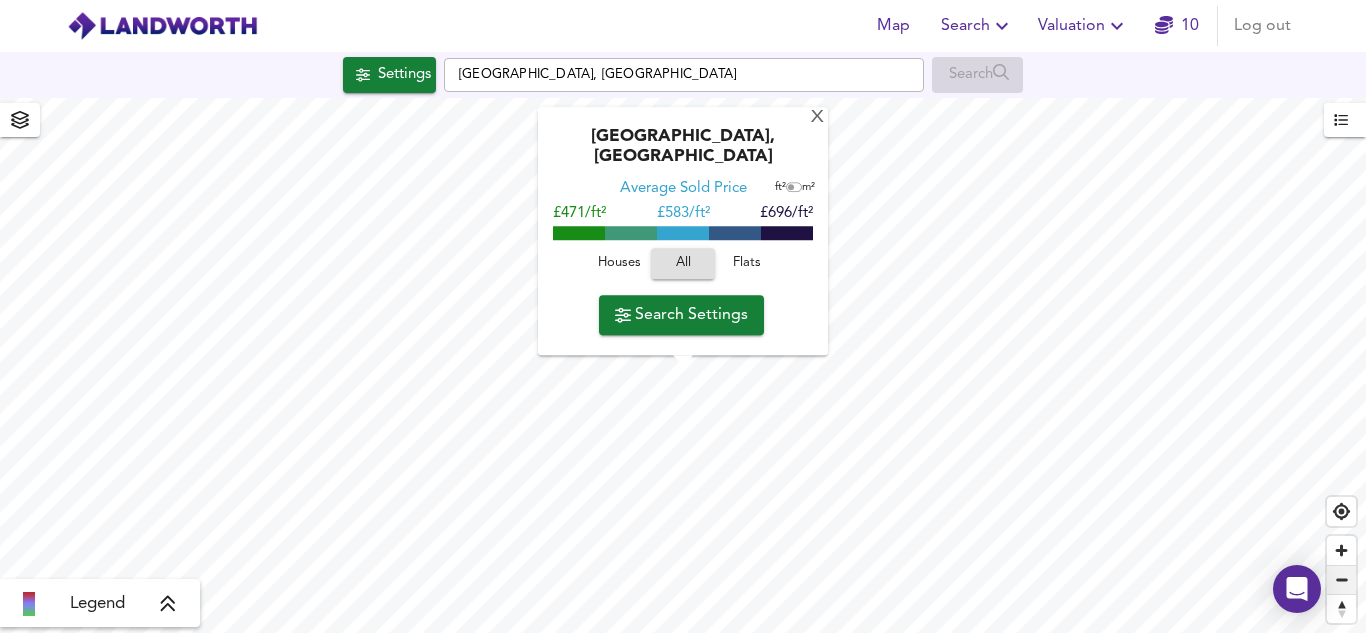click at bounding box center [1341, 580] 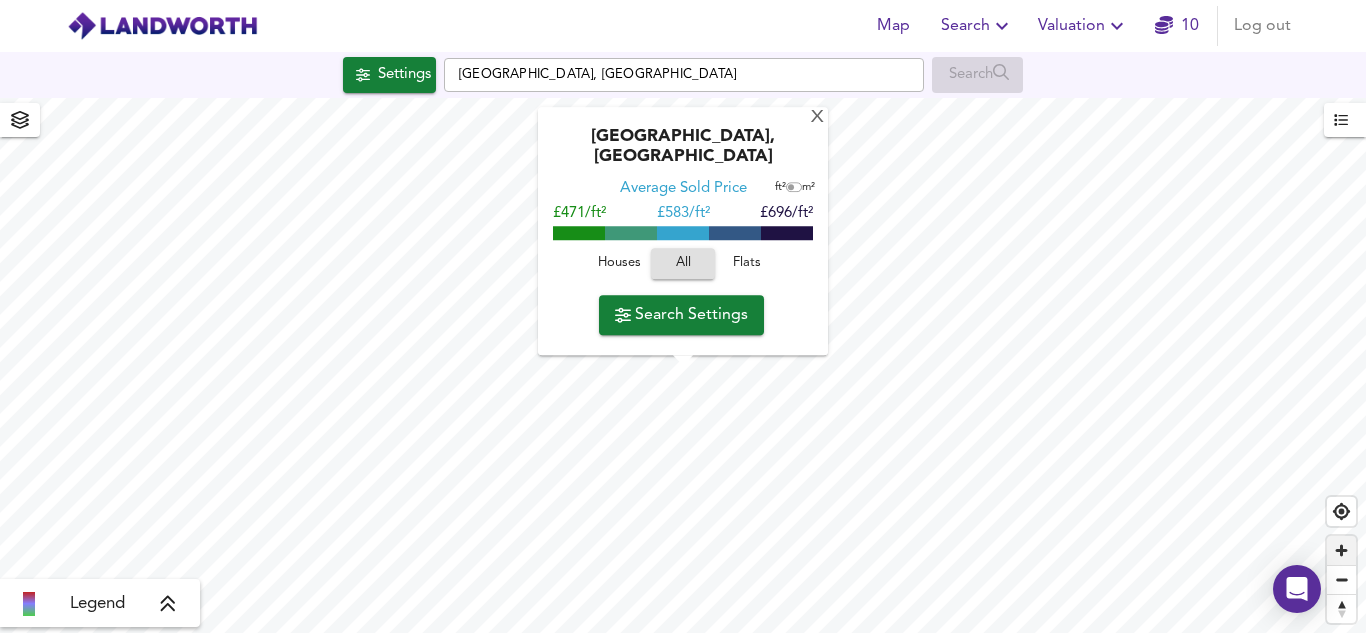 click at bounding box center (1341, 550) 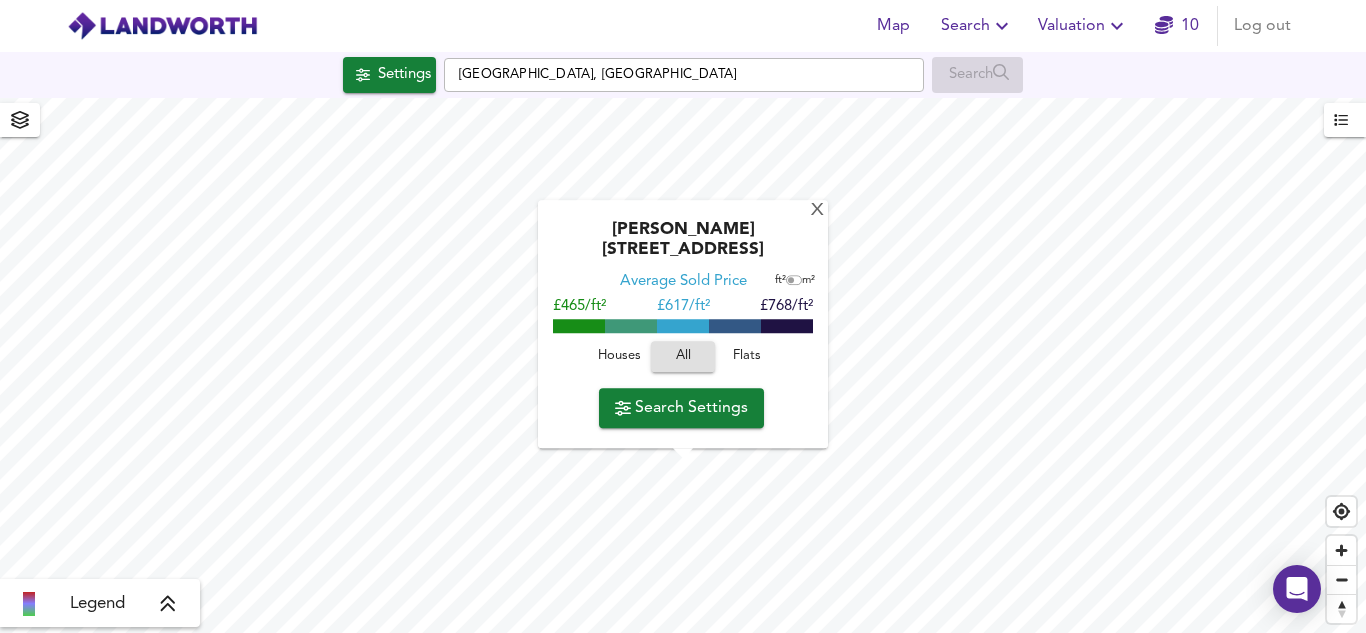 click on "Legend" at bounding box center [100, 604] 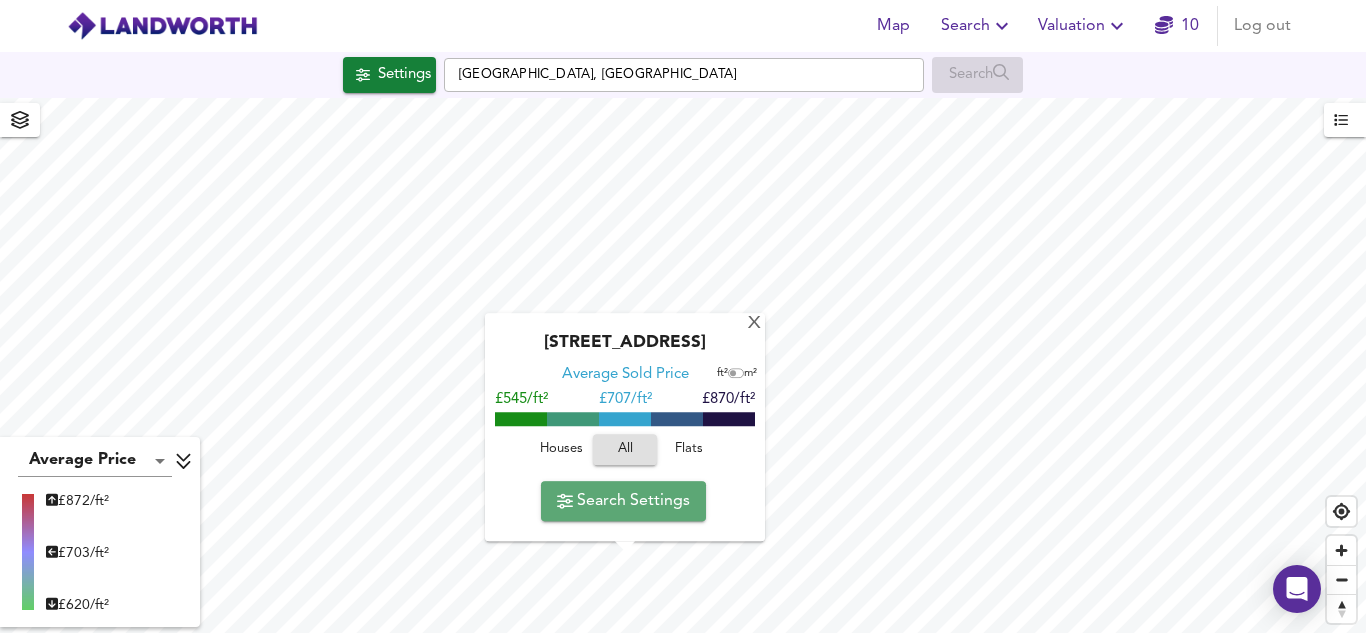 click on "Search Settings" at bounding box center (623, 501) 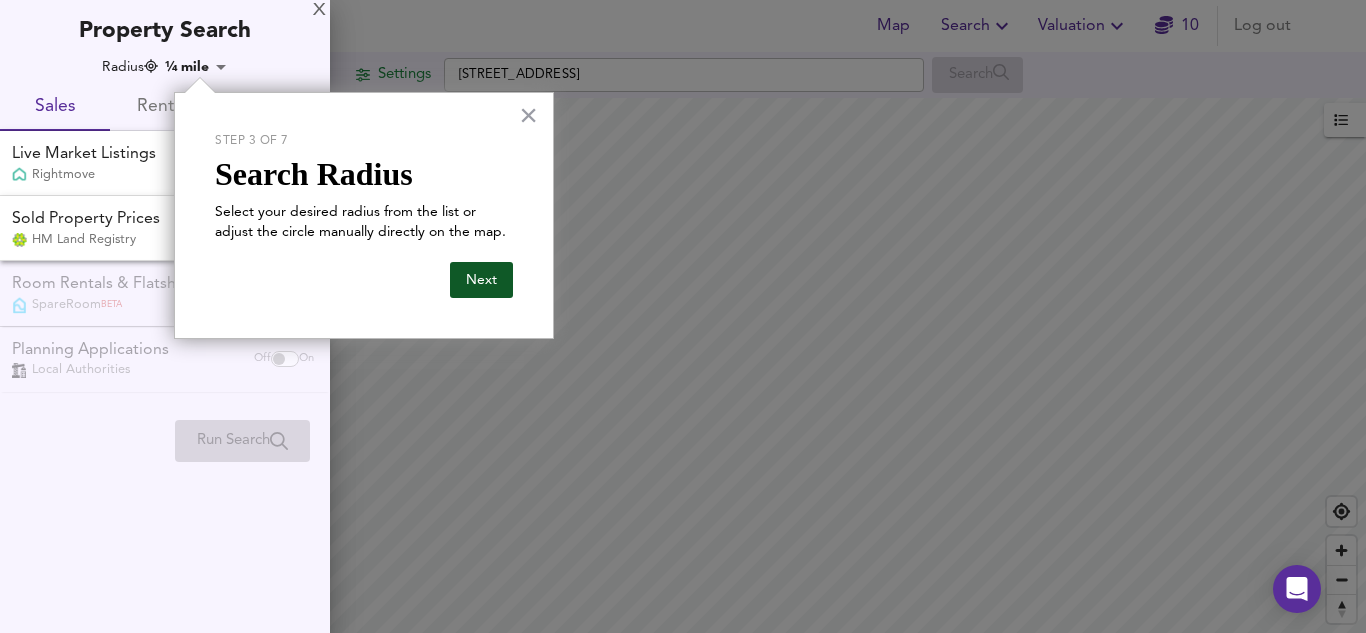 click on "Next" at bounding box center (481, 280) 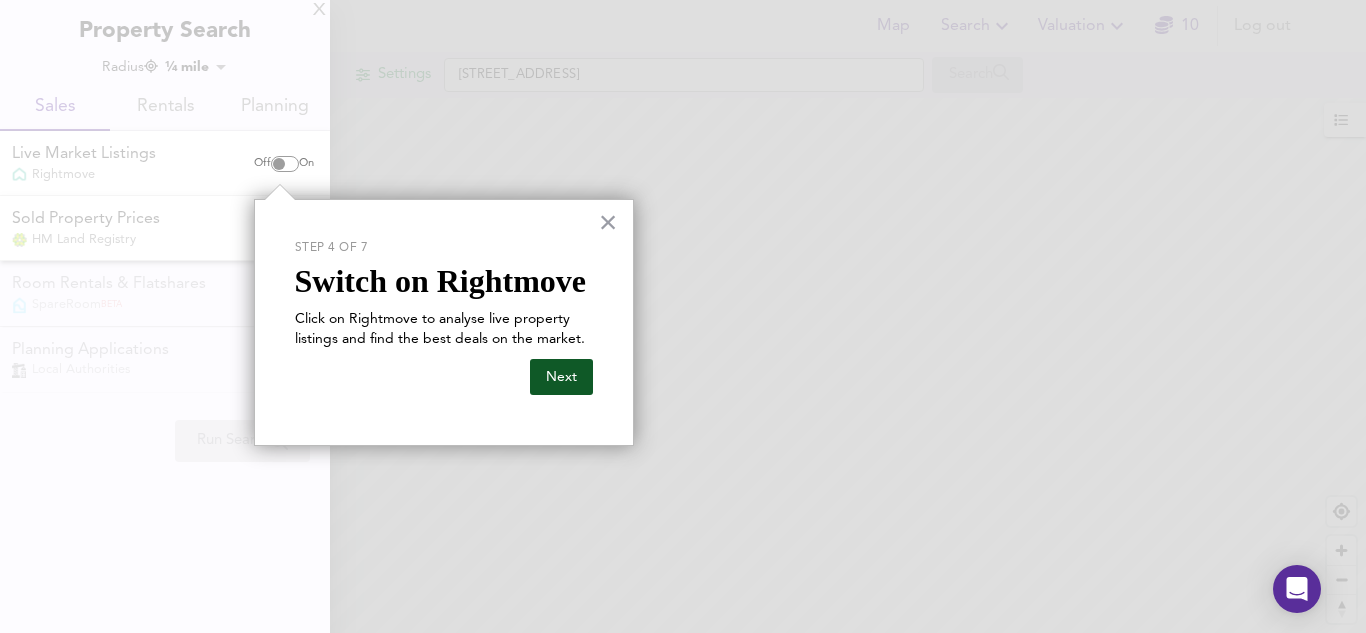 click on "Next" at bounding box center (561, 377) 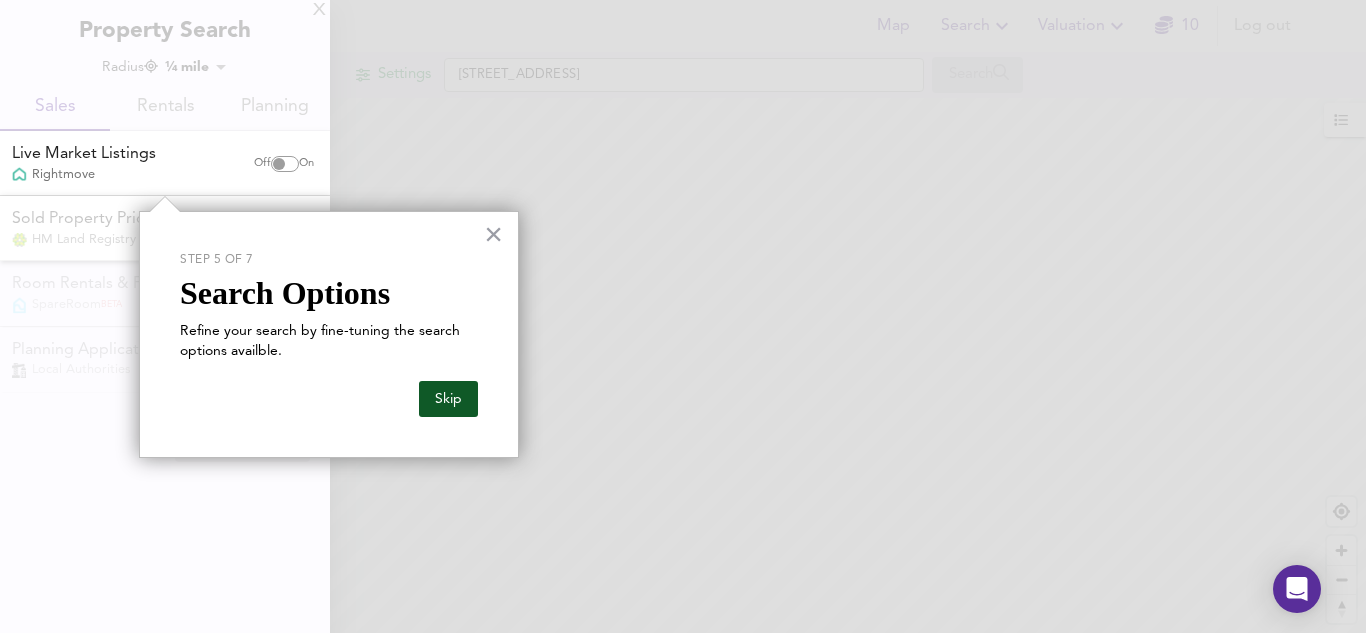 click on "Skip" at bounding box center (448, 399) 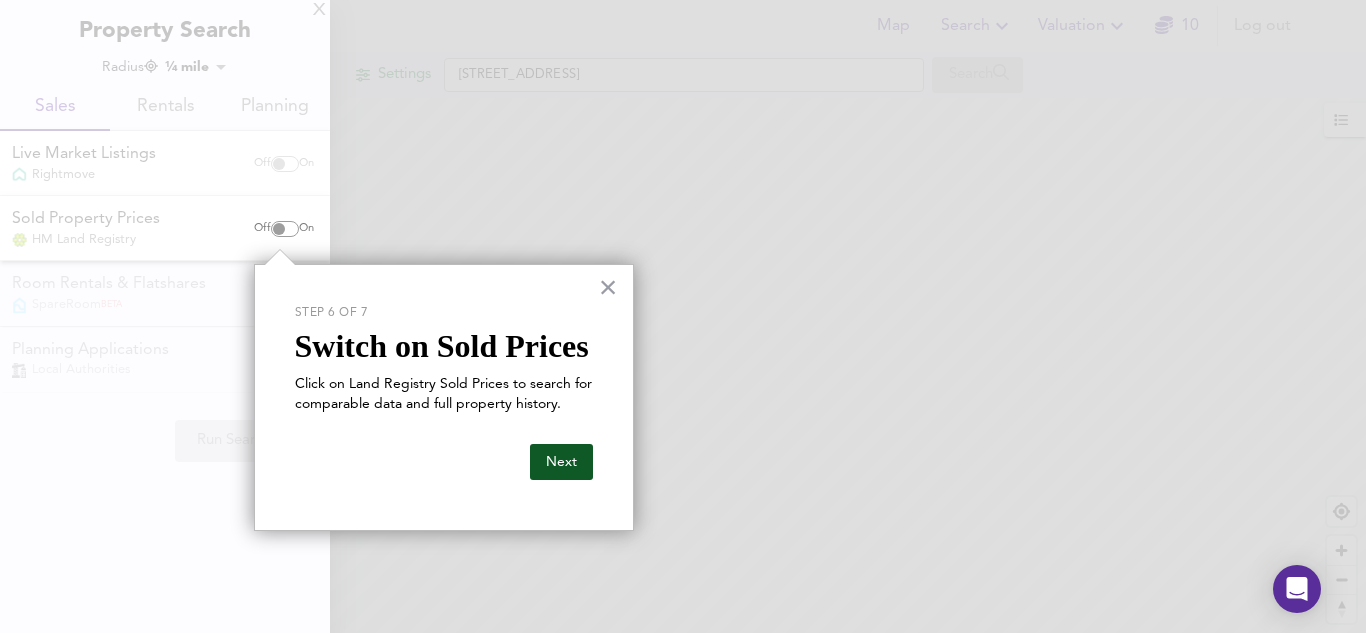 click on "Next" at bounding box center (561, 462) 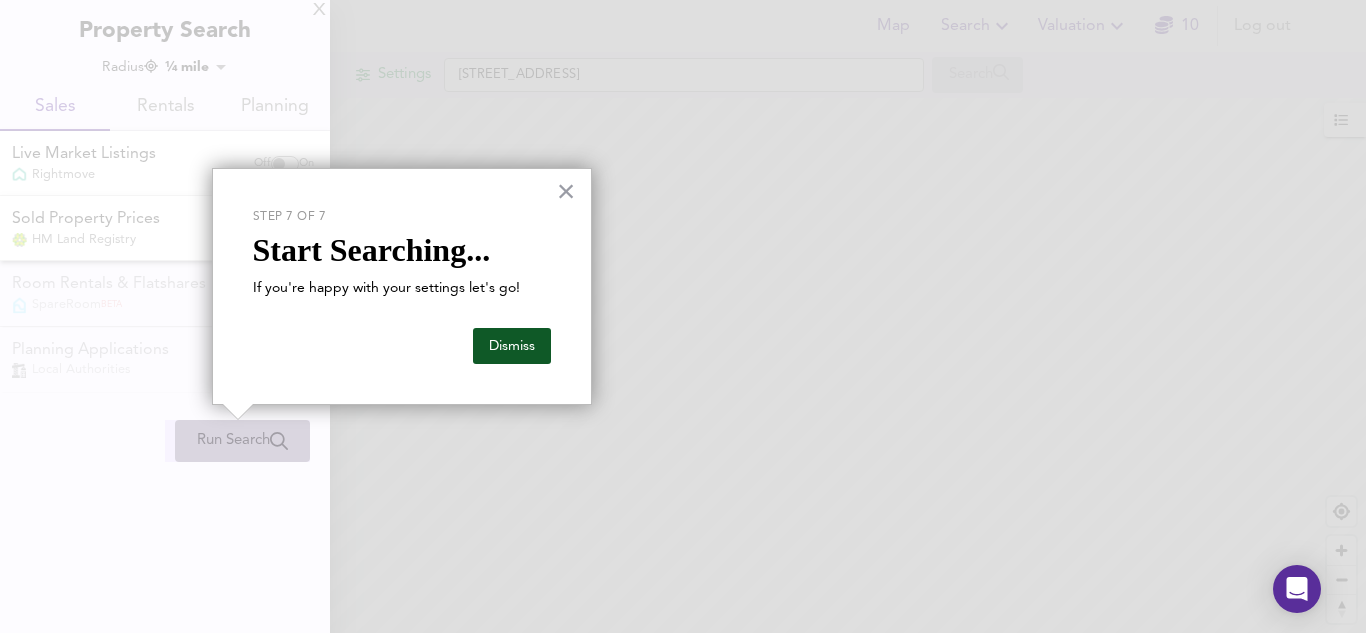 click on "Dismiss" at bounding box center [512, 346] 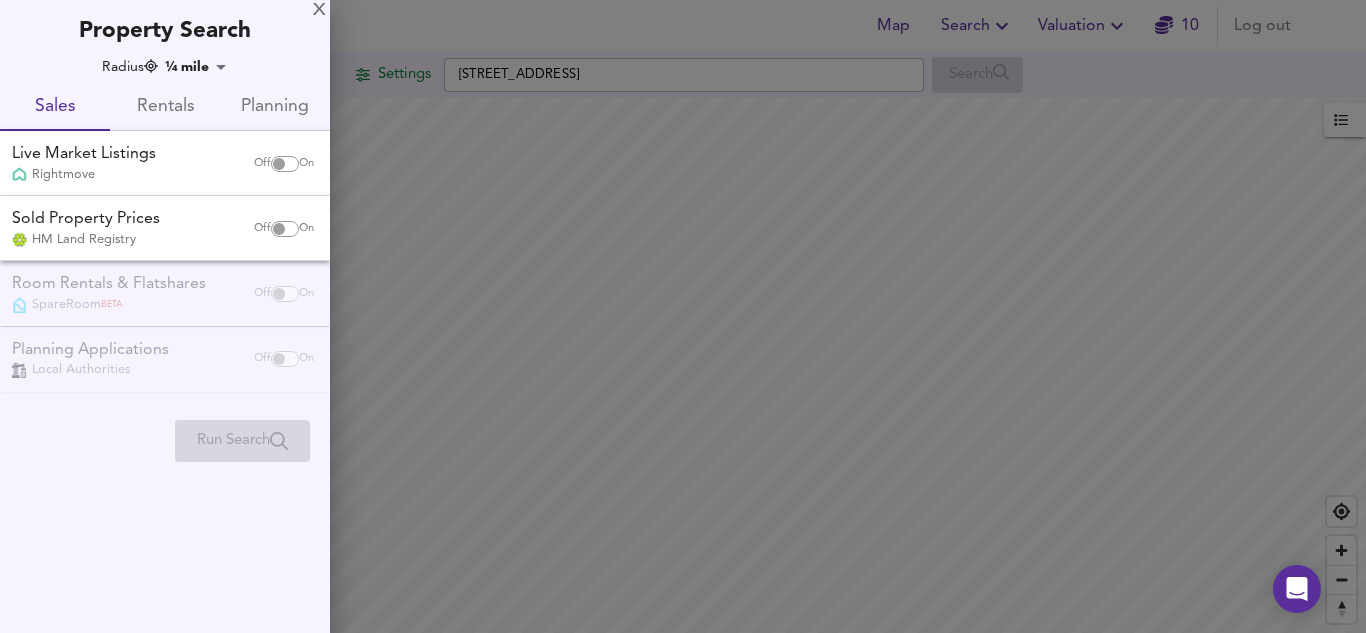 click on "Property Search" at bounding box center [165, 23] 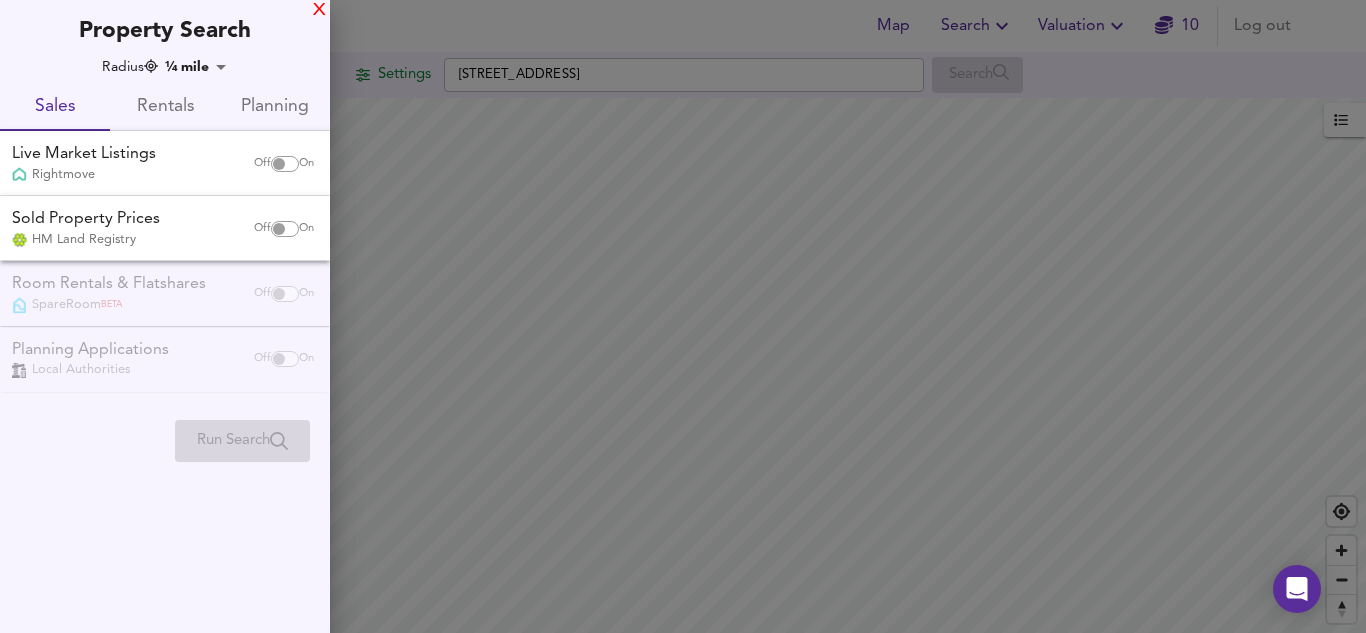 click on "X" at bounding box center [319, 11] 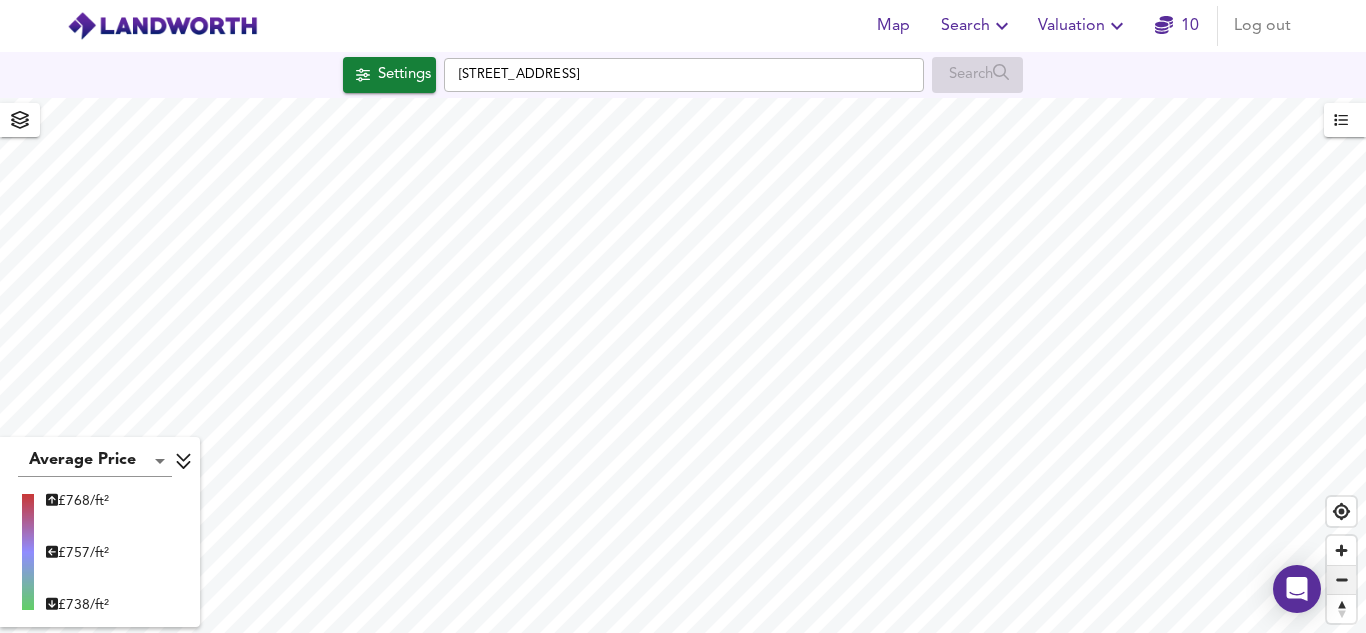 click at bounding box center [1341, 580] 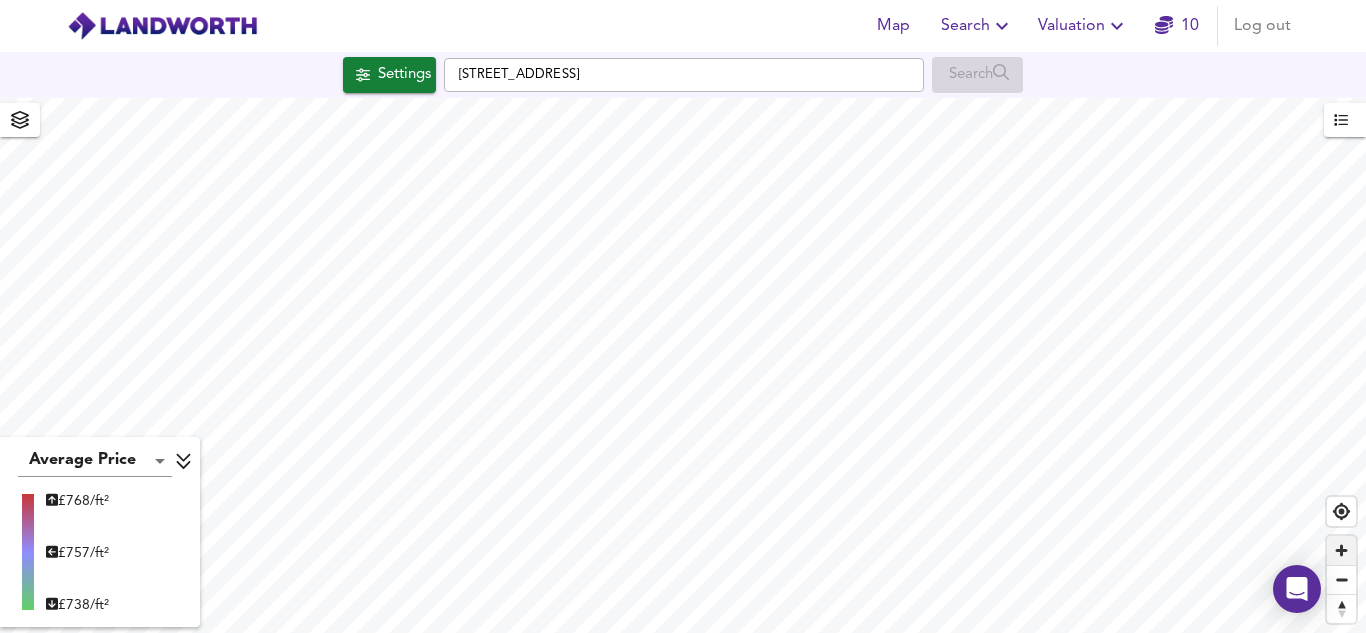 click at bounding box center [1341, 550] 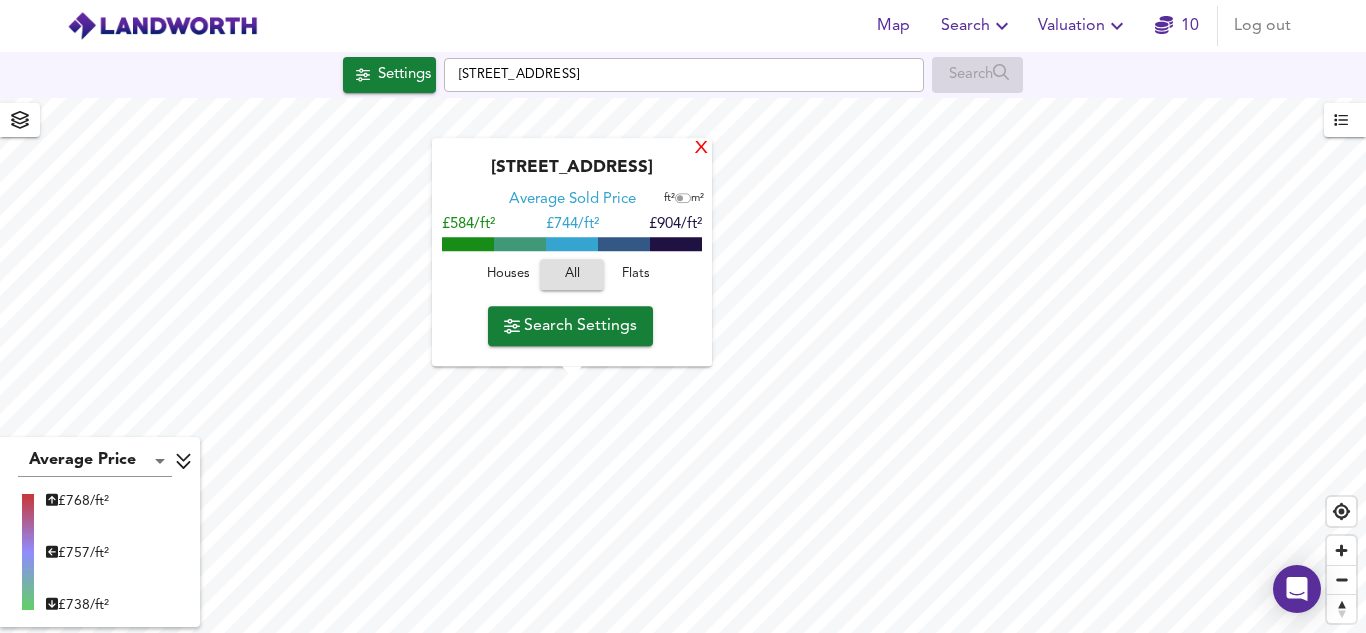 click on "X" at bounding box center (701, 149) 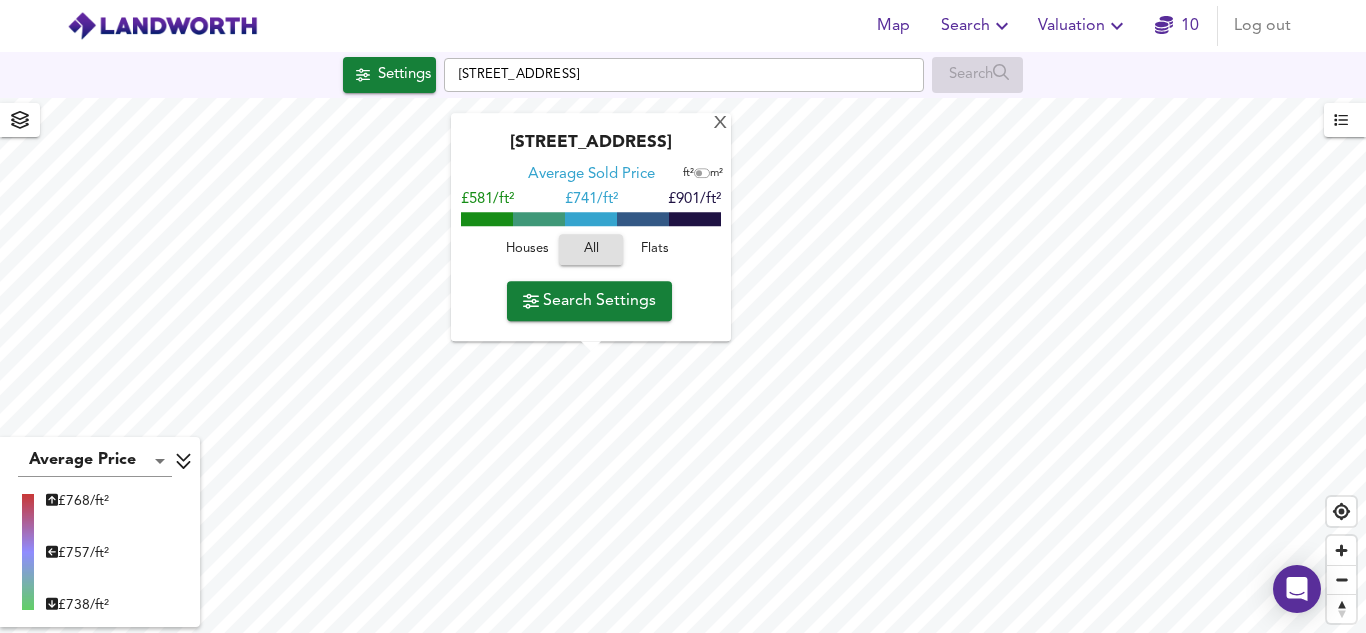 click on "Search Settings" at bounding box center [589, 301] 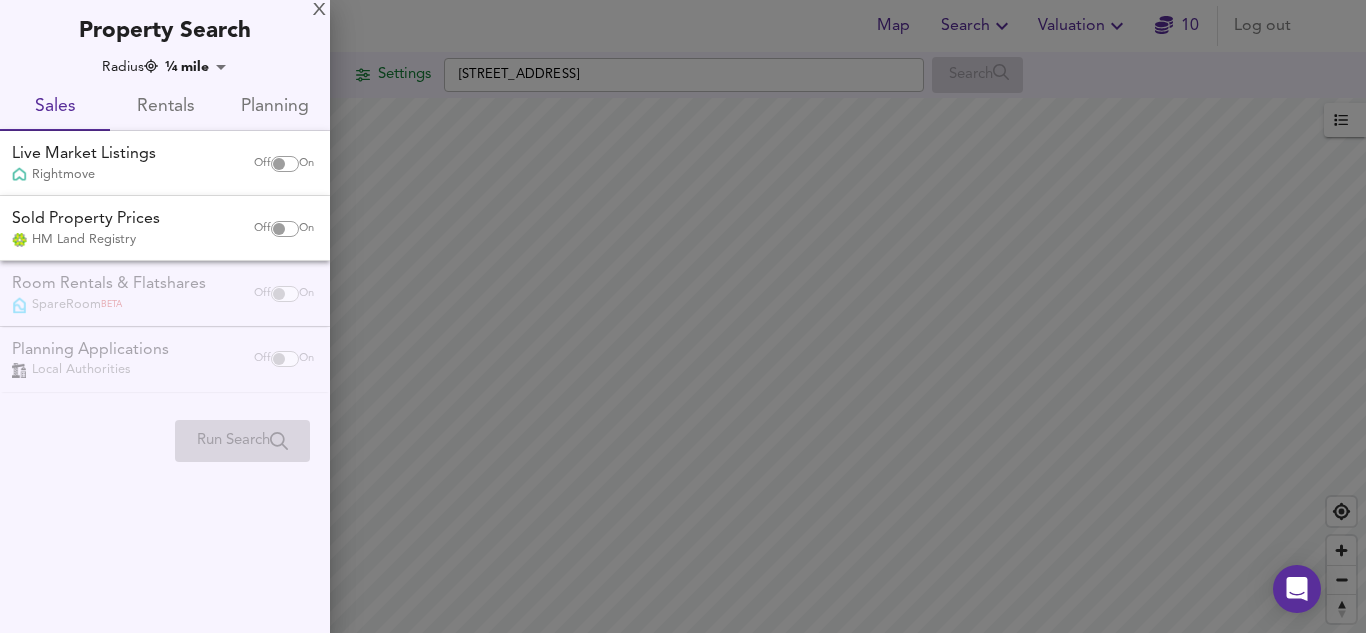 click at bounding box center [279, 164] 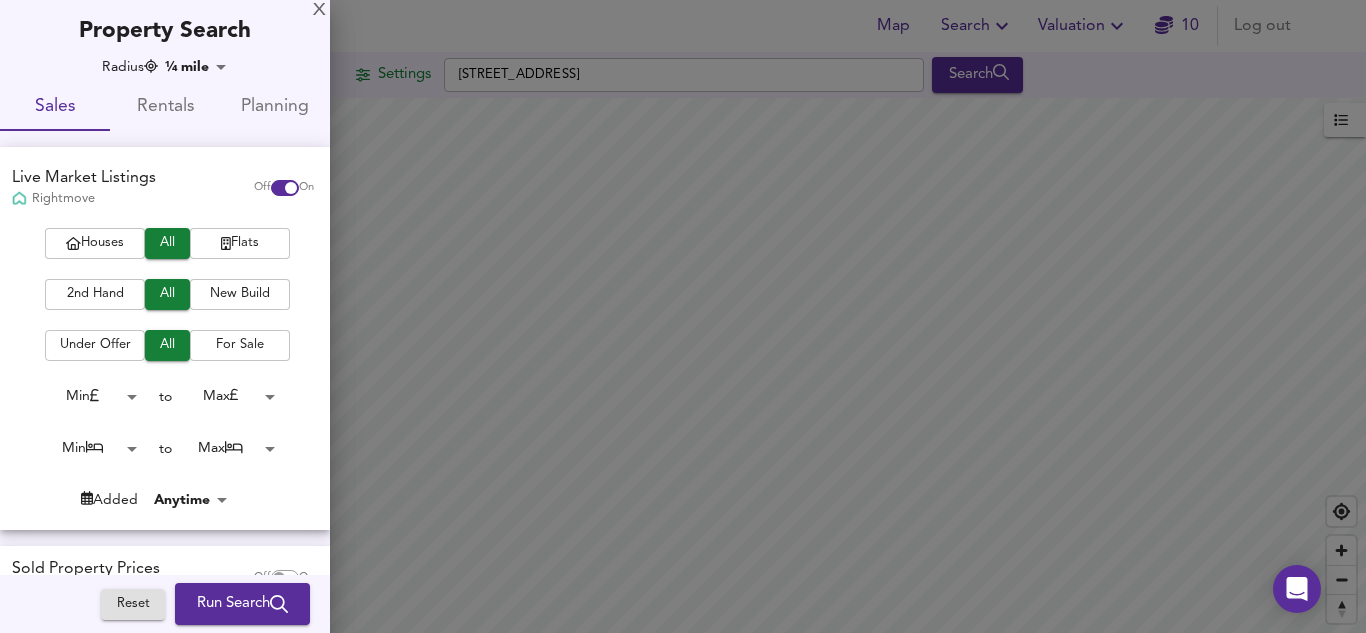 click on "Under Offer" at bounding box center [95, 345] 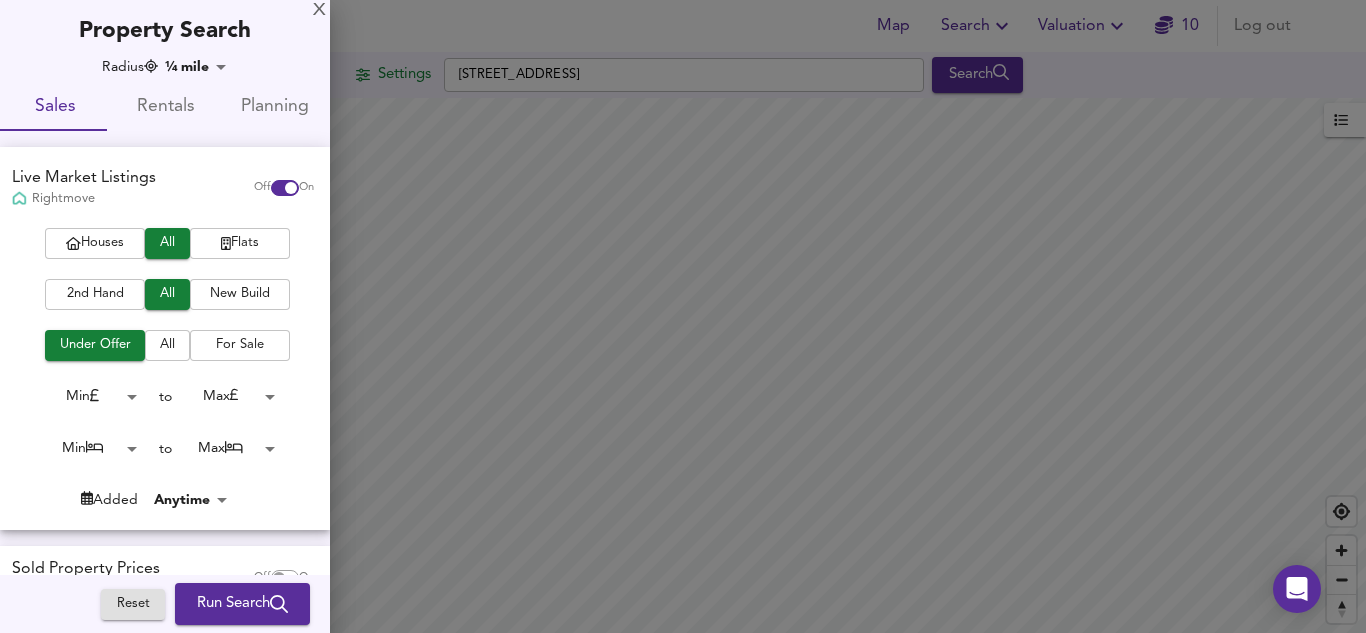 click on "2nd Hand" at bounding box center [95, 294] 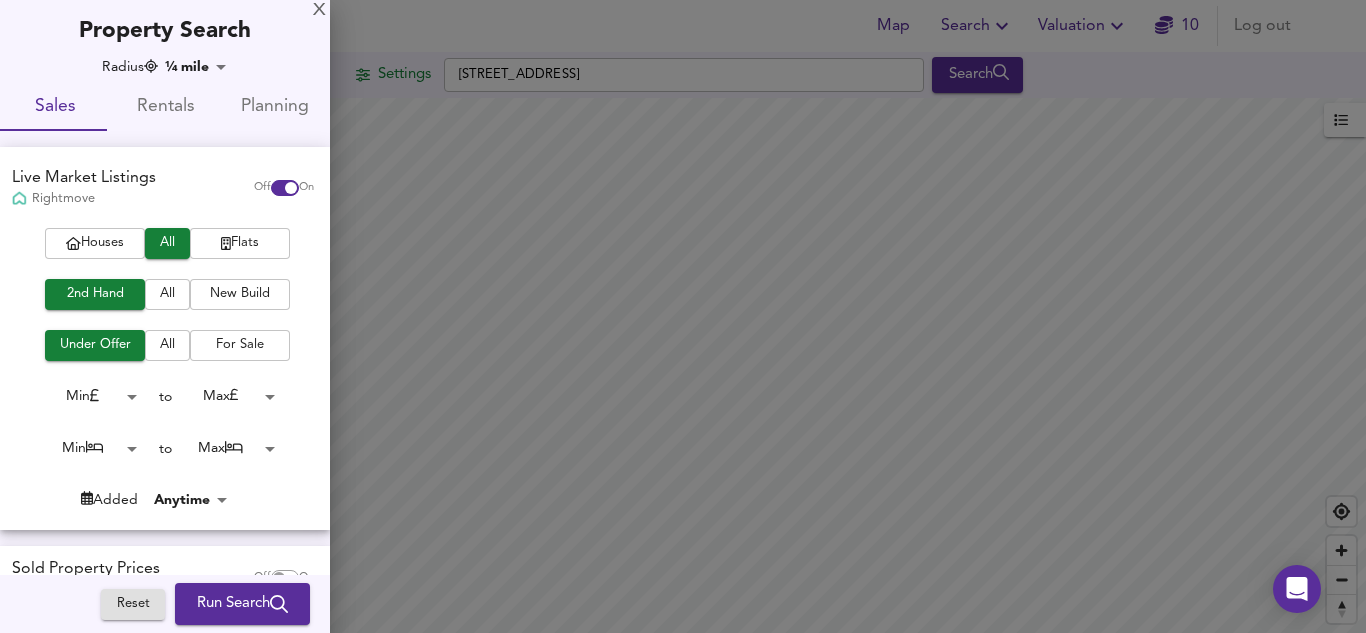 click on "Map Search Valuation    10 Log out        Settings     Woodland Crescent, SE10 9UP        Search                Average Price landworth    £ 768/ft²    £ 762/ft²    £ 750/ft²     UK Average Price   for July 2025 £ 338 / ft²      +6% Source:   Land Registry Data - May 2025 England & Wales - Average £/ ft²  History England & Wales - Total Quarterly Sales History X Map Settings Basemap          Default hybrid Heatmap          Average Price landworth 2D   View Dynamic Heatmap   On Show Postcodes Show Boroughs 2D 3D Find Me X Property Search Radius   ¼ mile 402 Sales Rentals Planning    Live Market Listings   Rightmove Off   On    Houses All   Flats 2nd Hand All New Build Under Offer All For Sale Min   0 to Max   200000000   Min   0 to Max   50   Added Anytime -1    Sold Property Prices   HM Land Registry Off   On     Room Rentals & Flatshares   SpareRoom   BETA Off   On     Planning Applications Local Authorities" at bounding box center (683, 316) 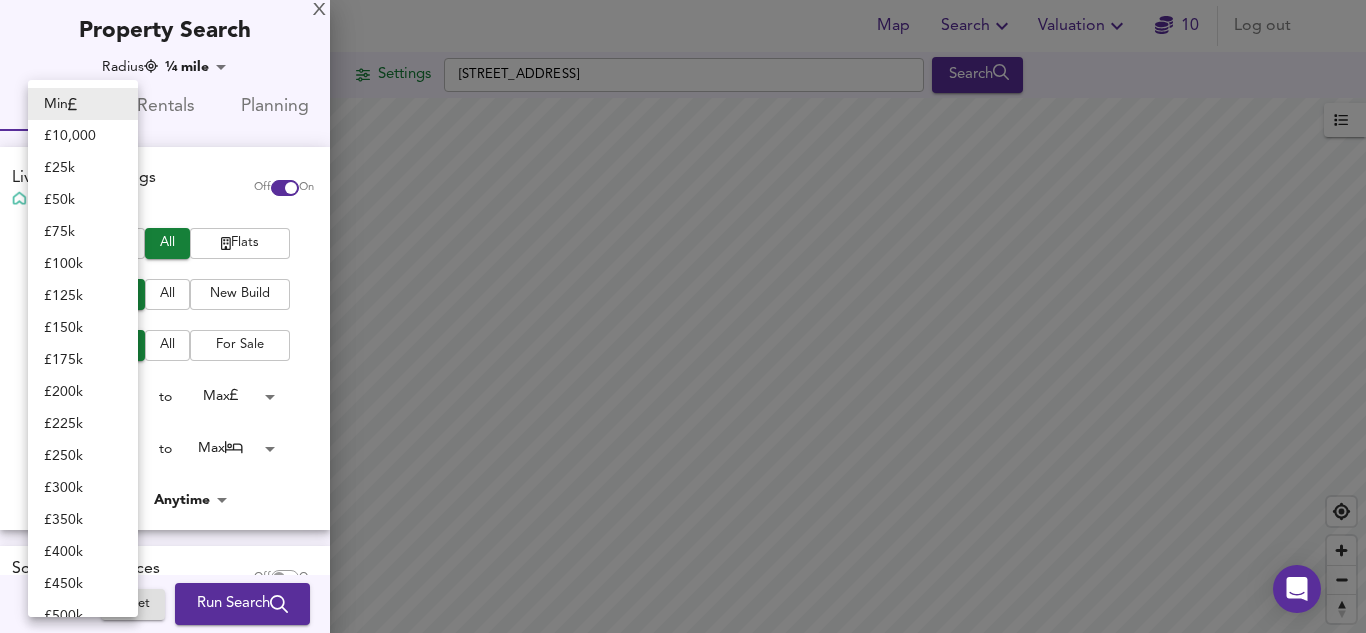 click on "Min" at bounding box center (83, 104) 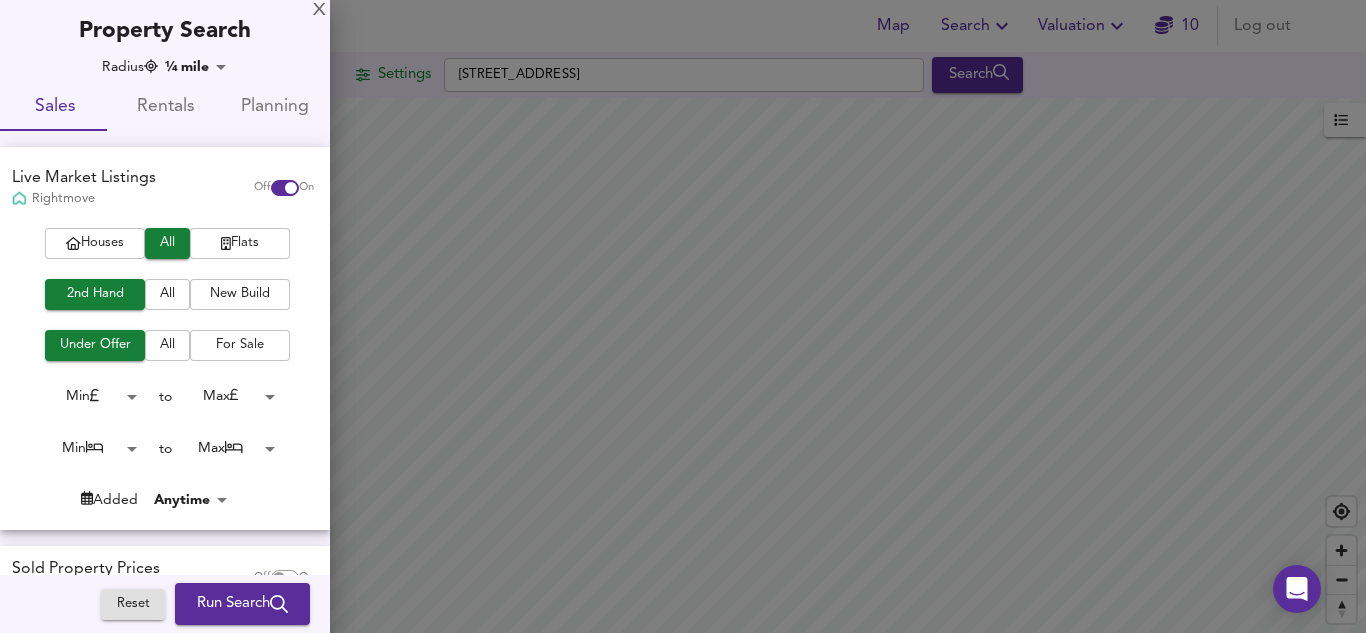 click on "Map Search Valuation    10 Log out        Settings     Woodland Crescent, SE10 9UP        Search                Average Price landworth    £ 768/ft²    £ 762/ft²    £ 750/ft²     UK Average Price   for July 2025 £ 338 / ft²      +6% Source:   Land Registry Data - May 2025 England & Wales - Average £/ ft²  History England & Wales - Total Quarterly Sales History X Map Settings Basemap          Default hybrid Heatmap          Average Price landworth 2D   View Dynamic Heatmap   On Show Postcodes Show Boroughs 2D 3D Find Me X Property Search Radius   ¼ mile 402 Sales Rentals Planning    Live Market Listings   Rightmove Off   On    Houses All   Flats 2nd Hand All New Build Under Offer All For Sale Min   0 to Max   200000000   Min   0 to Max   50   Added Anytime -1    Sold Property Prices   HM Land Registry Off   On     Room Rentals & Flatshares   SpareRoom   BETA Off   On     Planning Applications Local Authorities" at bounding box center [683, 316] 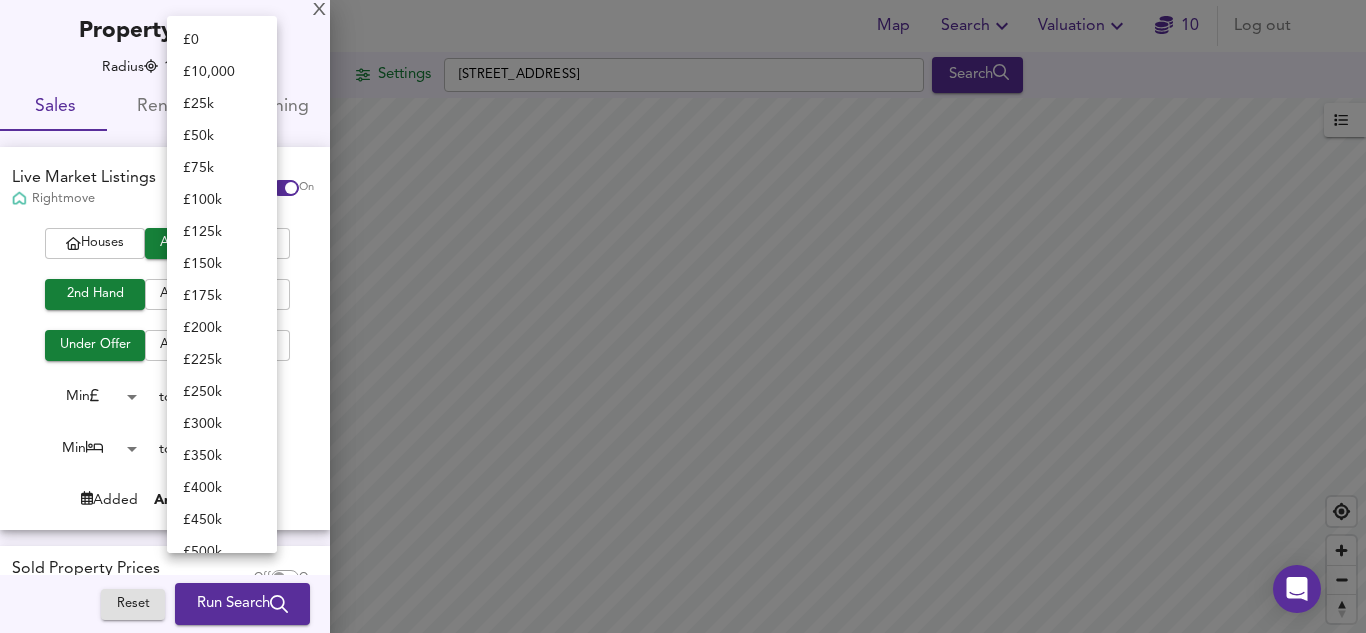 scroll, scrollTop: 856, scrollLeft: 0, axis: vertical 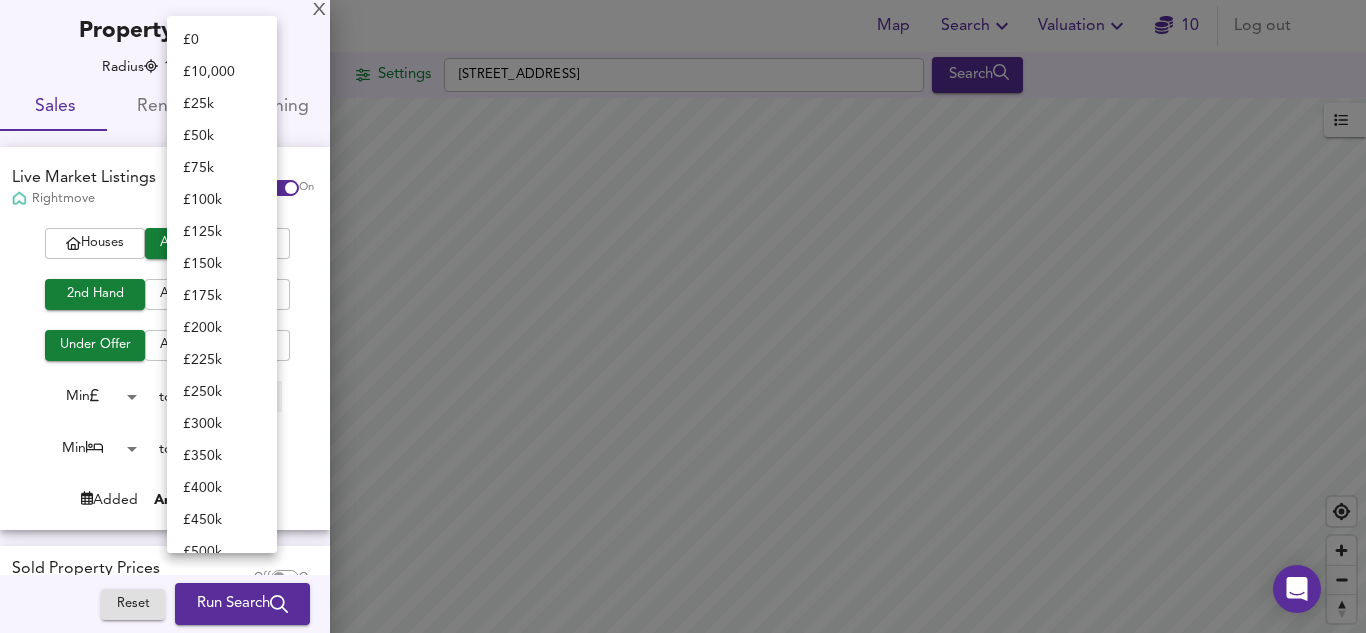 type on "10000" 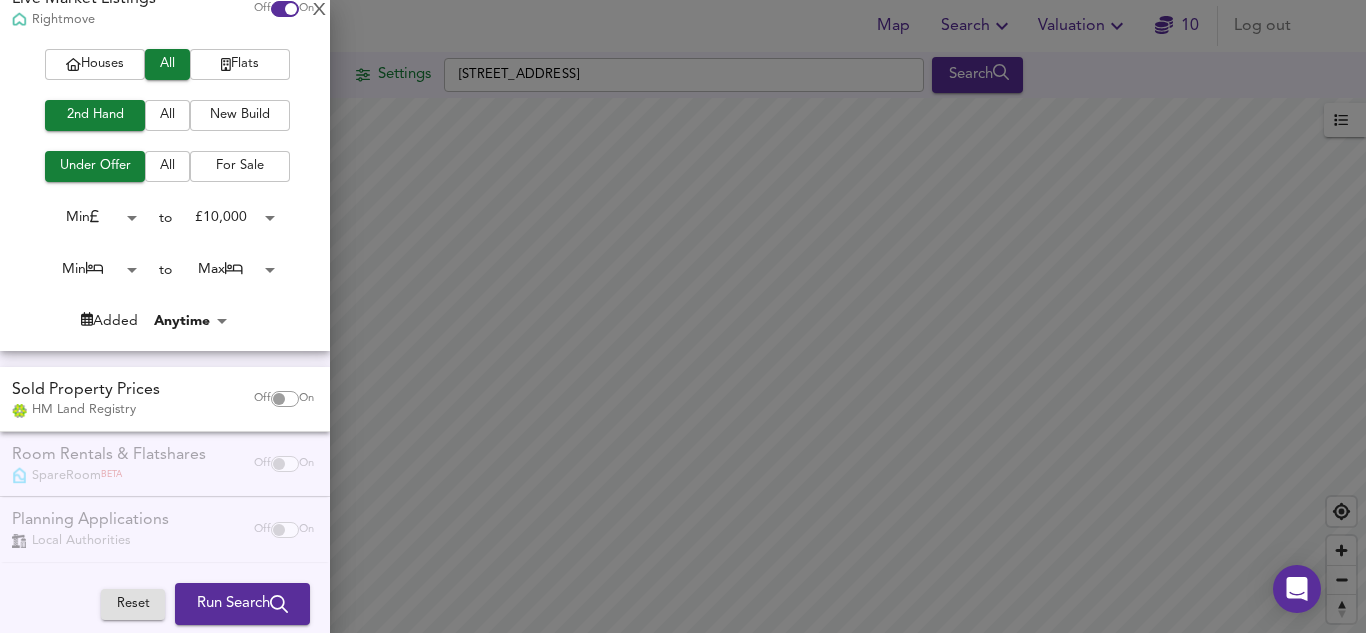 scroll, scrollTop: 186, scrollLeft: 0, axis: vertical 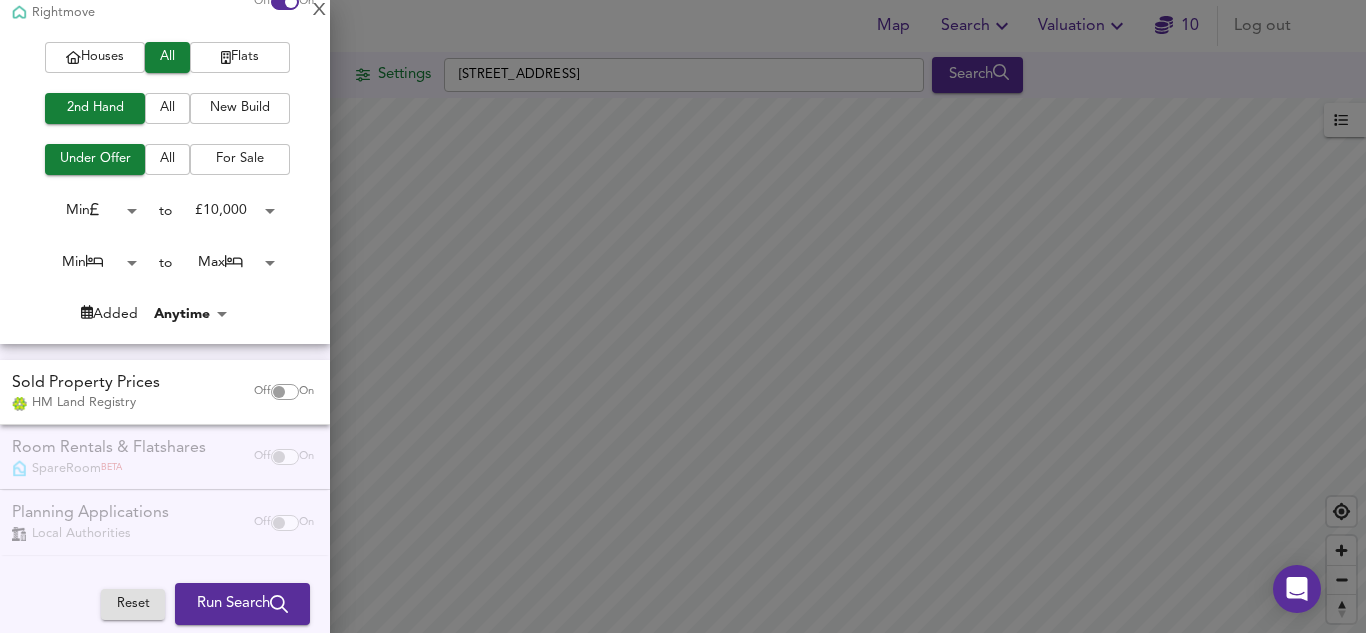 click on "Run Search" at bounding box center [242, 604] 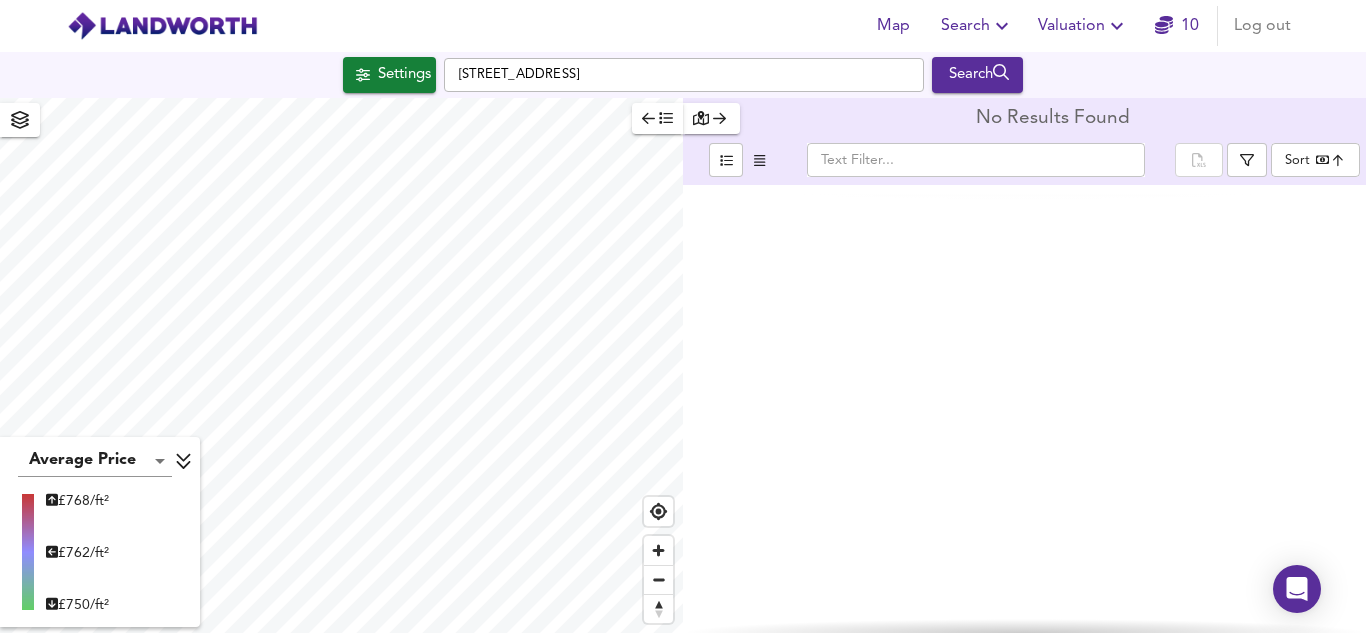 type on "bestdeal" 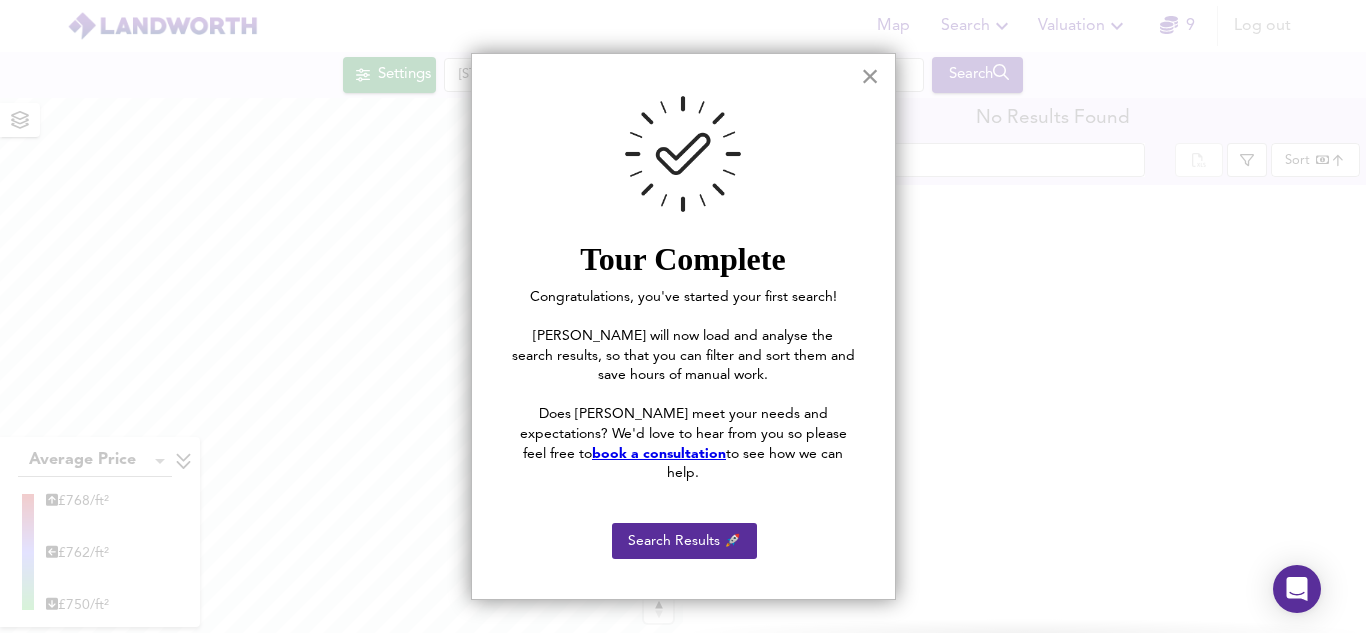 click on "×" at bounding box center (870, 76) 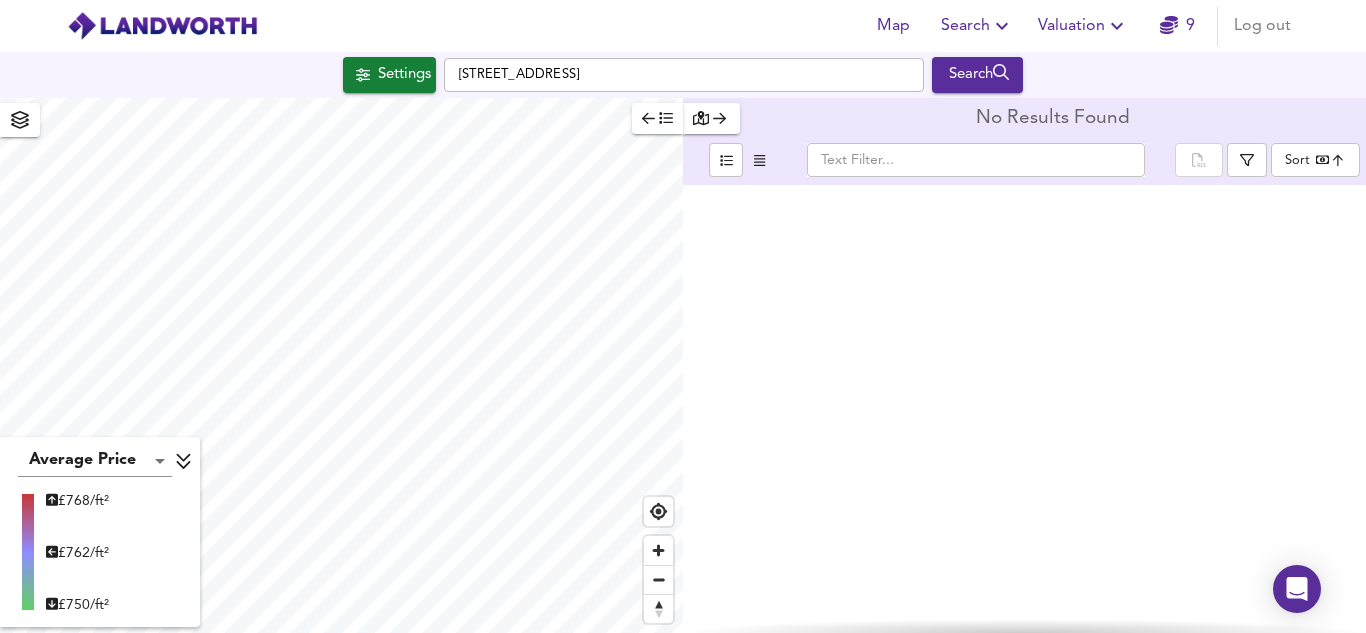 click at bounding box center [976, 160] 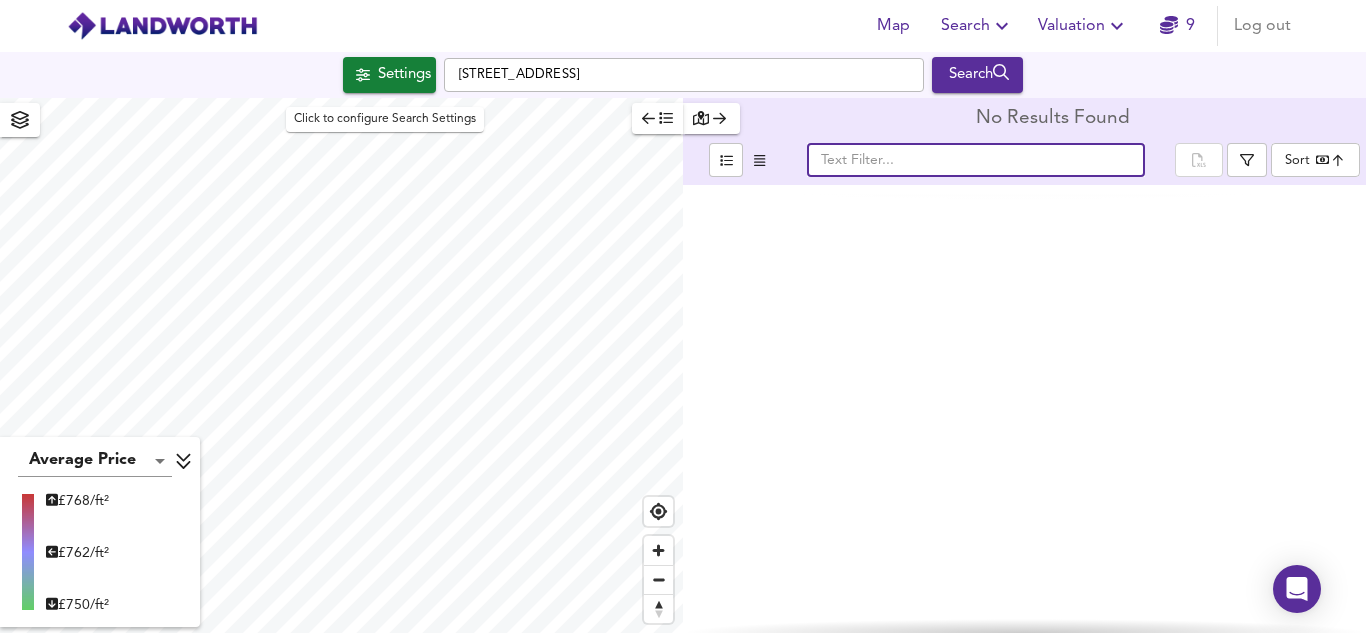 click on "Settings" at bounding box center [404, 75] 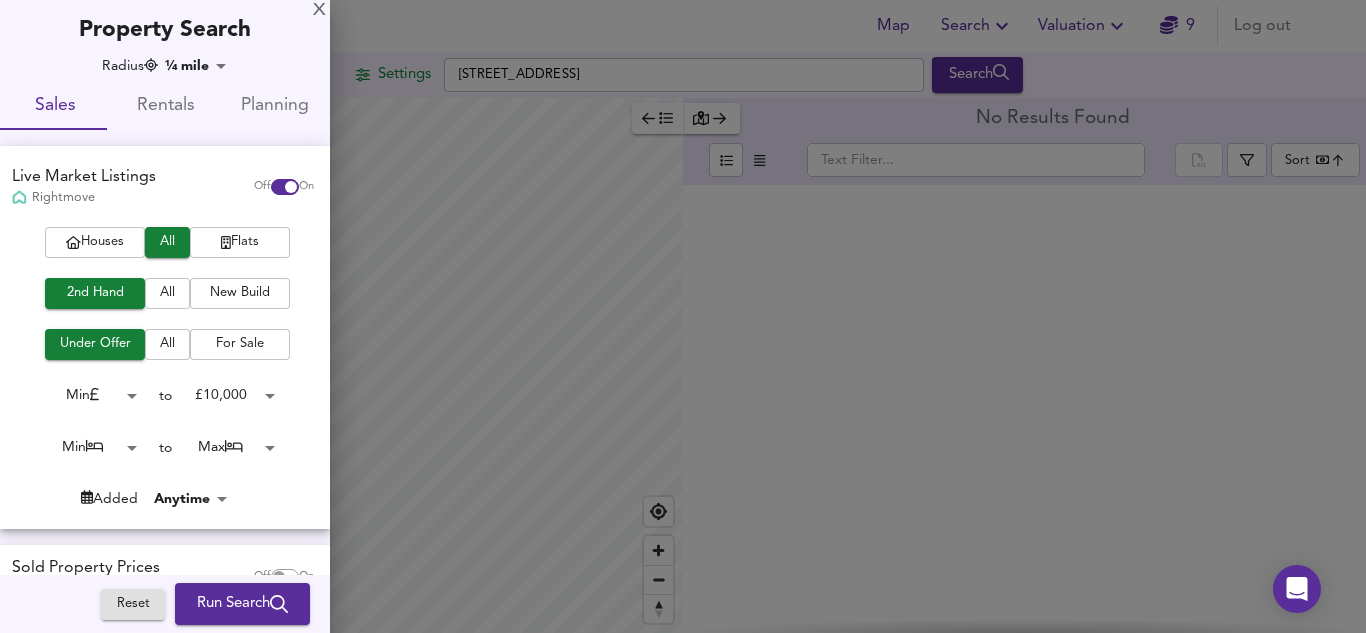 scroll, scrollTop: 0, scrollLeft: 0, axis: both 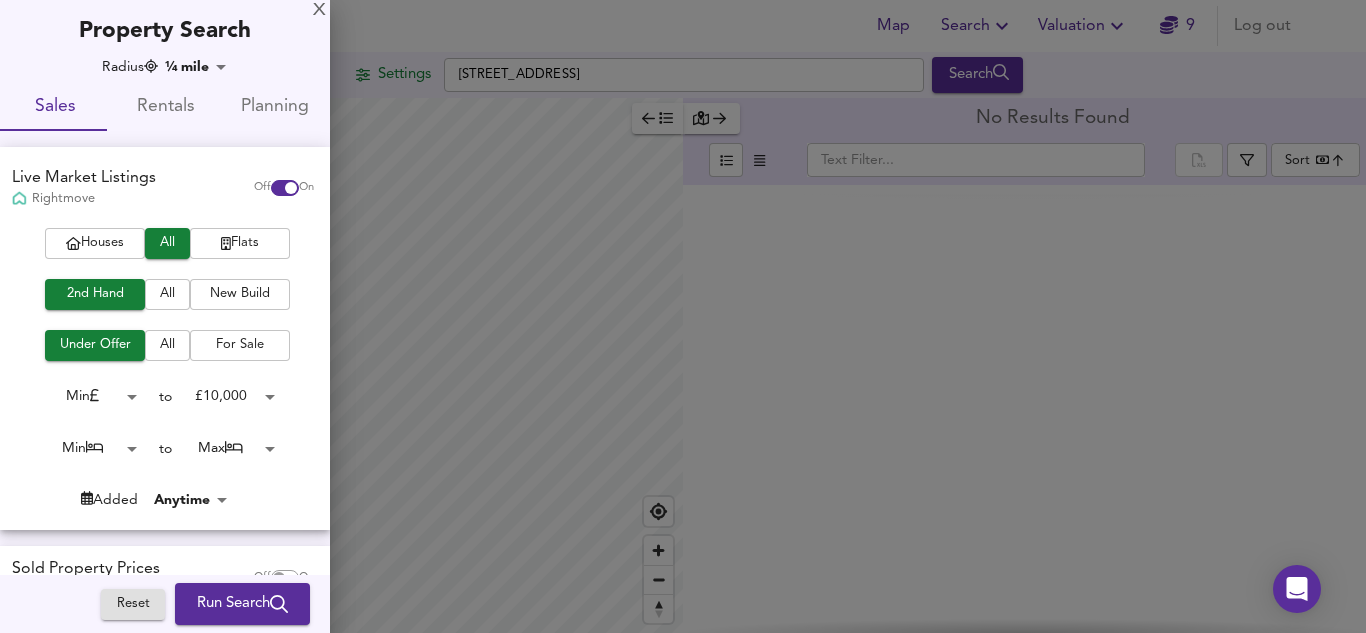 click on "Map Search Valuation    9 Log out        Settings     Woodland Crescent, SE10 9UP        Search              Average Price landworth    £ 768/ft²    £ 762/ft²    £ 750/ft²     No Results Found           ​         Sort   bestdeal ​ X Map Settings Basemap          Default hybrid Heatmap          Average Price landworth 2D   View Dynamic Heatmap   On Show Postcodes Show Boroughs 2D 3D Find Me X Property Search Radius   ¼ mile 402 Sales Rentals Planning    Live Market Listings   Rightmove Off   On    Houses All   Flats 2nd Hand All New Build Under Offer All For Sale Min   0 to £ 10,000 10000   Min   0 to Max   50   Added Anytime -1    Sold Property Prices   HM Land Registry Off   On     Room Rentals & Flatshares   SpareRoom   BETA Off   On     Planning Applications Local Authorities Off   On  Reset Run Search   Please enable at least one data source to run a search" at bounding box center [683, 316] 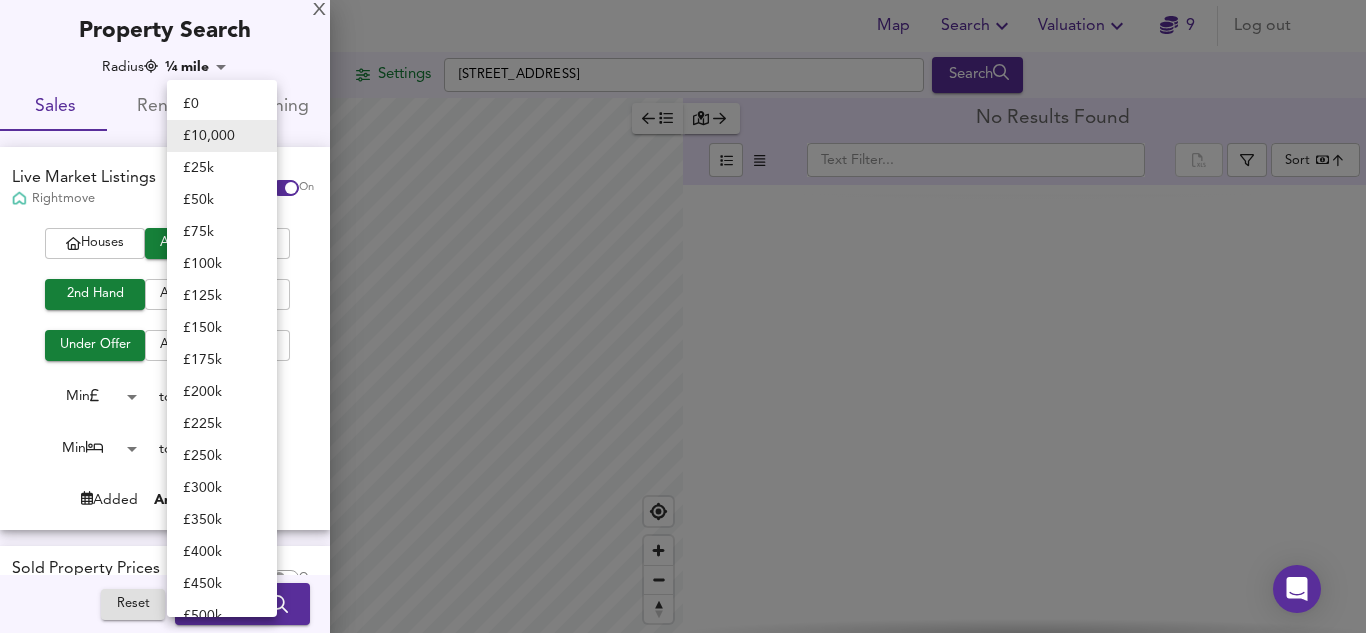 click on "£ 100k" at bounding box center [222, 264] 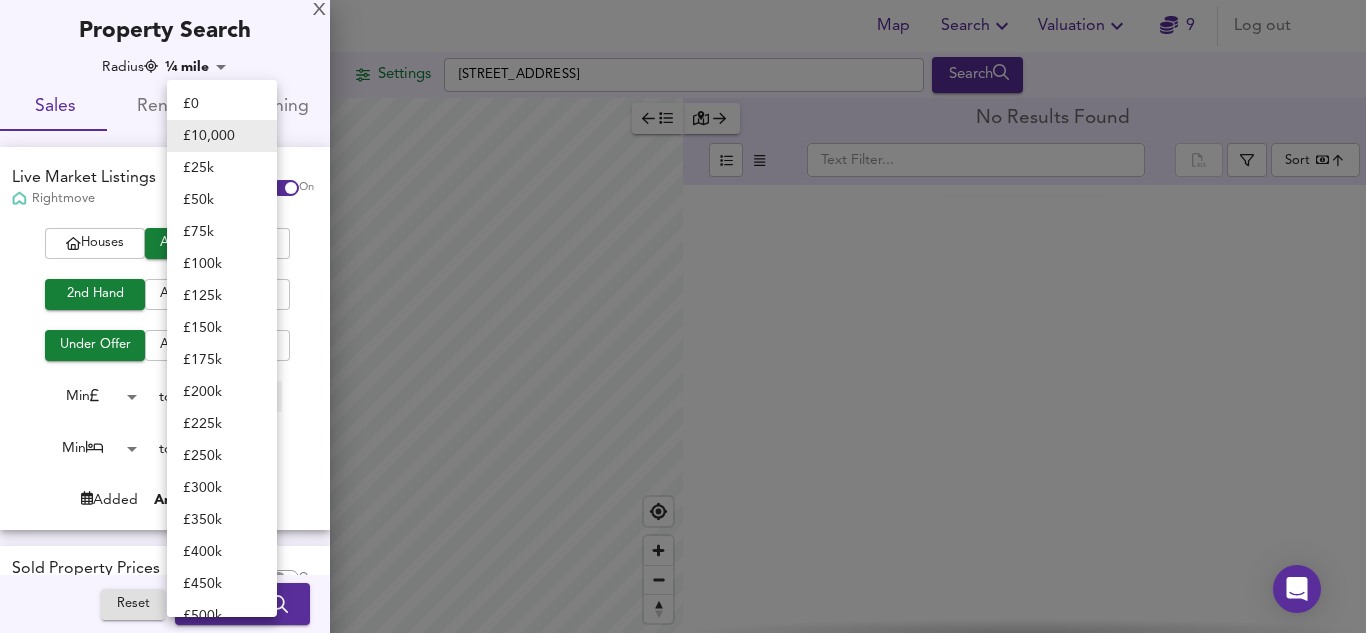 type on "100000" 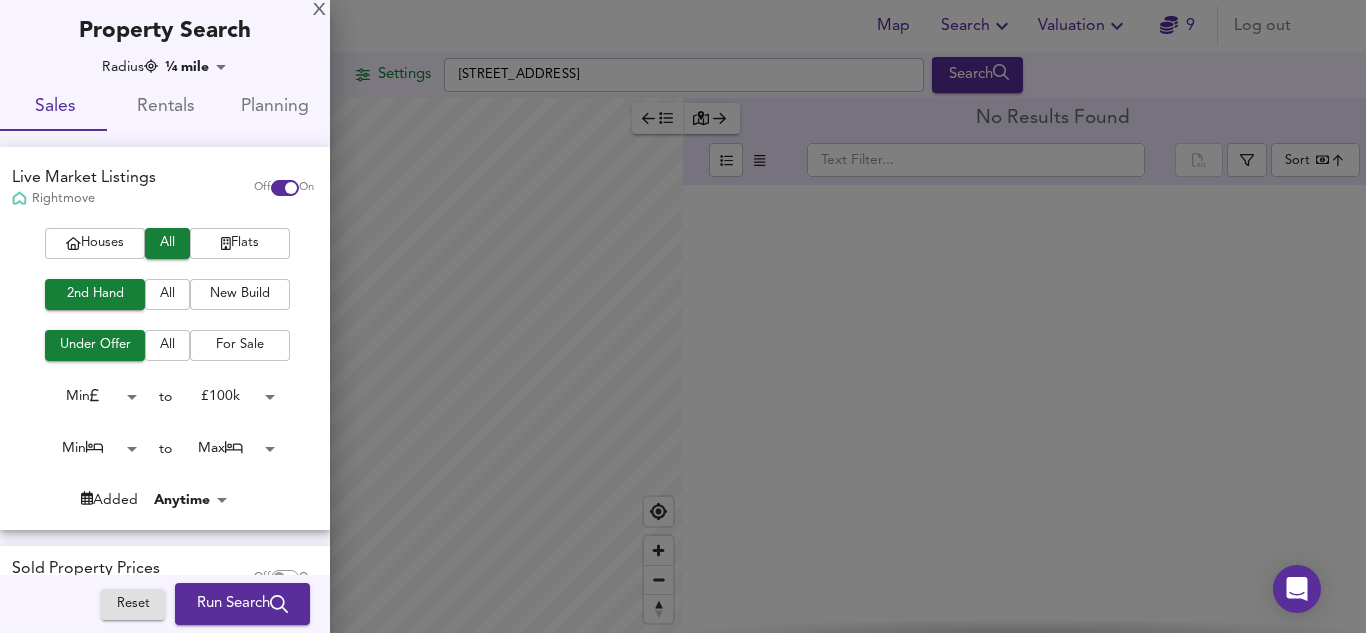 click on "Run Search" at bounding box center [242, 604] 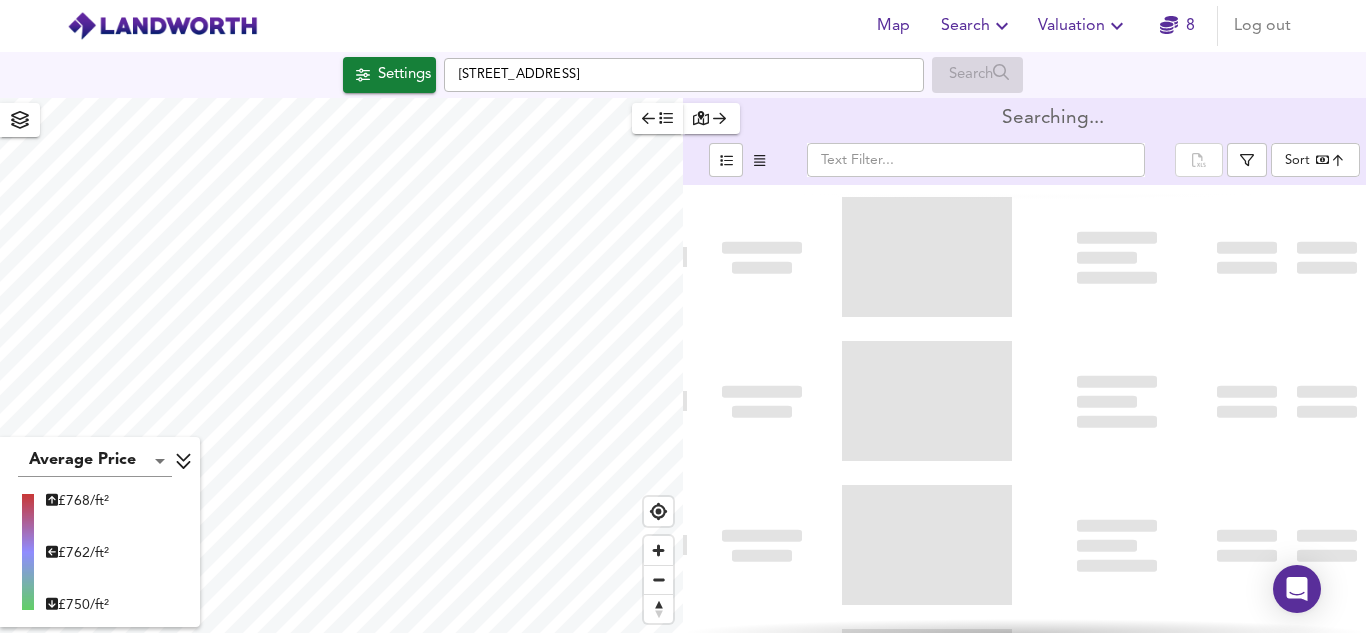 type on "bestdeal" 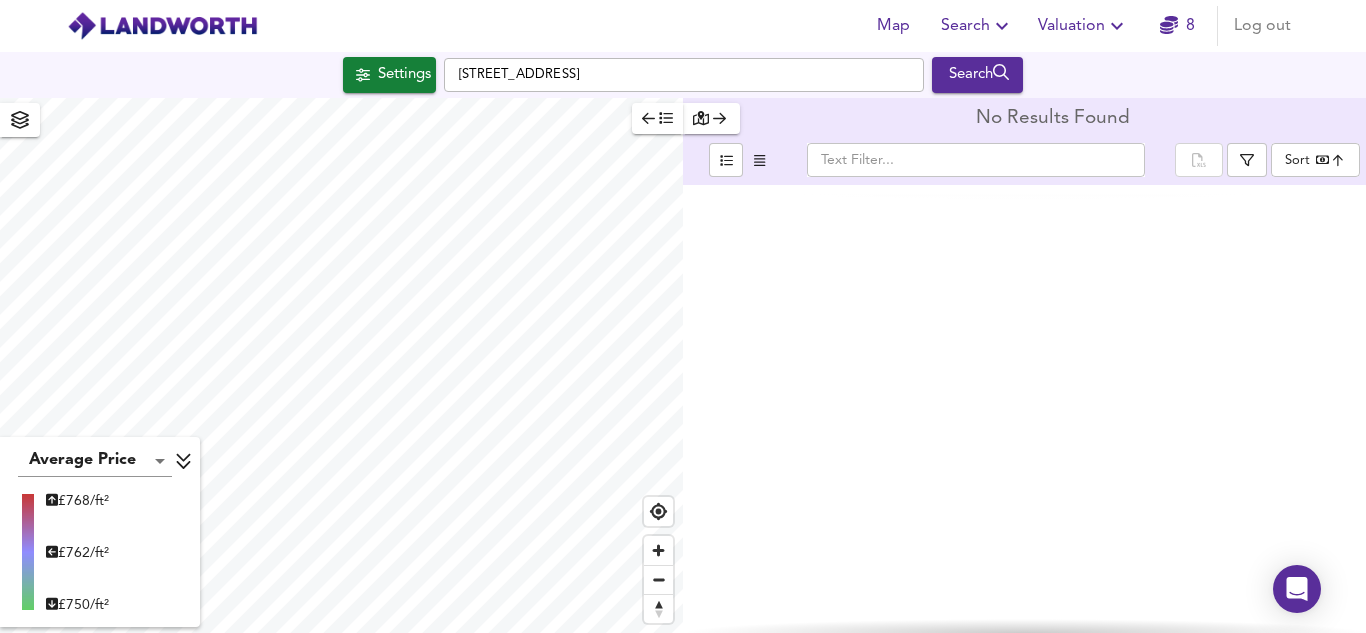 click 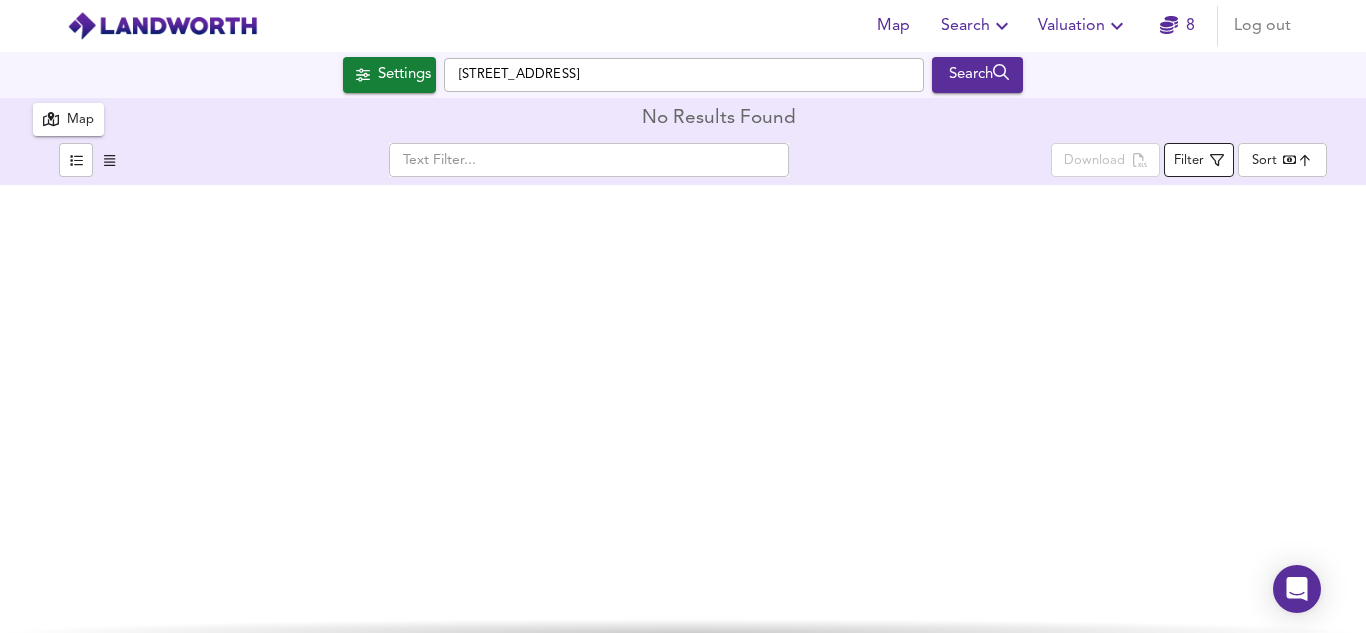 click on "Filter" at bounding box center (1199, 160) 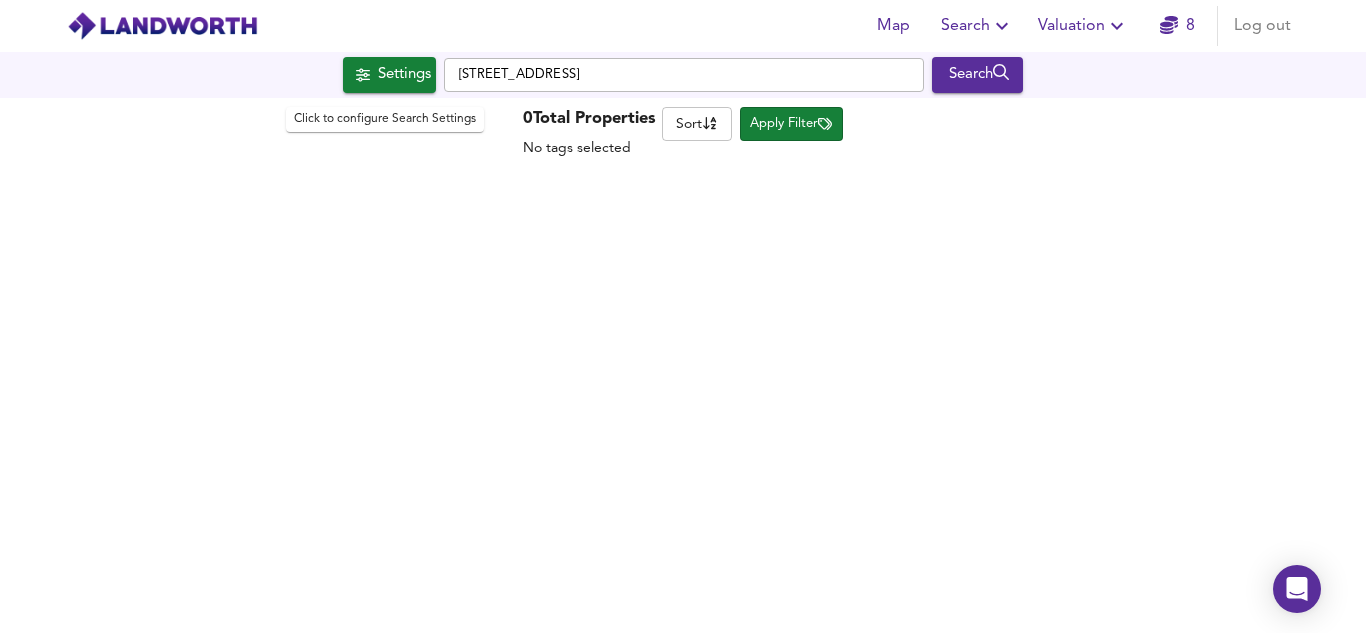 click on "Settings" at bounding box center (404, 75) 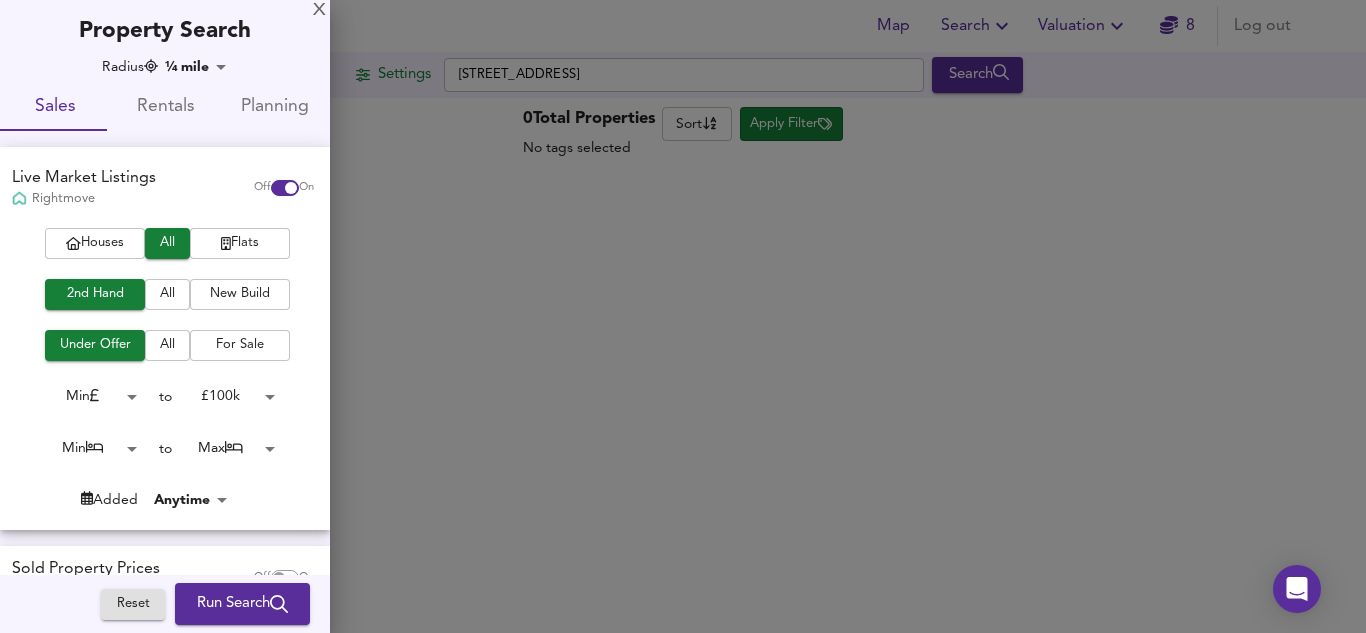 click at bounding box center (683, 316) 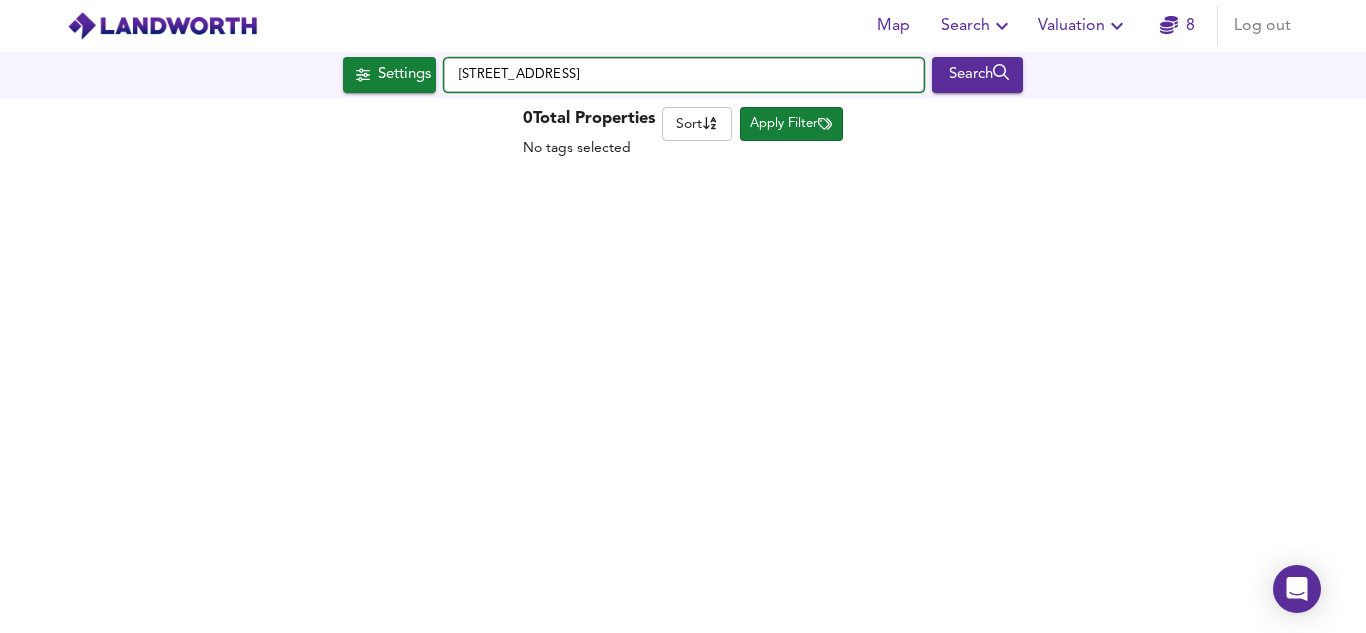click on "Woodland Crescent, SE10 9UP" at bounding box center [684, 75] 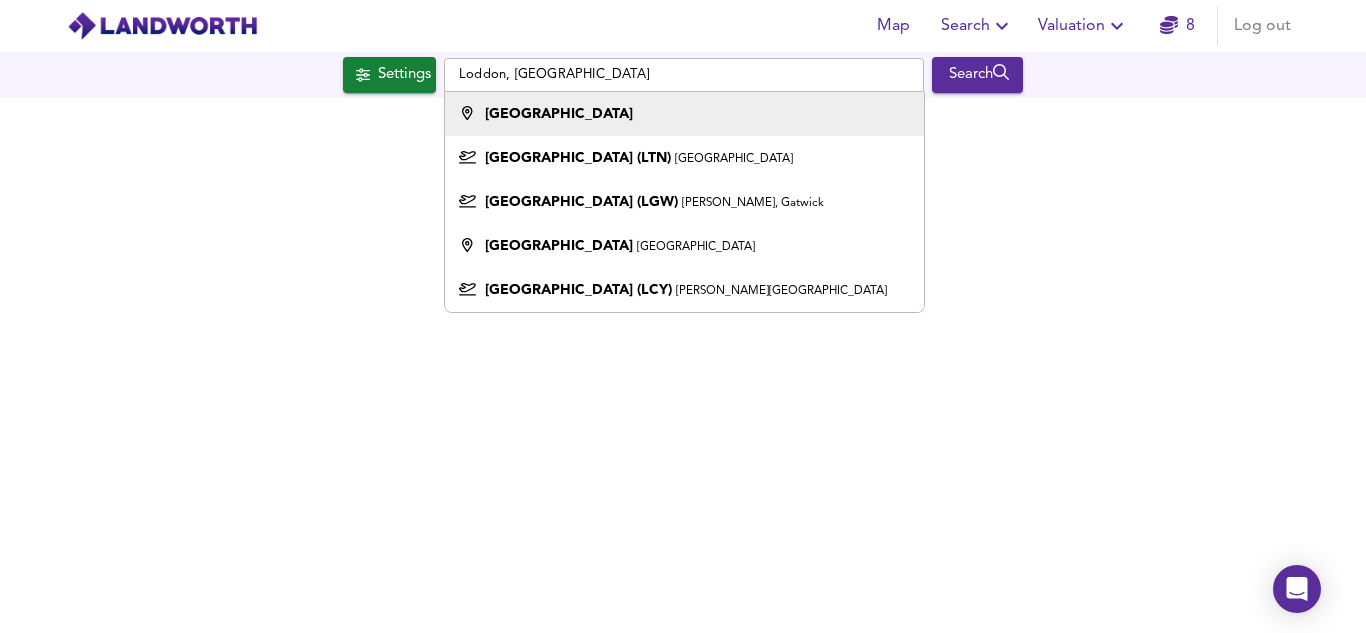 click on "London" at bounding box center (679, 114) 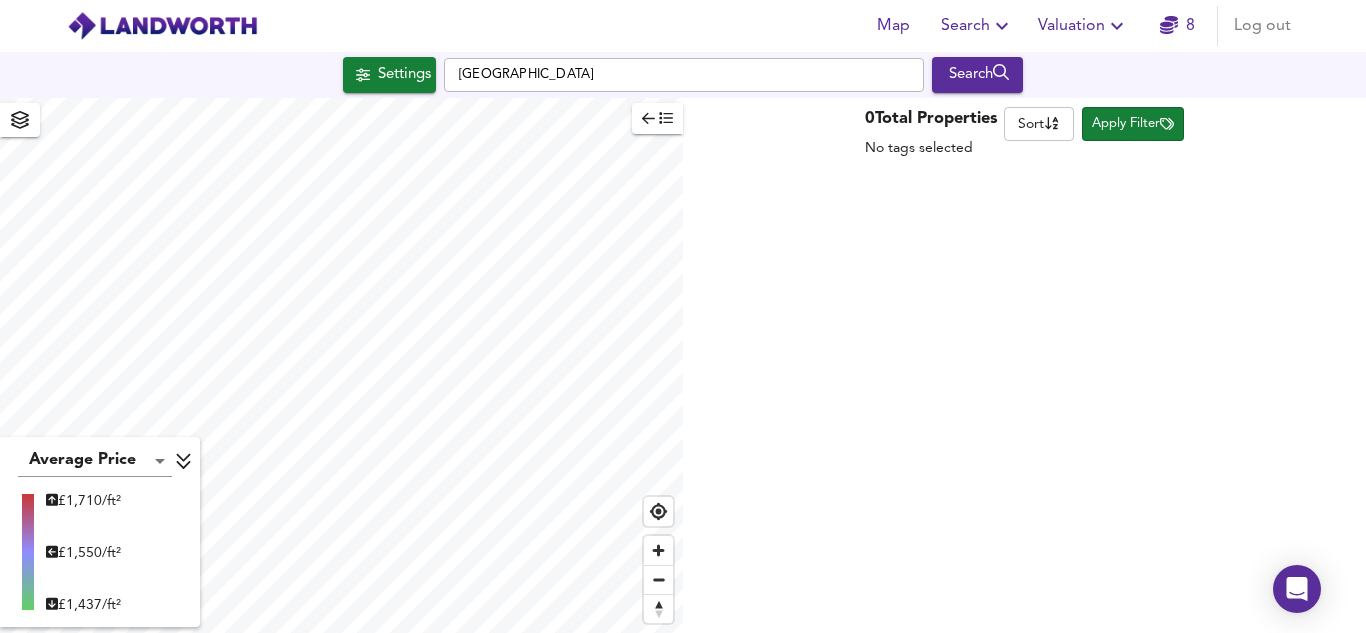 click on "Map Search Valuation    8 Log out        Settings     London        Search              Average Price landworth    £ 1,710/ft²    £ 1,550/ft²    £ 1,437/ft² 0  Total Properties No tags selected Sort   name ​    Apply Filter  X Map Settings Basemap          Default hybrid Heatmap          Average Price landworth 2D   View Dynamic Heatmap   On Show Postcodes Show Boroughs 2D 3D Find Me X Property Search Radius   ¼ mile 402 Sales Rentals Planning    Live Market Listings   Rightmove Off   On    Houses All   Flats 2nd Hand All New Build Under Offer All For Sale Min   0 to £ 100k 100000   Min   0 to Max   50   Added Anytime -1    Sold Property Prices   HM Land Registry Off   On     Room Rentals & Flatshares   SpareRoom   BETA Off   On     Planning Applications Local Authorities Off   On  Reset Run Search   Please enable at least one data source to run a search" at bounding box center (683, 316) 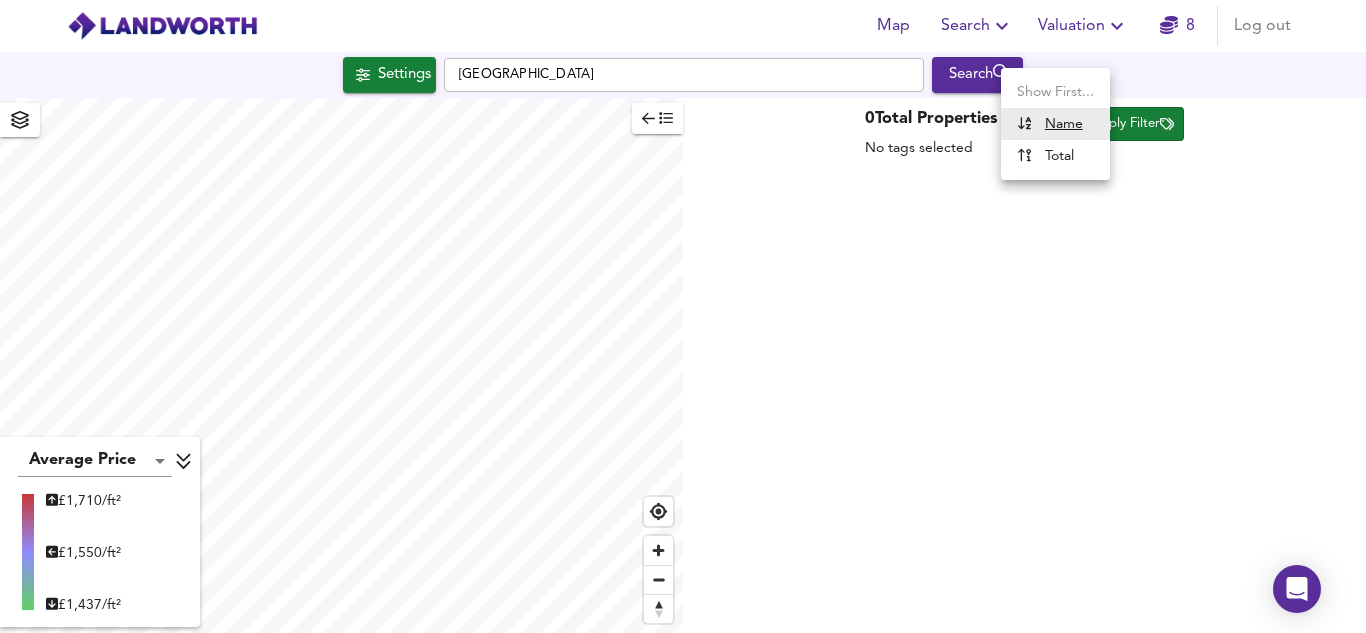 click on "Show First...     Name     Total" at bounding box center (1055, 124) 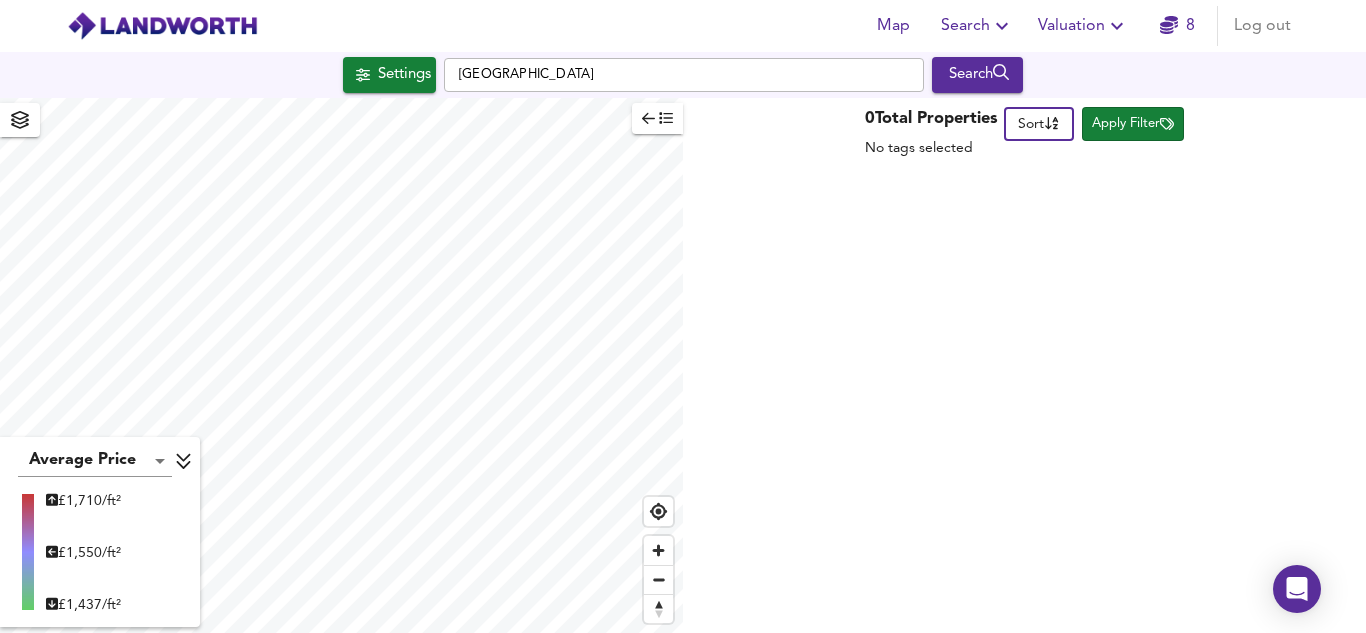 click 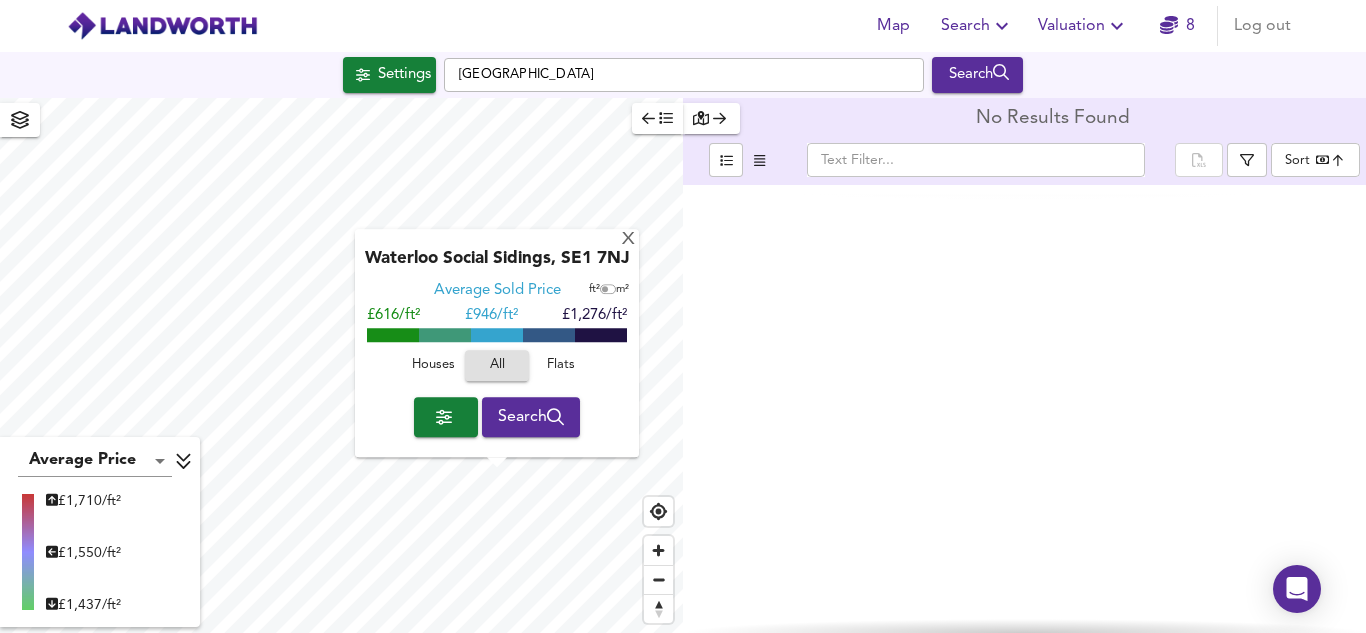 click 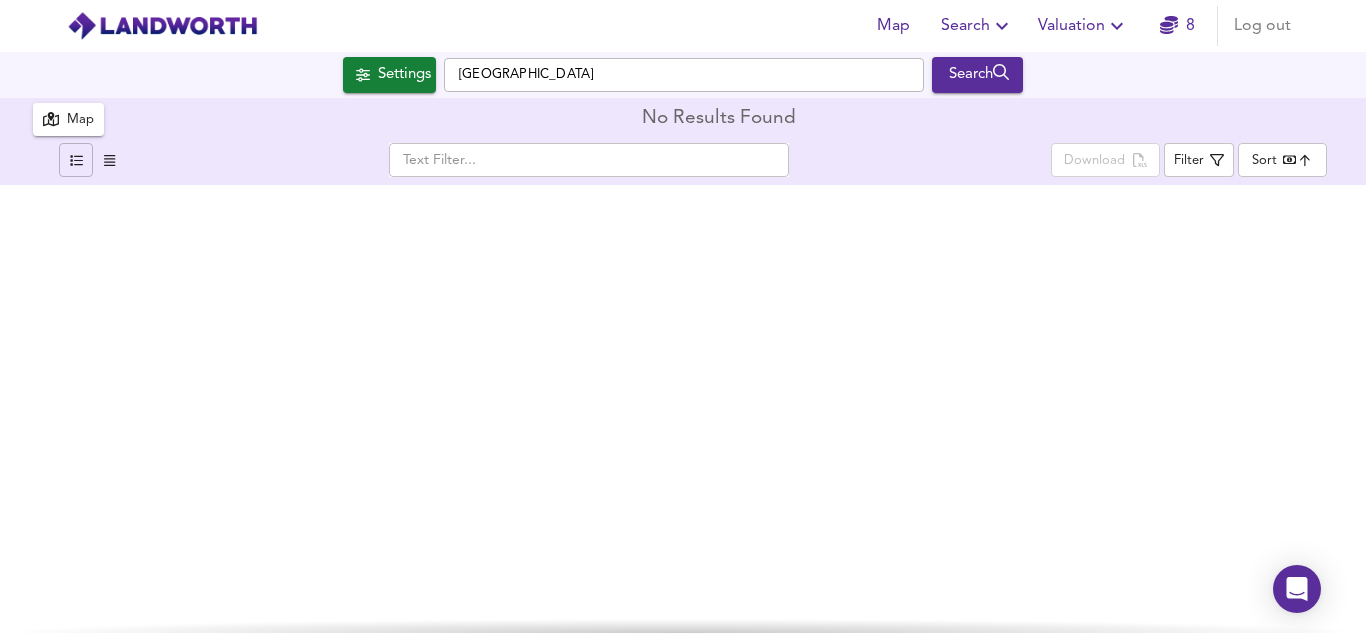 click 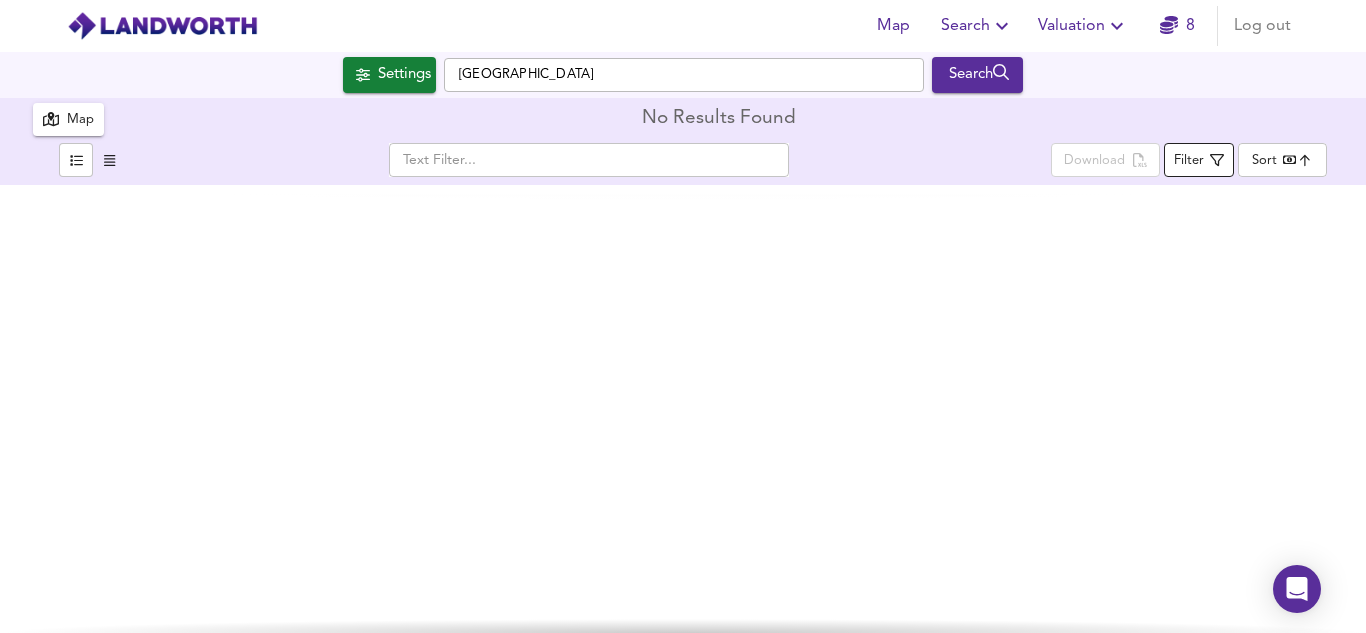 click on "Filter" at bounding box center (1189, 161) 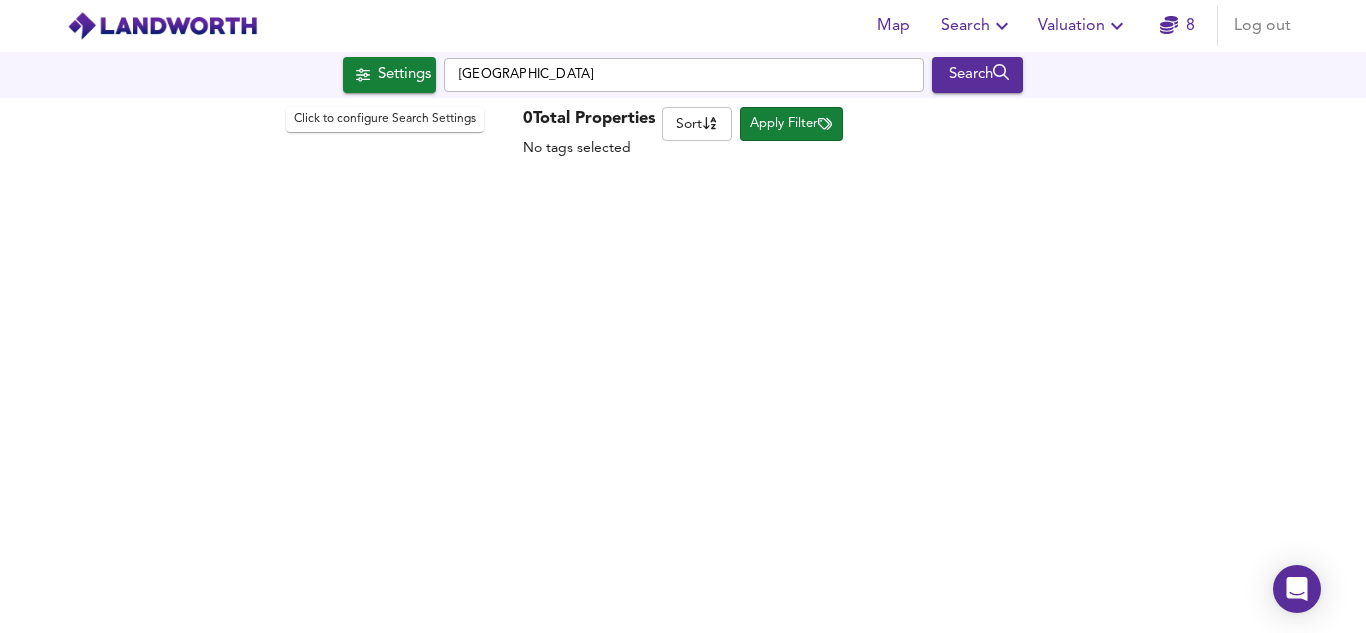 click on "Settings" at bounding box center (404, 75) 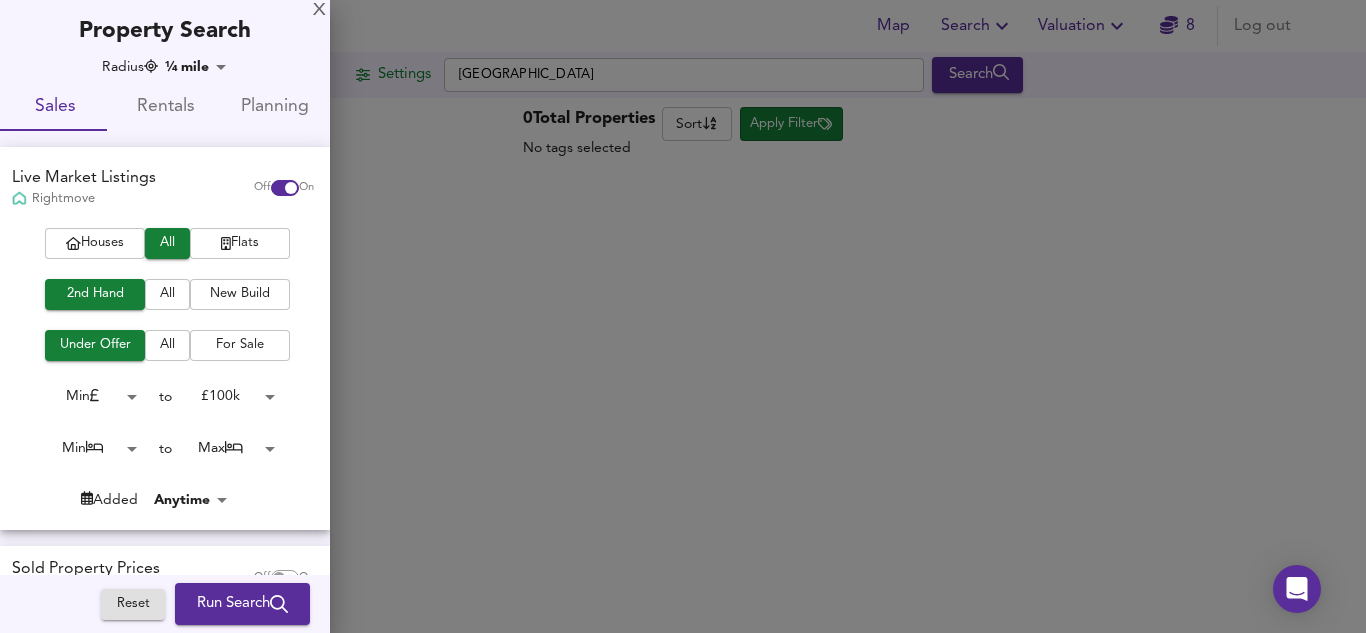 click on "Map Search Valuation    8 Log out        Settings     London        Search      X Waterloo Social Sidings, SE1 7NJ Average Sold Price ft²   m² £616/ft² £ 946/ft² £1,276/ft² Houses All Flats     Search             Average Price landworth    £ 1,710/ft²    £ 1,550/ft²    £ 1,437/ft² 0  Total Properties No tags selected Sort   name ​    Apply Filter  X Map Settings Basemap          Default hybrid Heatmap          Average Price landworth 2D   View Dynamic Heatmap   On Show Postcodes Show Boroughs 2D 3D Find Me X Property Search Radius   ¼ mile 402 Sales Rentals Planning    Live Market Listings   Rightmove Off   On    Houses All   Flats 2nd Hand All New Build Under Offer All For Sale Min   0 to £ 100k 100000   Min   0 to Max   50   Added Anytime -1    Sold Property Prices   HM Land Registry Off   On     Room Rentals & Flatshares   SpareRoom   BETA Off   On     Planning Applications Local Authorities Off" at bounding box center [683, 316] 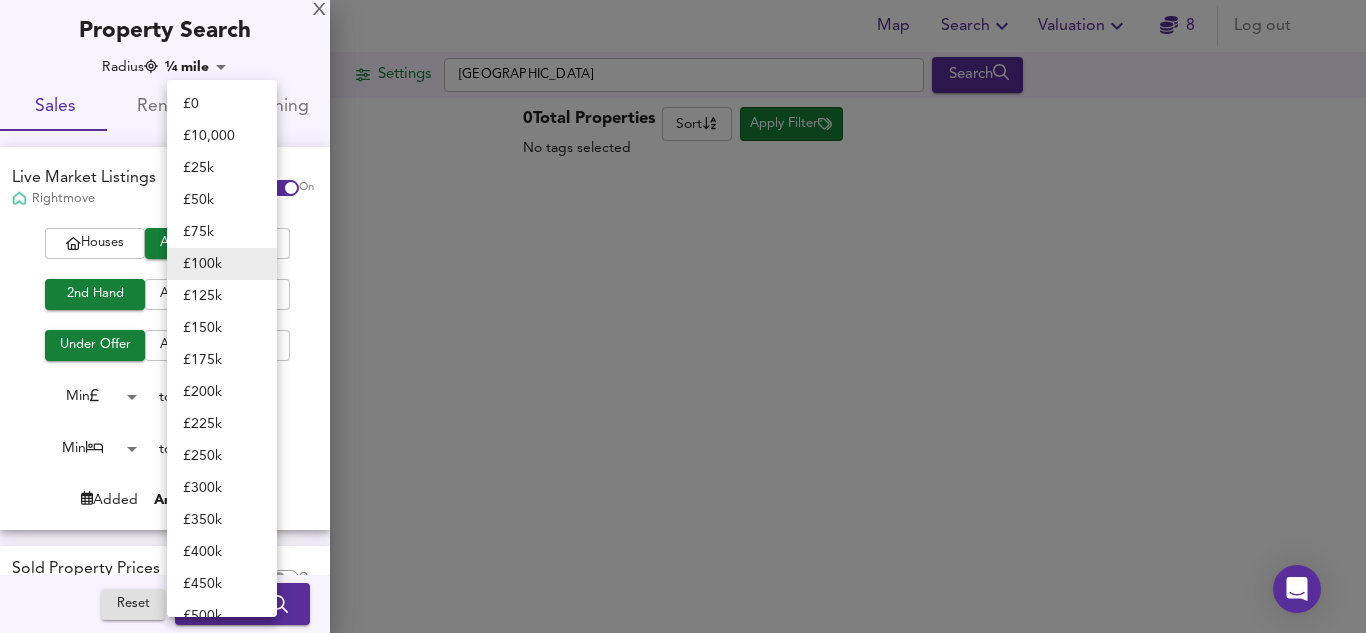 click on "£ 200k" at bounding box center [222, 392] 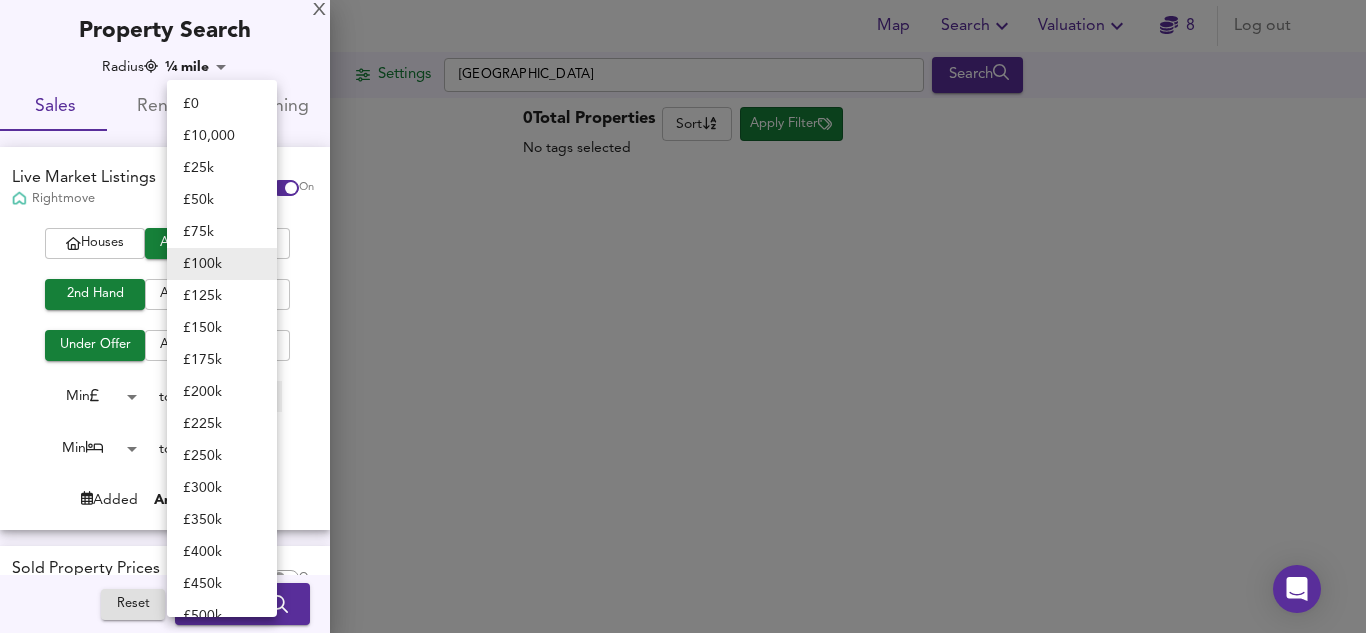 type on "200000" 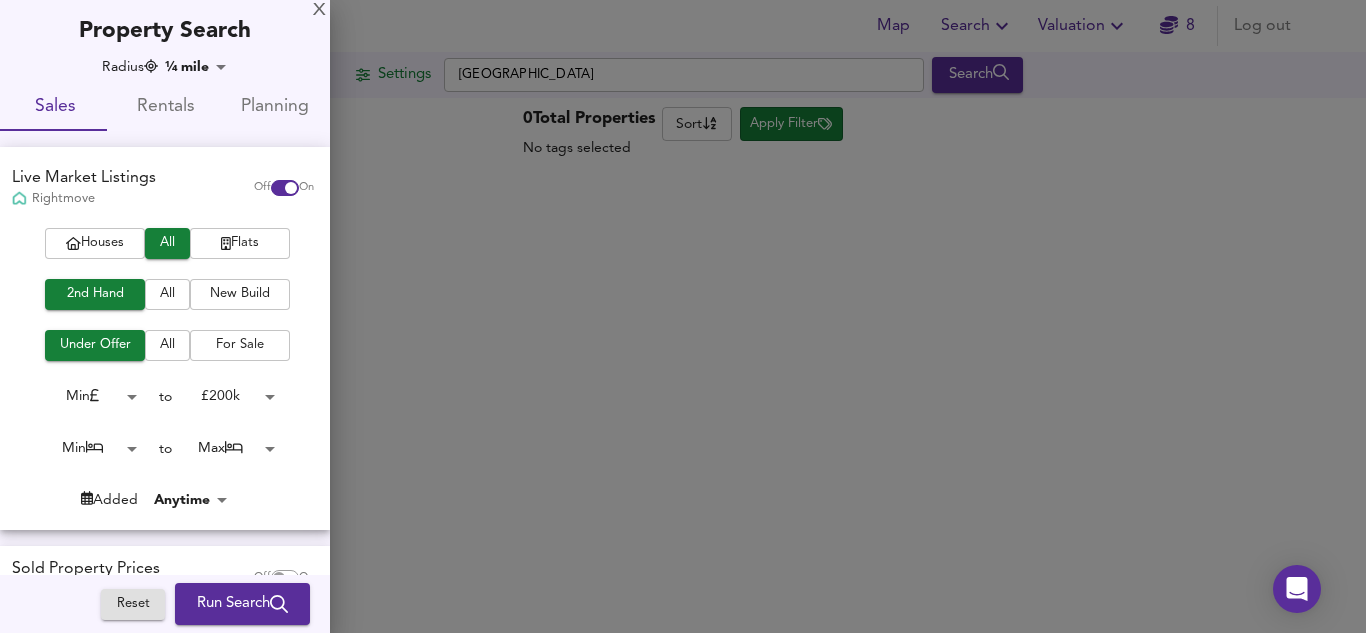 click 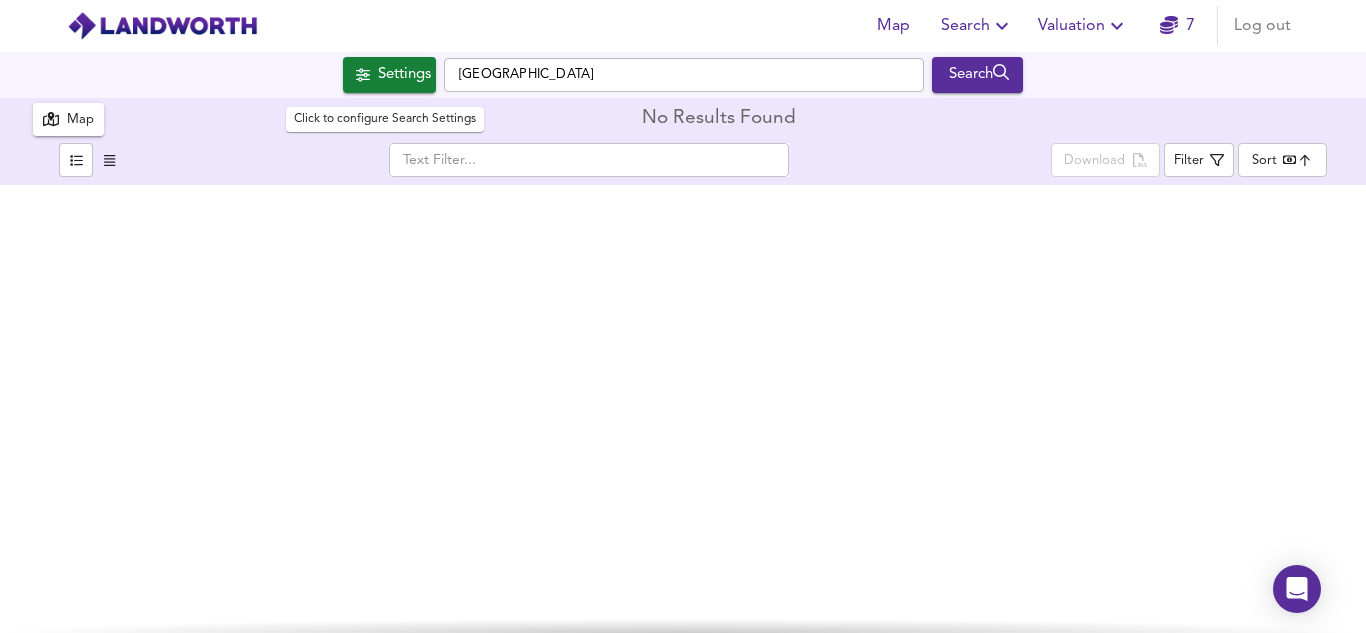 click on "Settings" at bounding box center [404, 75] 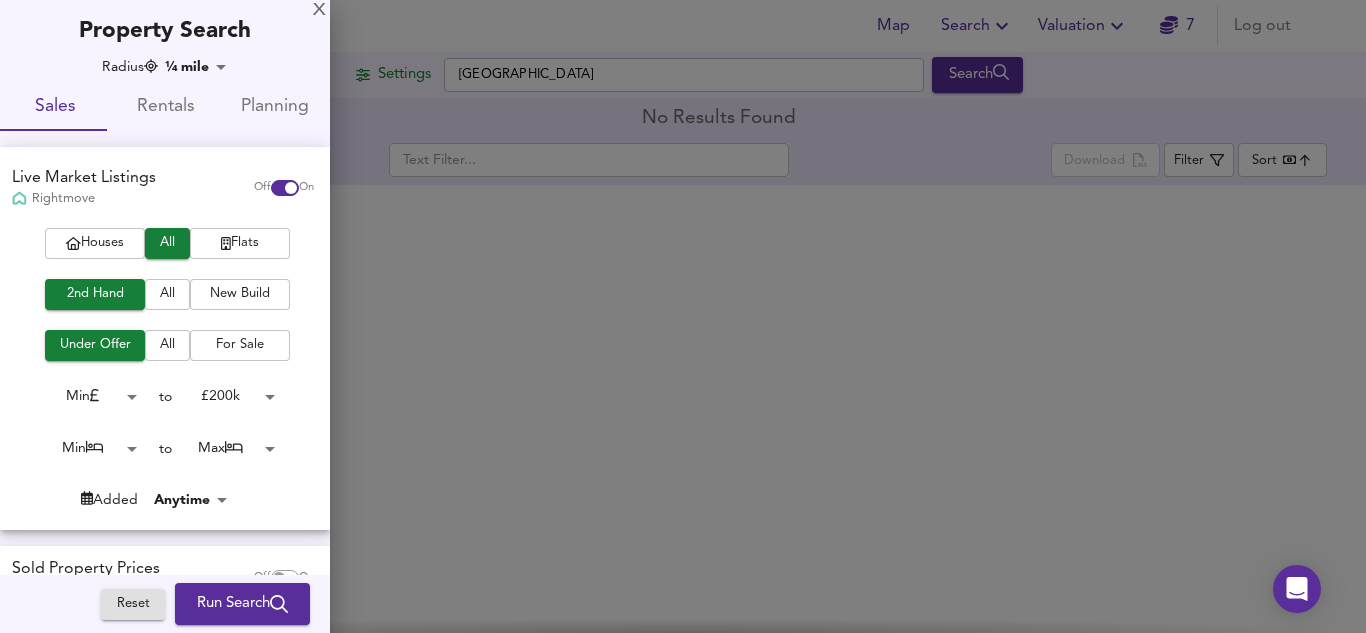 click on "On" at bounding box center [306, 188] 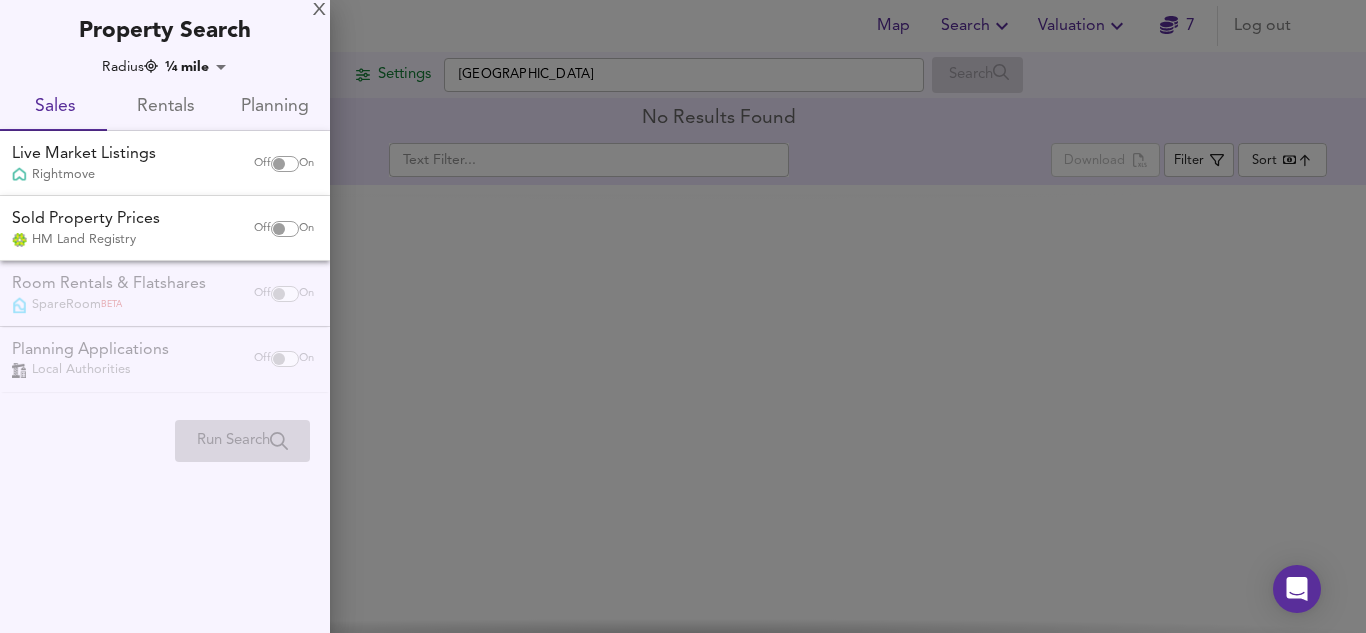 click on "Off   On" at bounding box center (284, 164) 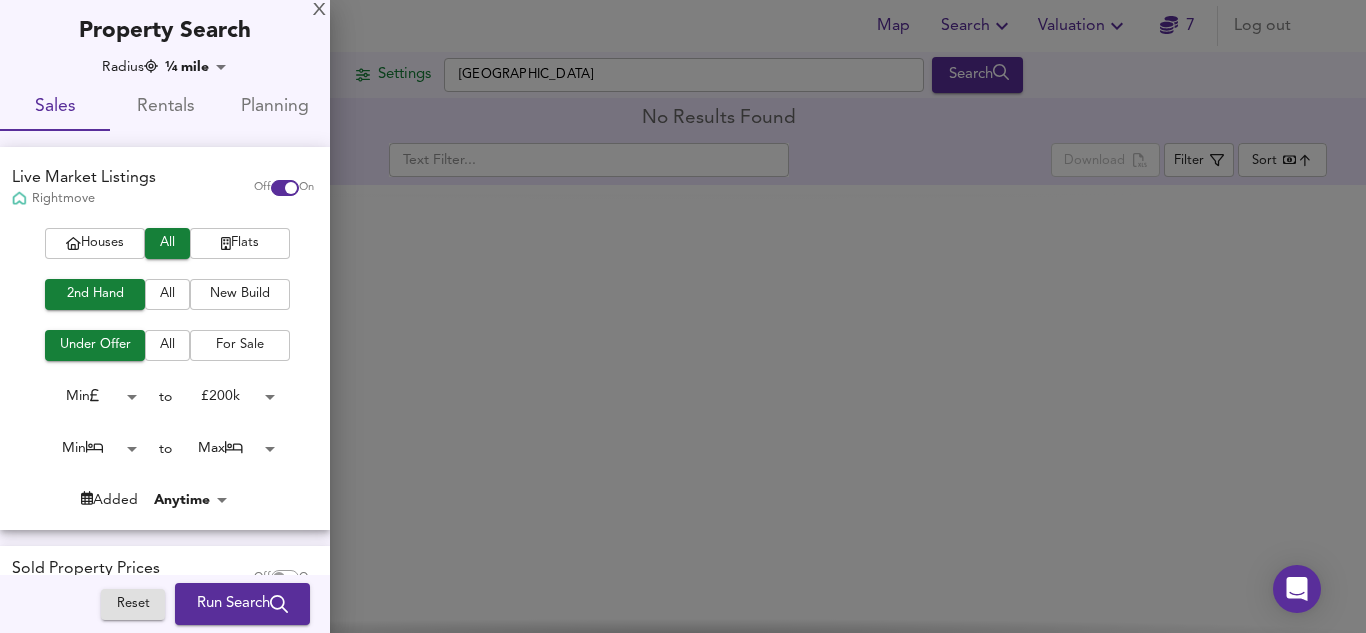 click on "Map Search Valuation    7 Log out        Settings     London        Search                Average Price landworth    £ 1,710/ft²    £ 1,550/ft²    £ 1,437/ft² Map No Results Found           ​ Download   Filter   Sort   bestdeal ​ X Map Settings Basemap          Default hybrid Heatmap          Average Price landworth 2D   View Dynamic Heatmap   On Show Postcodes Show Boroughs 2D 3D Find Me X Property Search Radius   ¼ mile 402 Sales Rentals Planning    Live Market Listings   Rightmove Off   On    Houses All   Flats 2nd Hand All New Build Under Offer All For Sale Min   0 to £ 200k 200000   Min   0 to Max   50   Added Anytime -1    Sold Property Prices   HM Land Registry Off   On     Room Rentals & Flatshares   SpareRoom   BETA Off   On     Planning Applications Local Authorities Off   On  Reset Run Search   Please enable at least one data source to run a search" at bounding box center (683, 316) 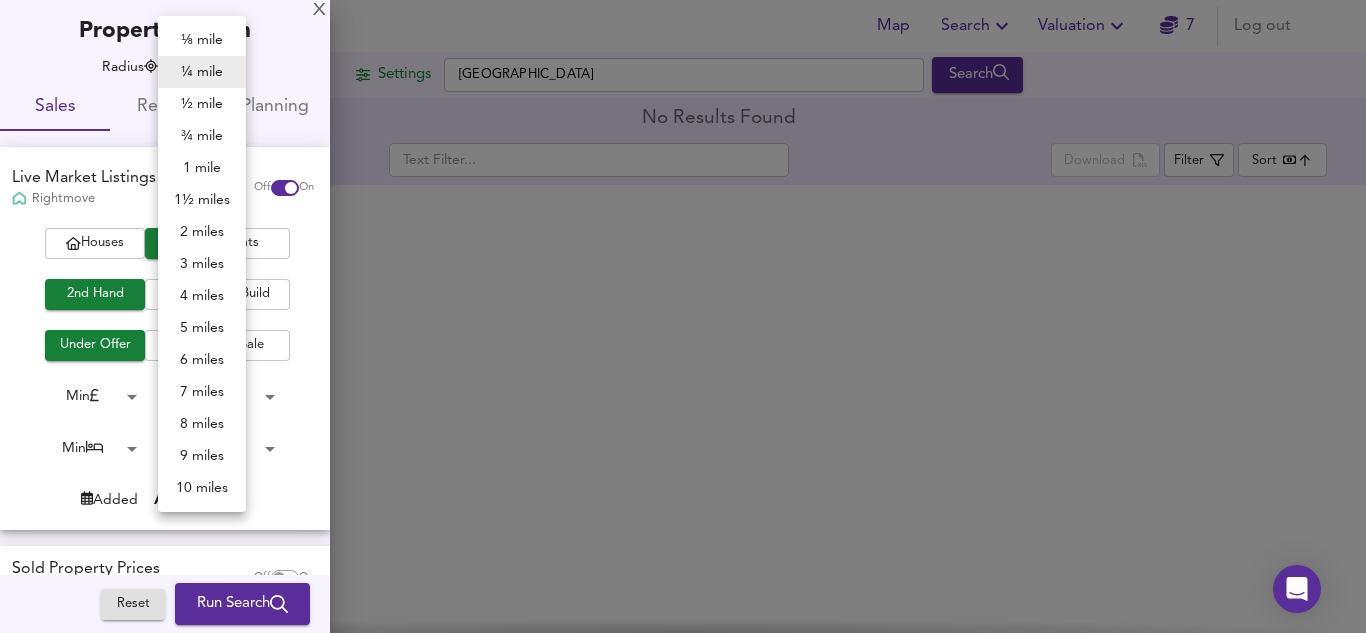 click on "10 miles" at bounding box center [202, 488] 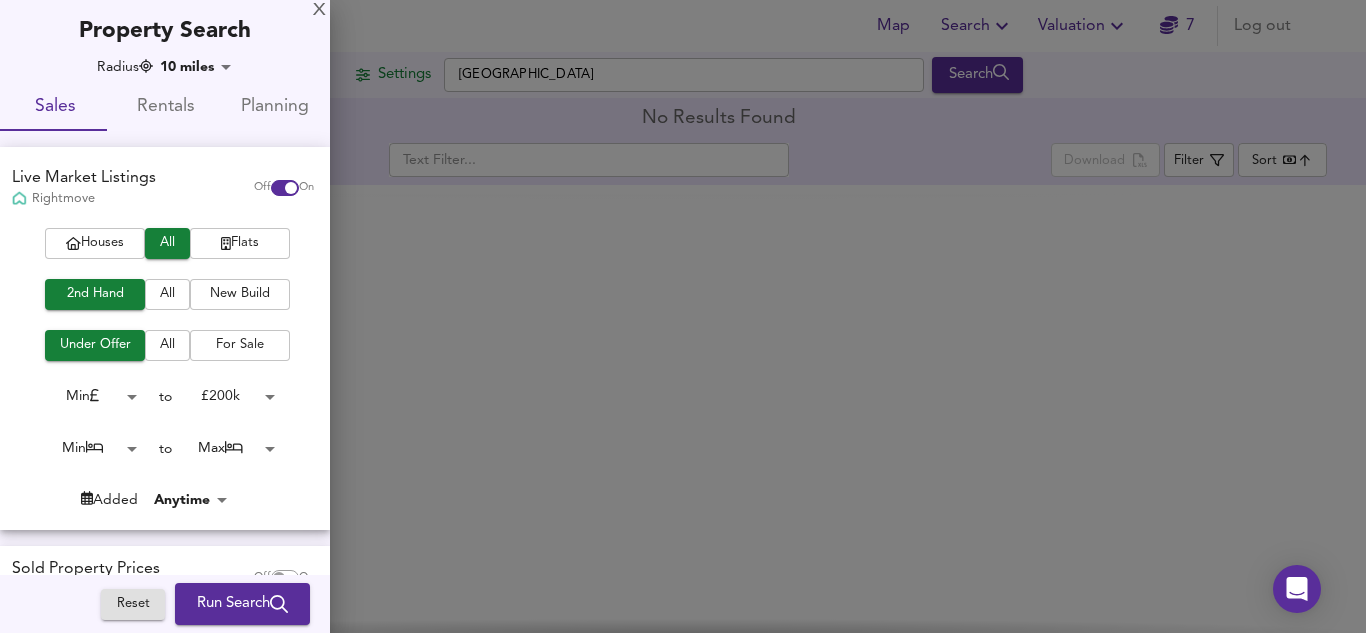 click on "Run Search" at bounding box center (242, 604) 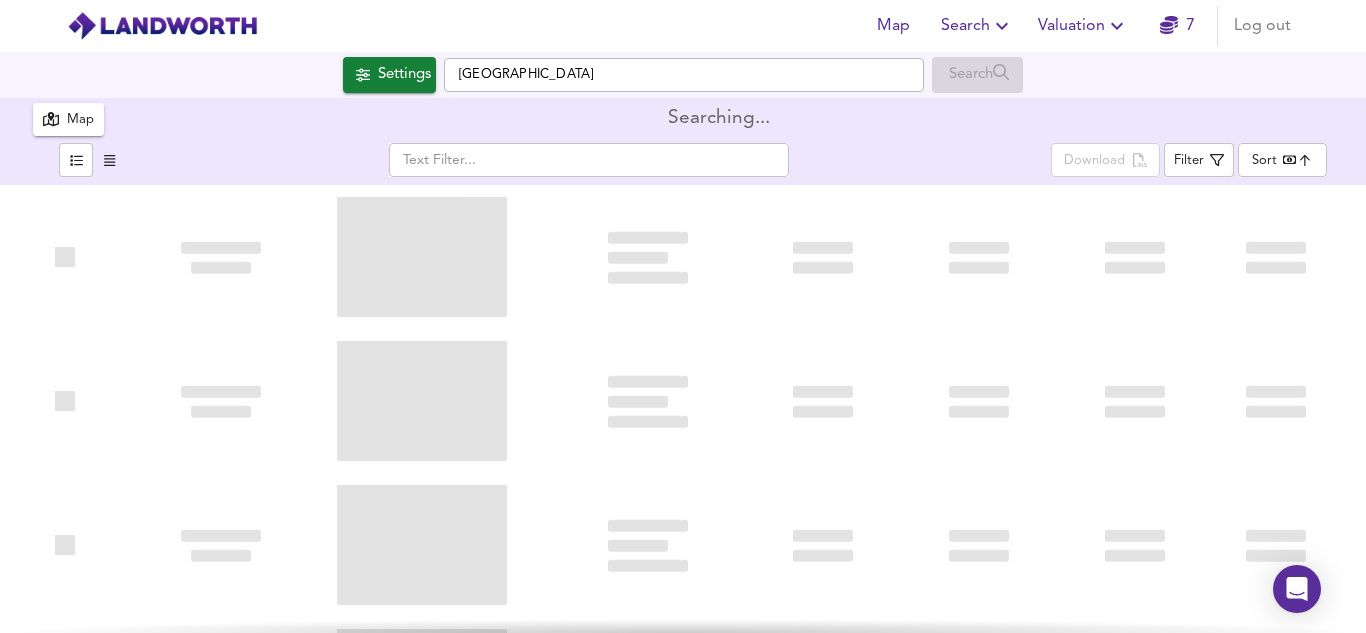 type on "bestdeal" 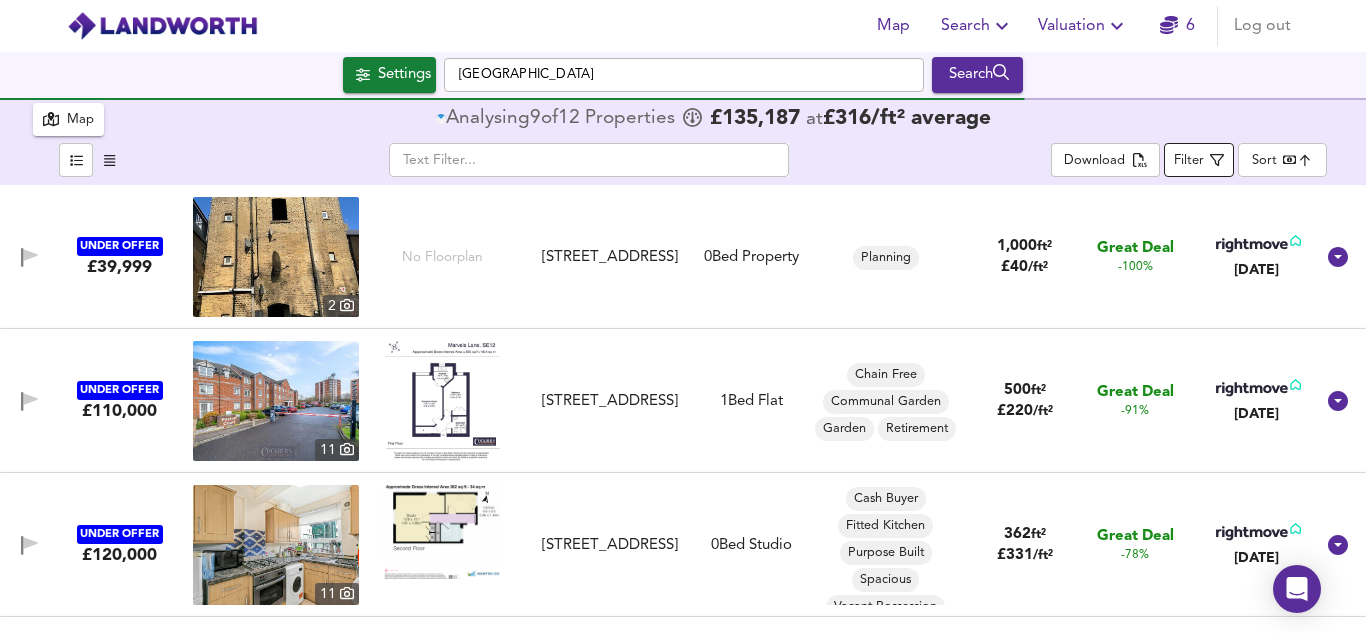 click on "Filter" at bounding box center [1189, 161] 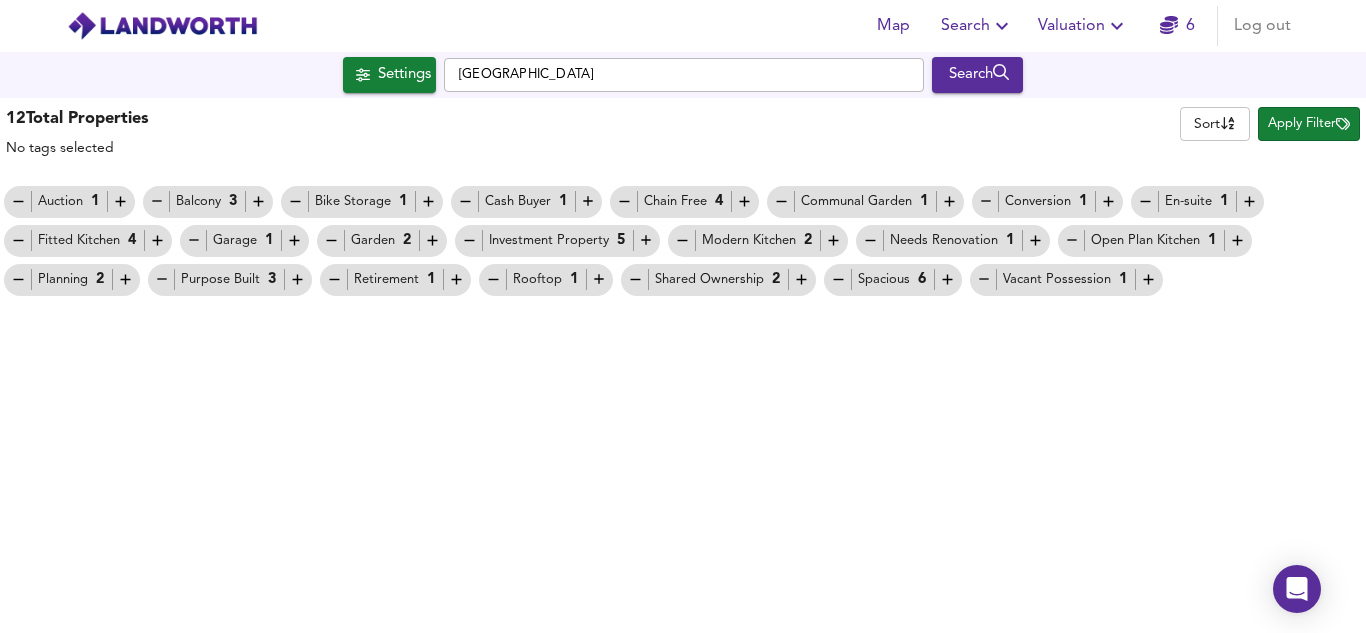 click on "Map Search Valuation    6 Log out        Settings     London        Search            12  Results     Average Price landworth    £ 2,929/ft²    £ 700/ft²    £ 330/ft² 12  Total Properties No tags selected Sort   name ​    Apply Filter  Auction 1 Balcony 3 Bike Storage 1 Cash Buyer 1 Chain Free 4 Communal Garden 1 Conversion 1 En-suite 1 Fitted Kitchen 4 Garage 1 Garden 2 Investment Property 5 Modern Kitchen 2 Needs Renovation 1 Open Plan Kitchen 1 Planning 2 Purpose Built 3 Retirement 1 Rooftop 1 Shared Ownership 2 Spacious 6 Vacant Possession 1 X Map Settings Basemap          Default hybrid Heatmap          Average Price landworth 2D   View Dynamic Heatmap   On Show Postcodes Show Boroughs 2D 3D Find Me X Property Search Radius   10 miles 16090 Sales Rentals Planning    Live Market Listings   Rightmove Off   On    Houses All   Flats 2nd Hand All New Build Under Offer All For Sale Min   0 to £ 200k 200000   Min   0 to Max   50   Added" at bounding box center [683, 316] 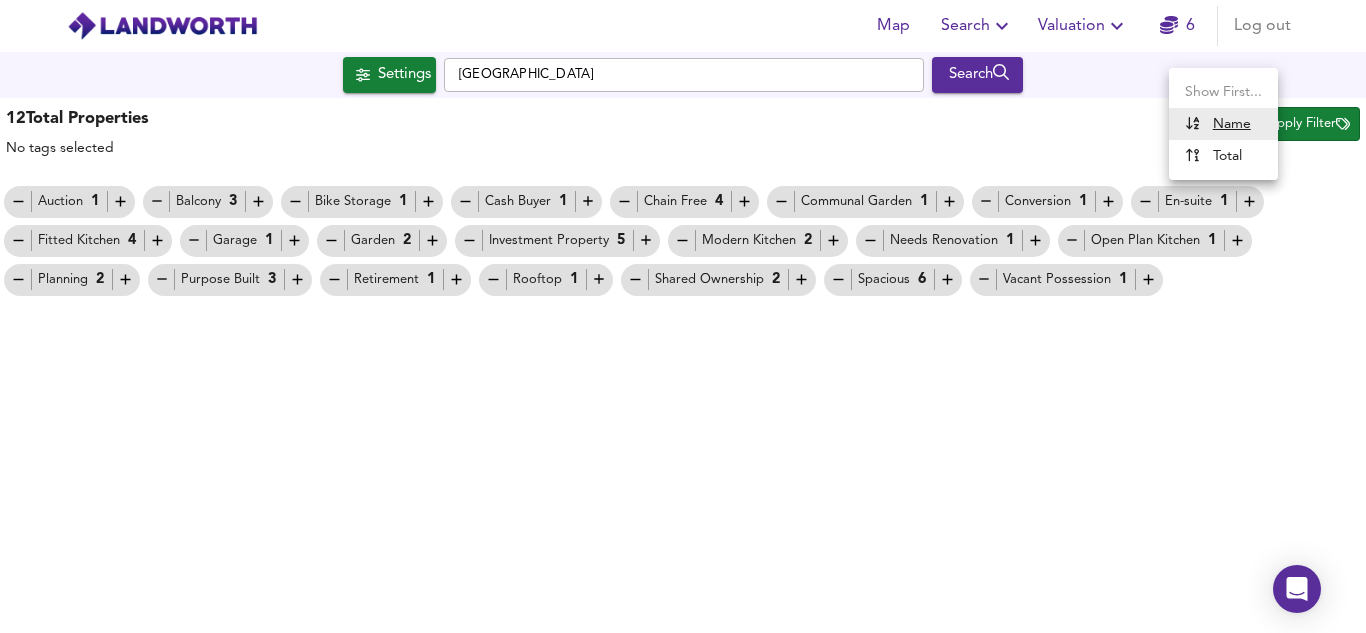 click 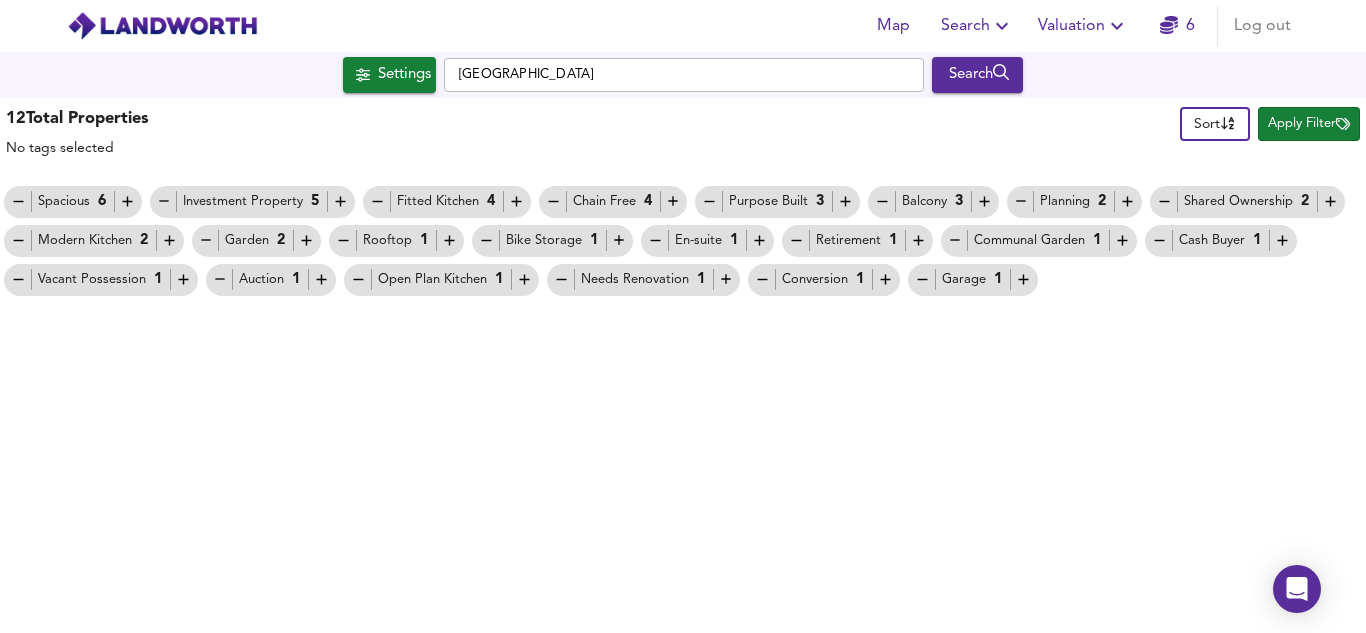 click on "Apply Filter" at bounding box center [1309, 124] 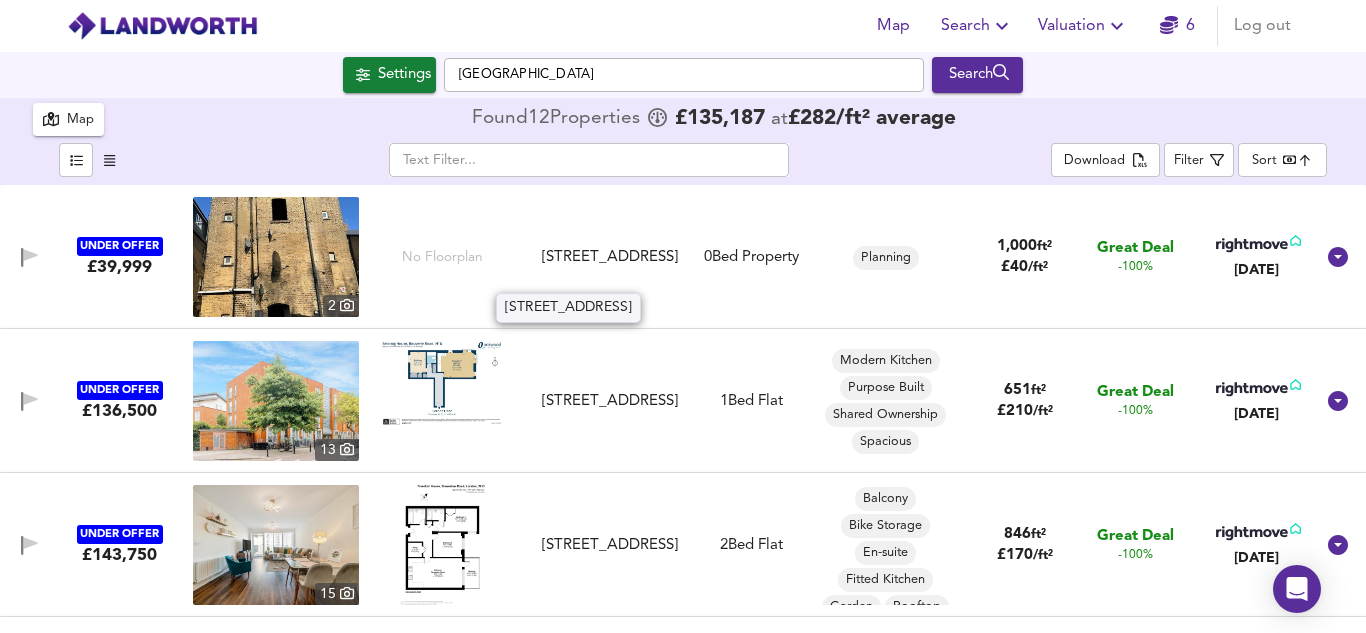 click on "Boston Road, Hanwell, London, W7 2EP" at bounding box center (609, 257) 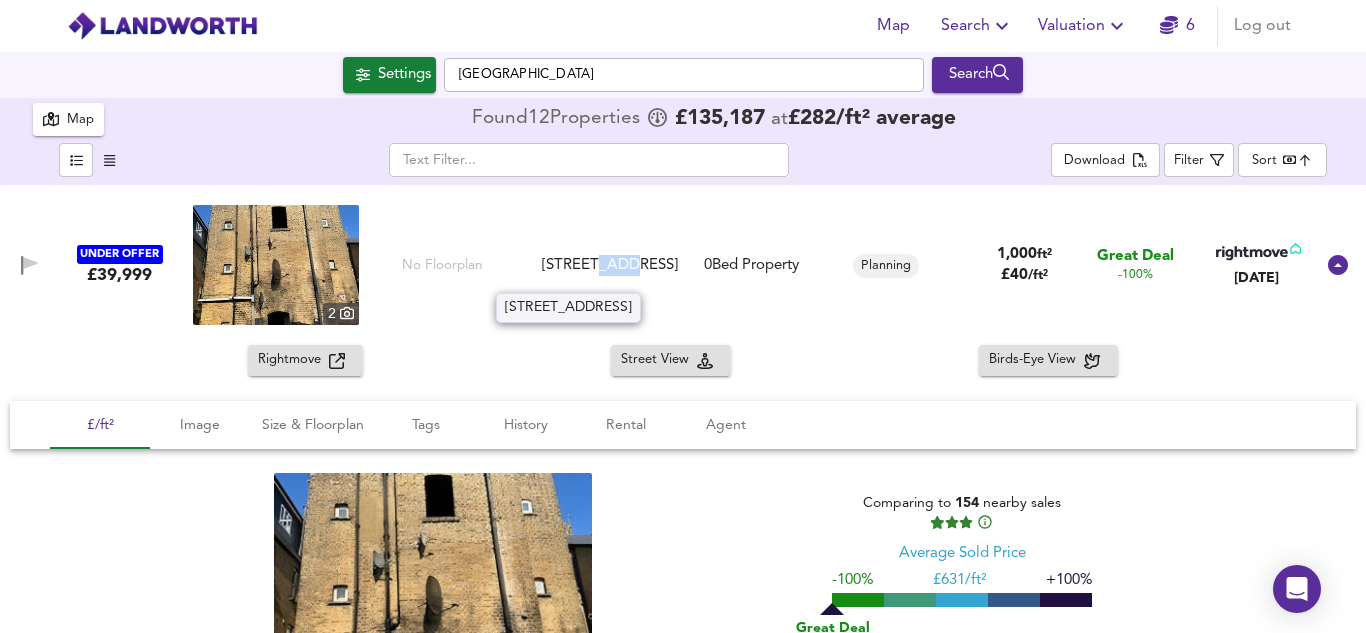 click on "UNDER OFFER £39,999     2     No Floorplan Boston Road, Hanwell, London, W7 2EP Boston Road, Hanwell, London, W7 2EP 0  Bed   Property Planning 1,000 ft² £ 40 / ft² Great Deal -100% 8 Jul 2025 Rightmove       Street View       Birds-Eye View       £/ft² Image Size & Floorplan Tags History Rental Agent   2     Comparing to   154   nearby sales   Average Sold Price -100% £ 631/ft² +100% Great Deal -100% £40/ft²   2     Floorplan Size: 93m² = 1,000ft² No Floorplan Planning 8 Jul 2025 :  Listed for  £ 39,999 You can find average rental prices for  W7  on   Home.co.uk Pattinsons - Pattinsons Auction- National Auctioneer 0191 625 0964" at bounding box center [683, 458] 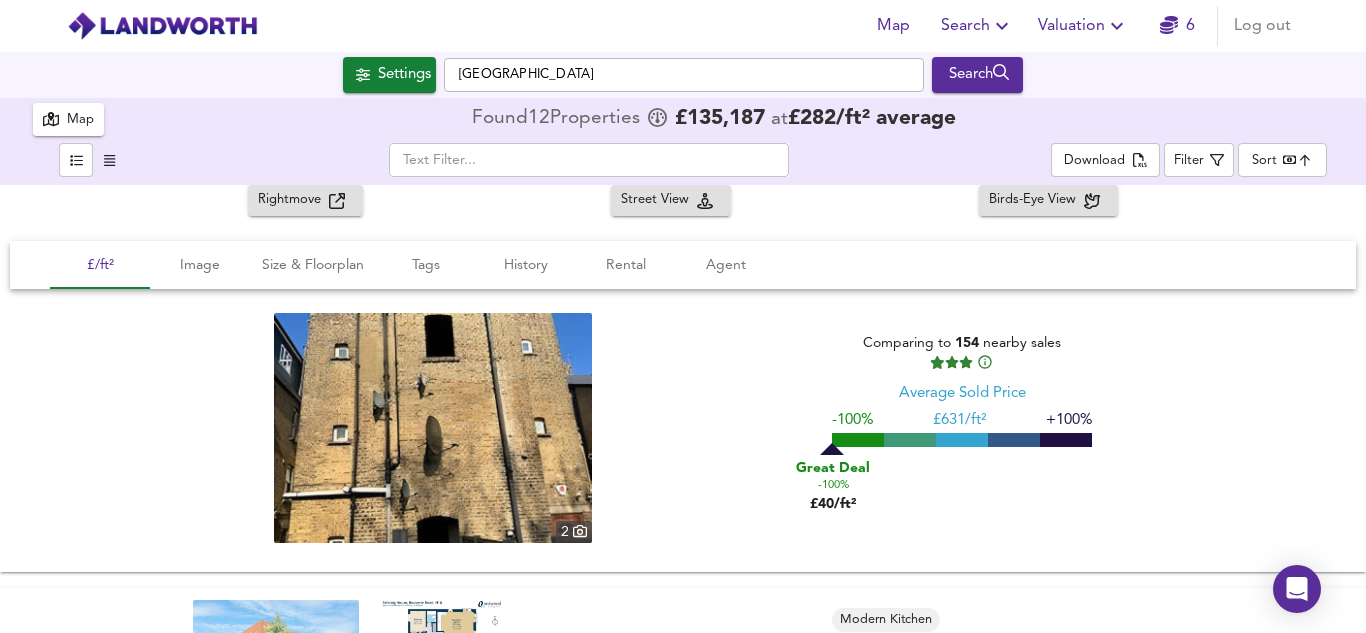 scroll, scrollTop: 120, scrollLeft: 0, axis: vertical 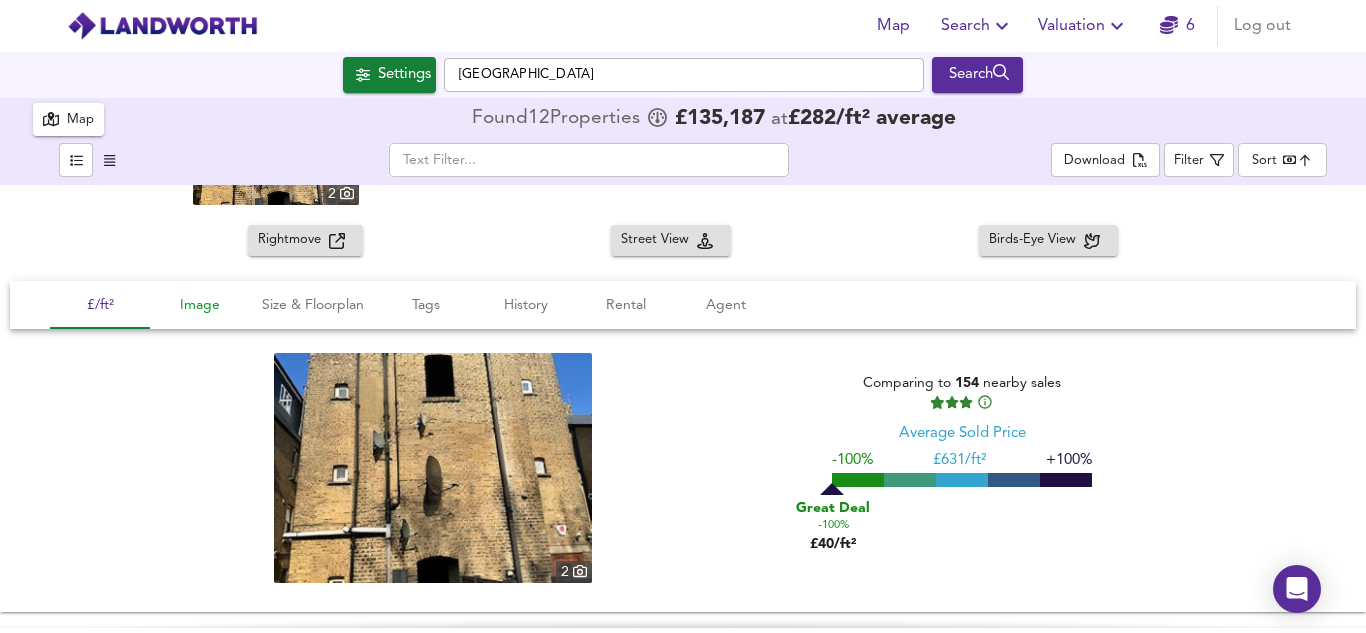 click on "Image" at bounding box center (200, 305) 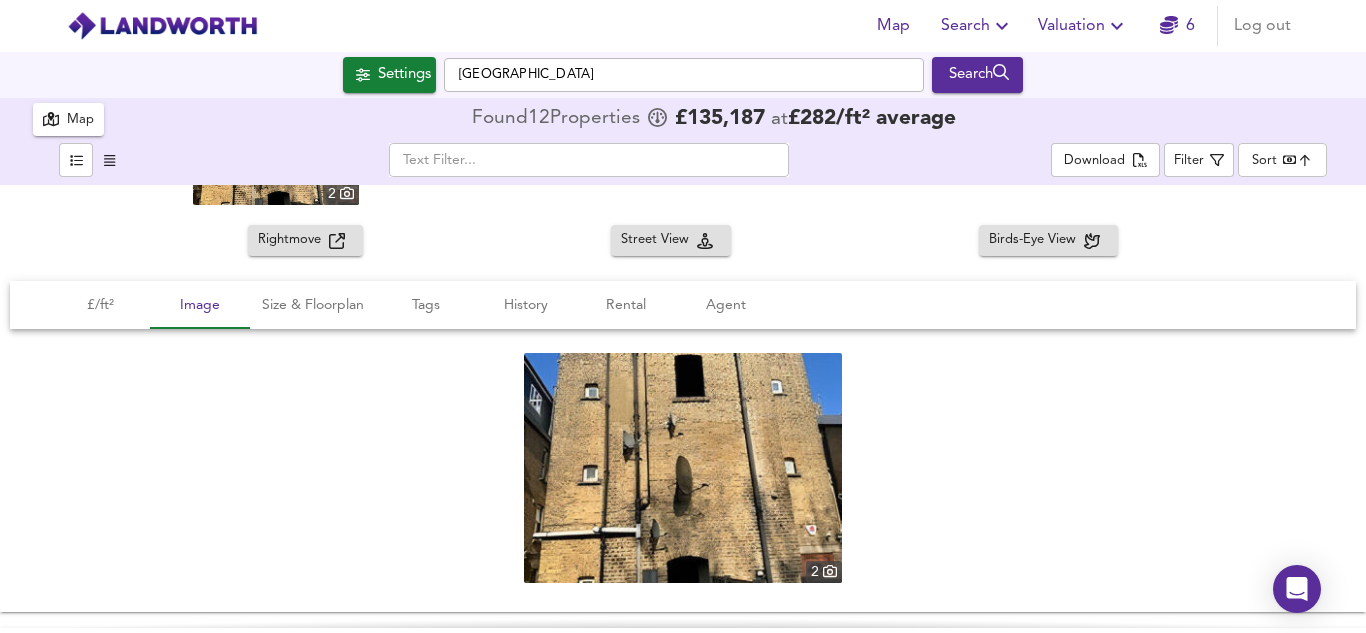 click at bounding box center [683, 468] 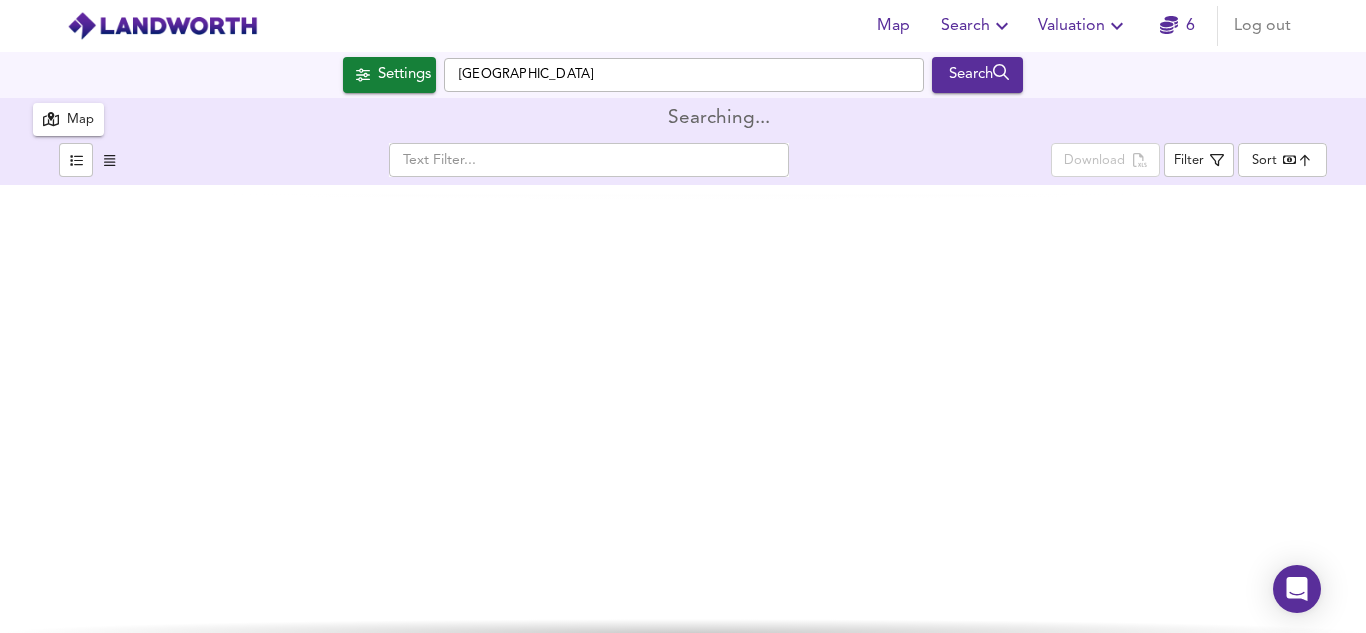 scroll, scrollTop: 0, scrollLeft: 0, axis: both 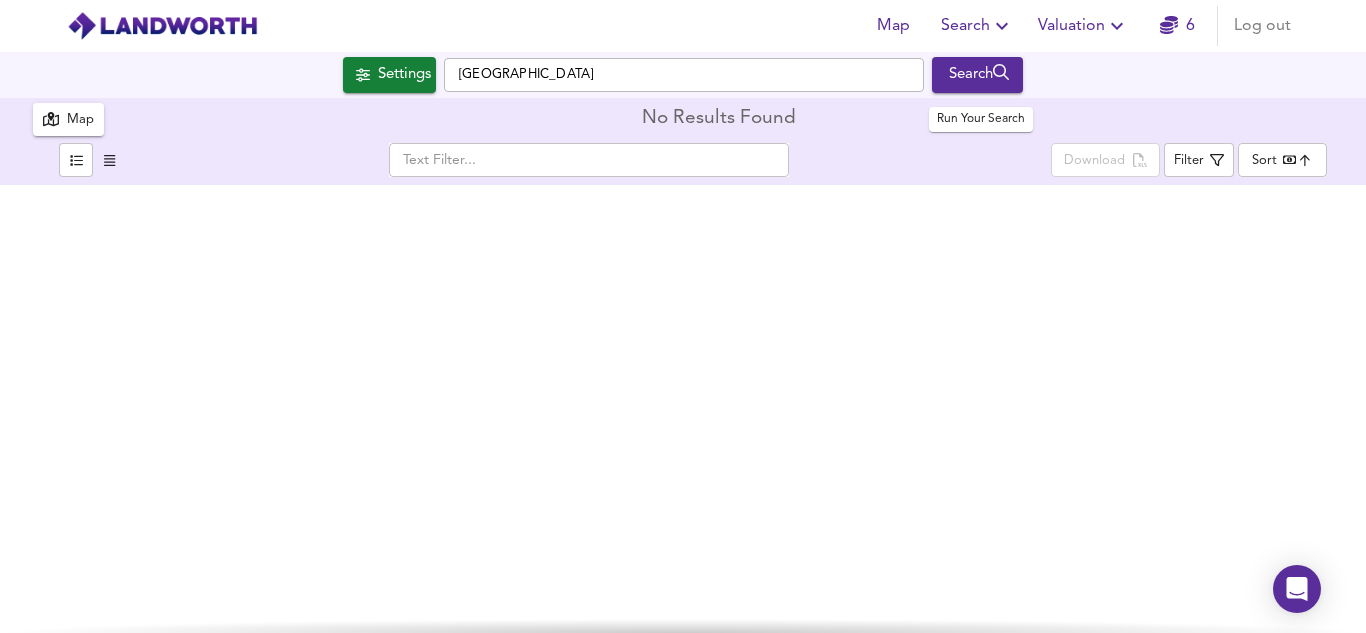 click on "Search" at bounding box center (977, 75) 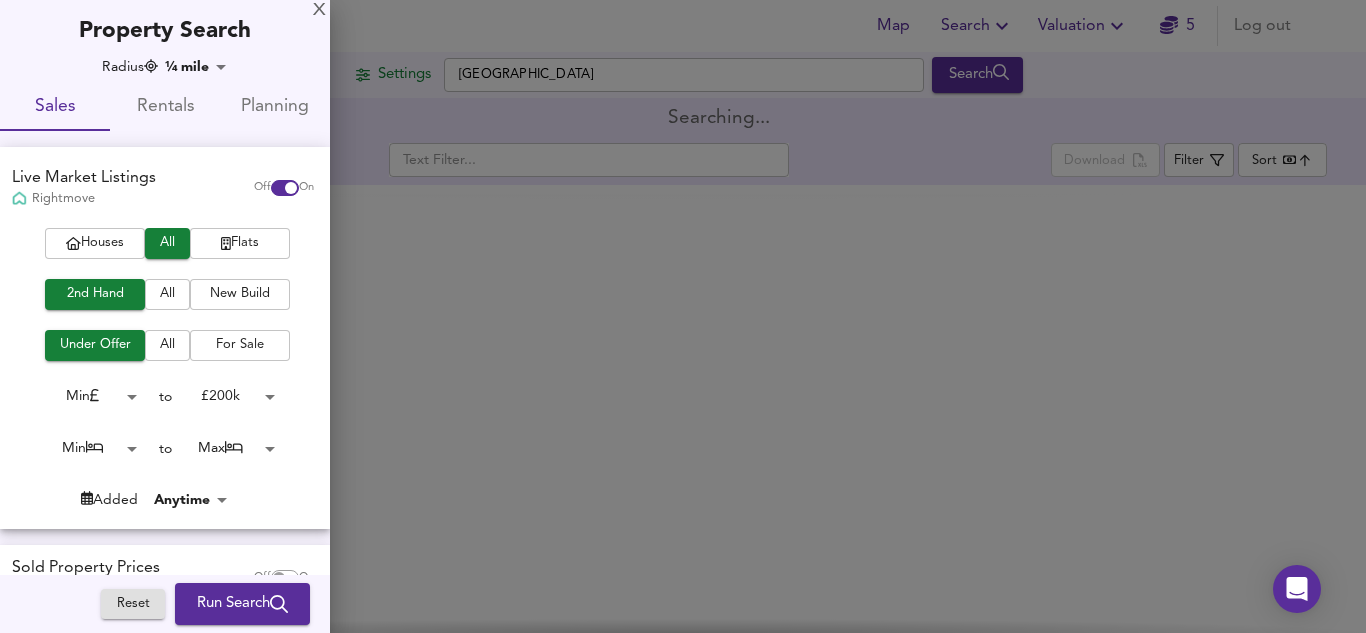 type on "bestdeal" 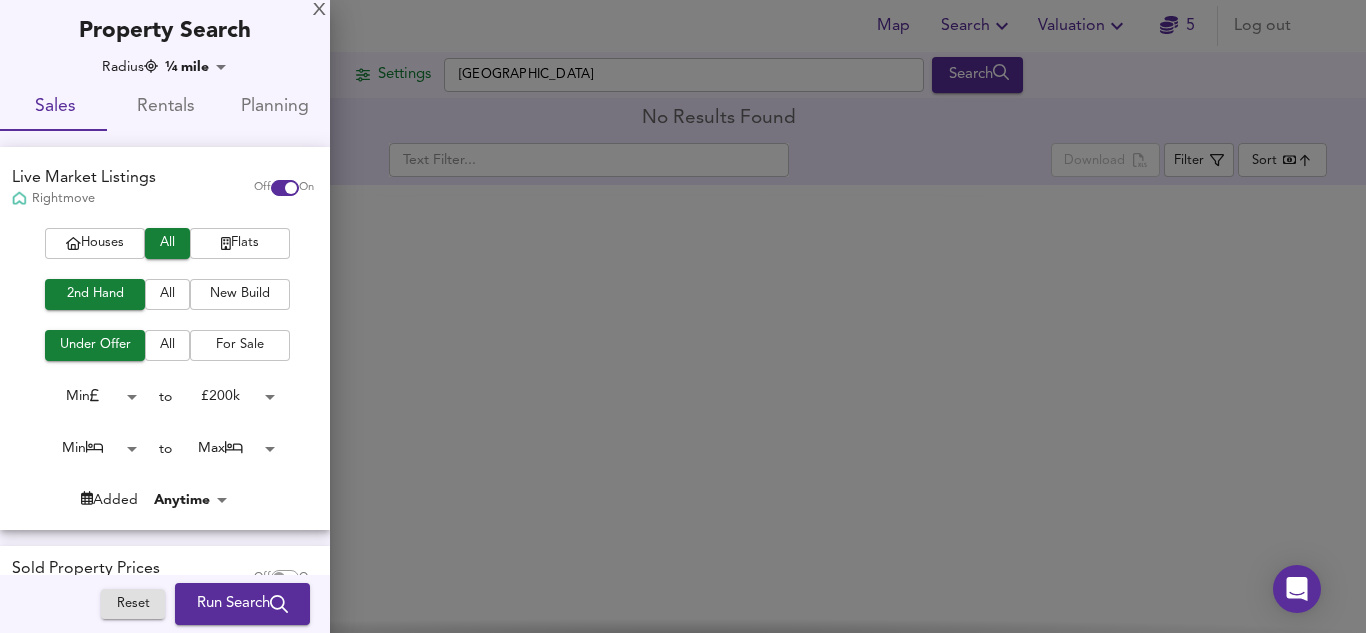 click at bounding box center [683, 316] 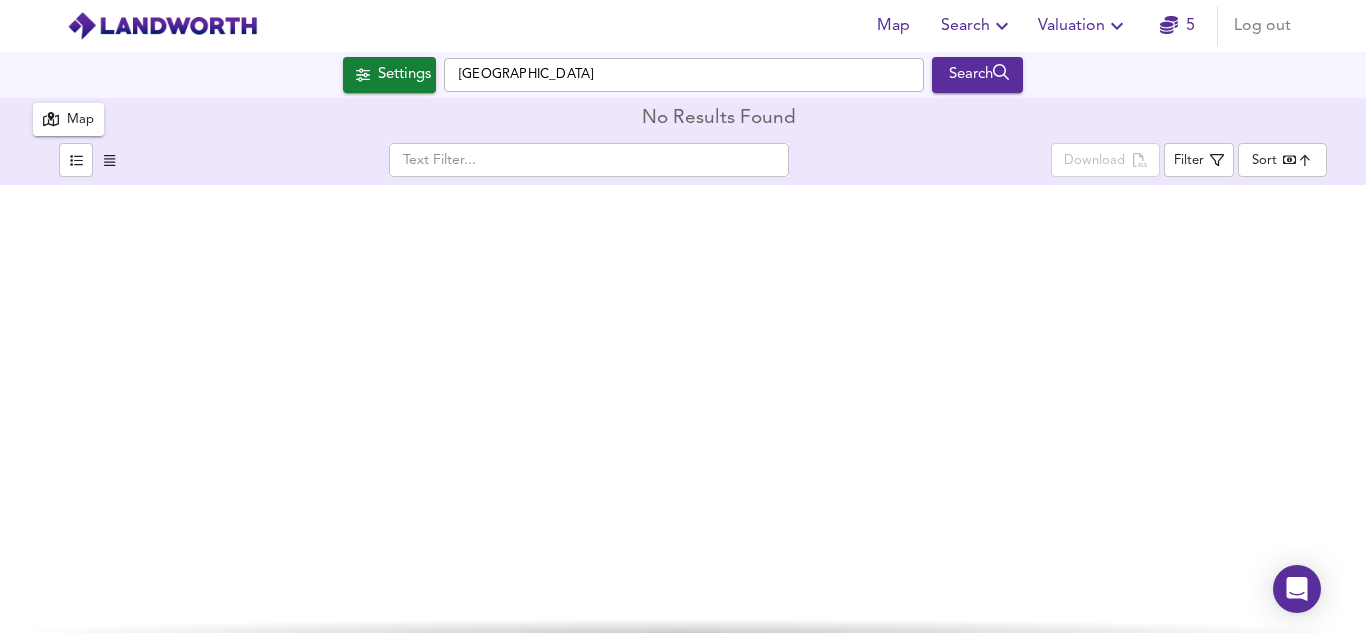 click on "Map" at bounding box center (80, 120) 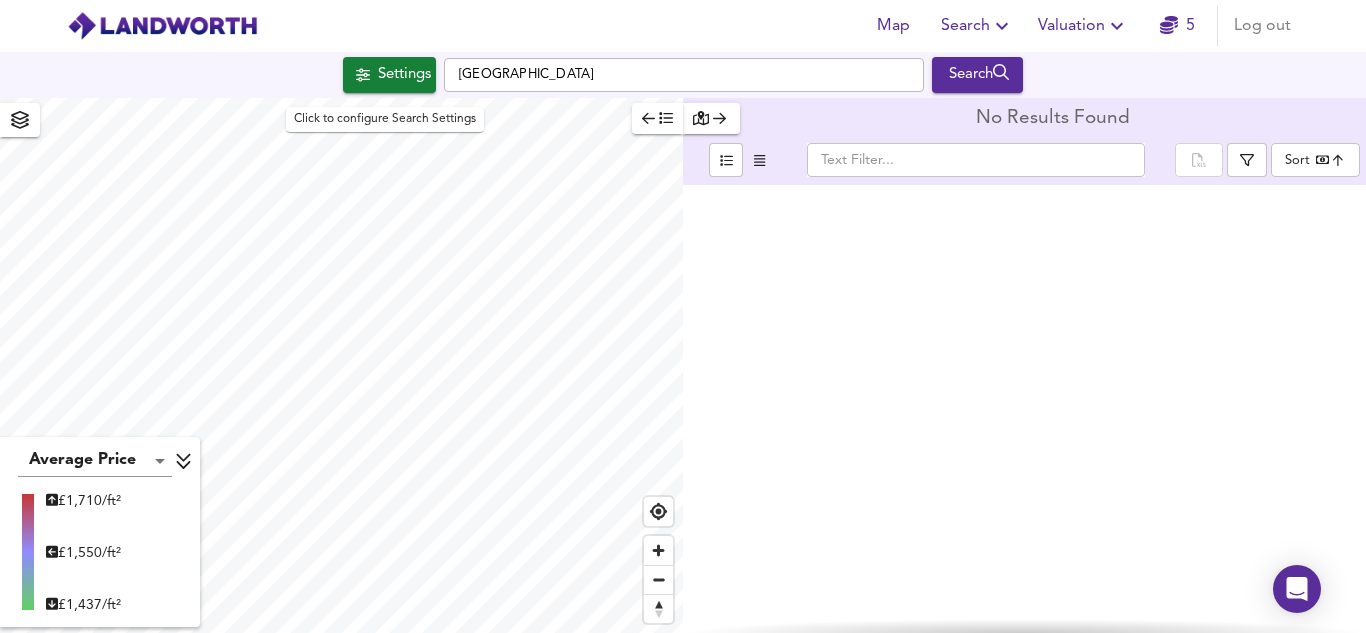 click 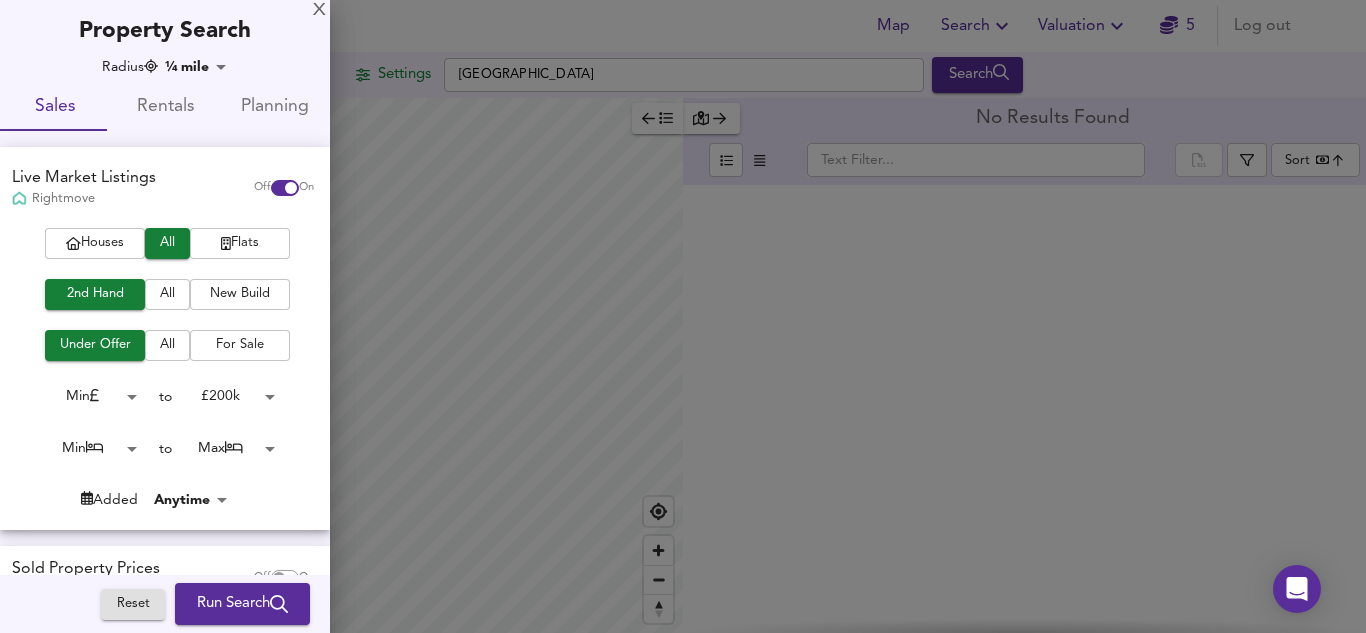 click on "Map Search Valuation    5 Log out        Settings     London        Search              Average Price landworth    £ 1,710/ft²    £ 1,550/ft²    £ 1,437/ft²     No Results Found           ​         Sort   bestdeal ​ X Map Settings Basemap          Default hybrid Heatmap          Average Price landworth 2D   View Dynamic Heatmap   On Show Postcodes Show Boroughs 2D 3D Find Me X Property Search Radius   ¼ mile 402 Sales Rentals Planning    Live Market Listings   Rightmove Off   On    Houses All   Flats 2nd Hand All New Build Under Offer All For Sale Min   0 to £ 200k 200000   Min   0 to Max   50   Added Anytime -1    Sold Property Prices   HM Land Registry Off   On     Room Rentals & Flatshares   SpareRoom   BETA Off   On     Planning Applications Local Authorities Off   On  Reset Run Search   Please enable at least one data source to run a search" at bounding box center [683, 316] 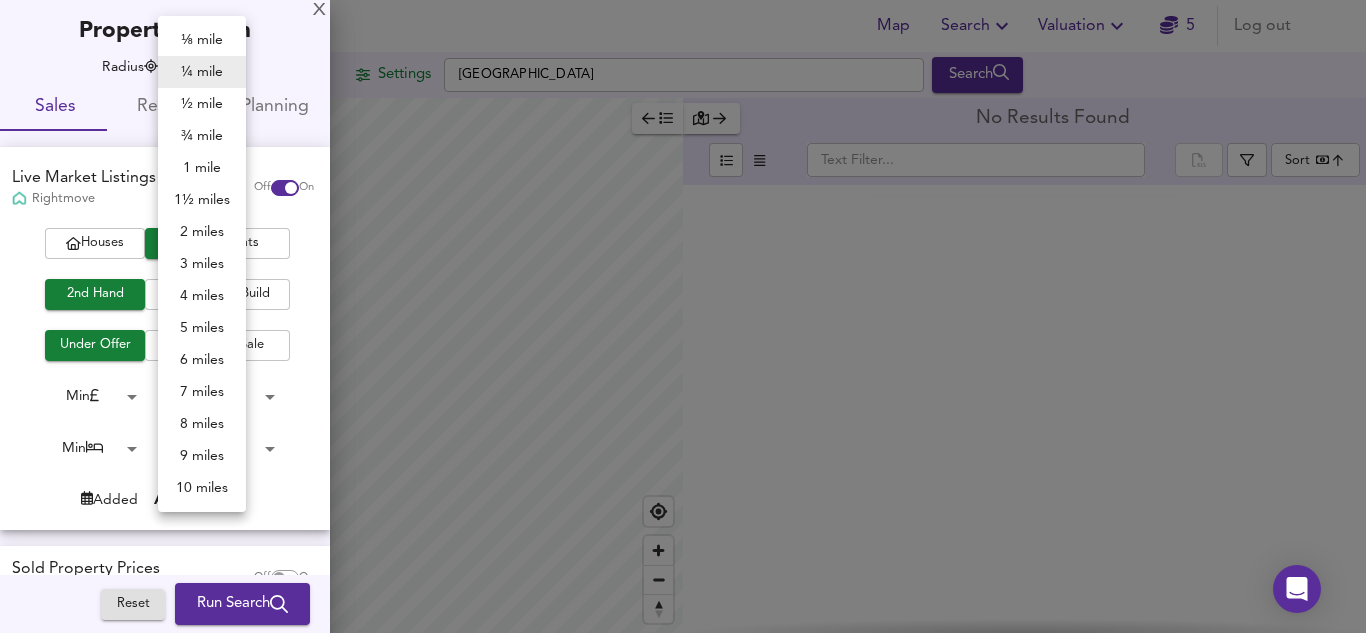 click on "10 miles" at bounding box center (202, 488) 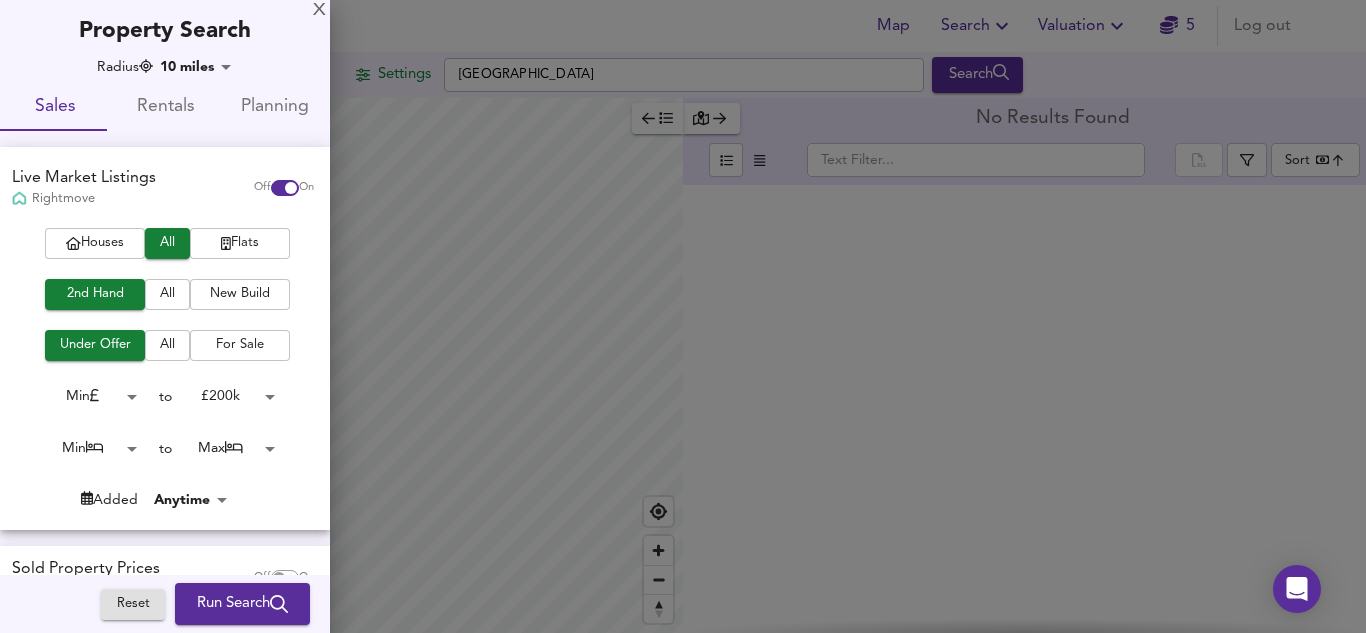 click on "Map Search Valuation    5 Log out        Settings     London        Search              Average Price landworth    £ 2,929/ft²    £ 700/ft²    £ 330/ft²     No Results Found           ​         Sort   bestdeal ​ X Map Settings Basemap          Default hybrid Heatmap          Average Price landworth 2D   View Dynamic Heatmap   On Show Postcodes Show Boroughs 2D 3D Find Me X Property Search Radius   10 miles 16090 Sales Rentals Planning    Live Market Listings   Rightmove Off   On    Houses All   Flats 2nd Hand All New Build Under Offer All For Sale Min   0 to £ 200k 200000   Min   0 to Max   50   Added Anytime -1    Sold Property Prices   HM Land Registry Off   On     Room Rentals & Flatshares   SpareRoom   BETA Off   On     Planning Applications Local Authorities Off   On  Reset Run Search   Please enable at least one data source to run a search" at bounding box center [683, 316] 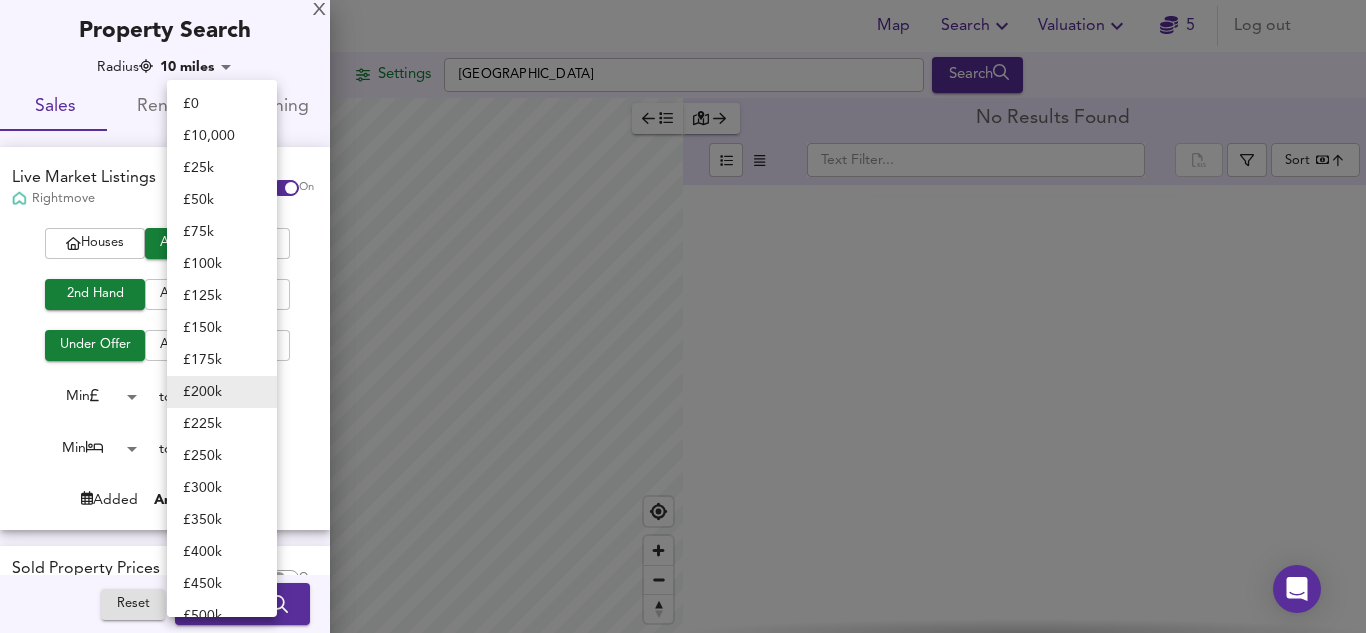 click on "£ 10,000" at bounding box center [222, 136] 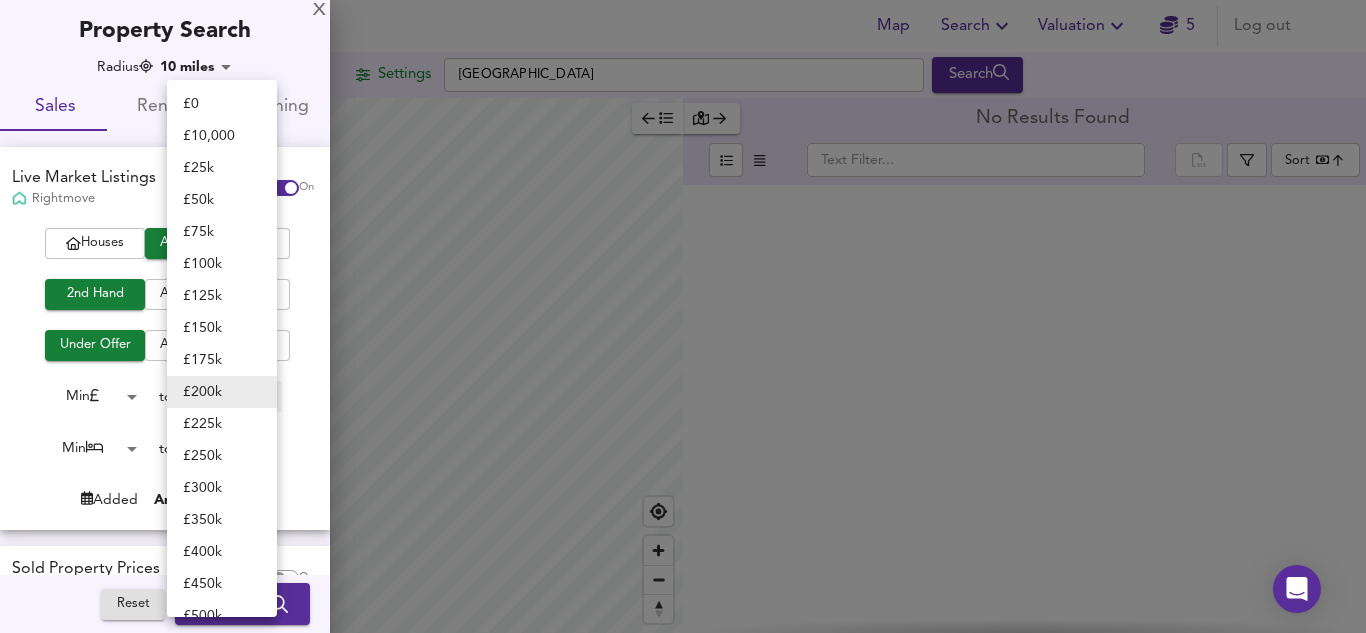 type on "10000" 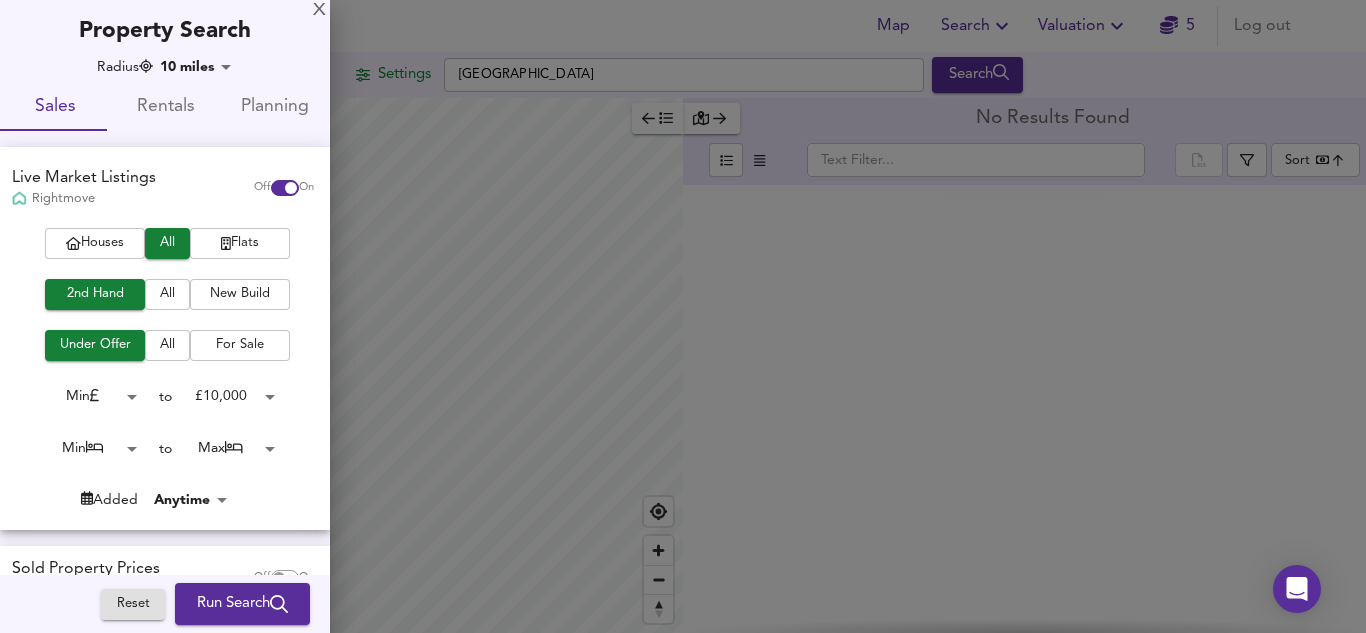 click on "Run Search" at bounding box center (242, 604) 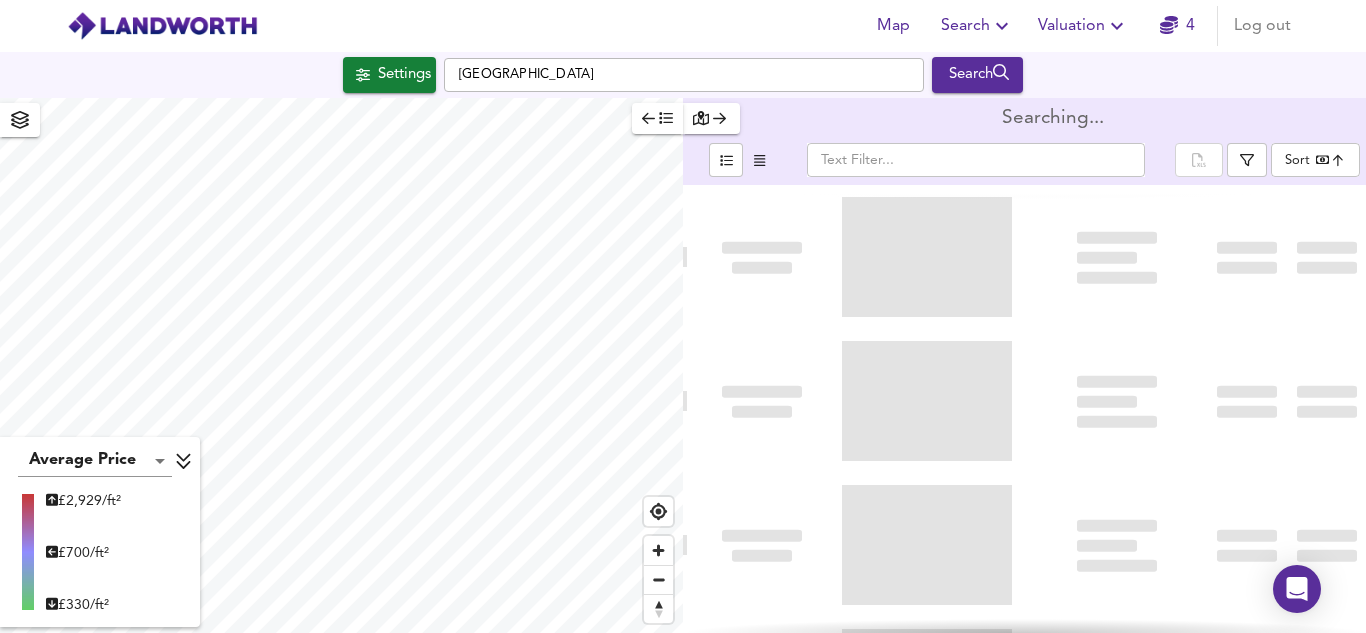type on "bestdeal" 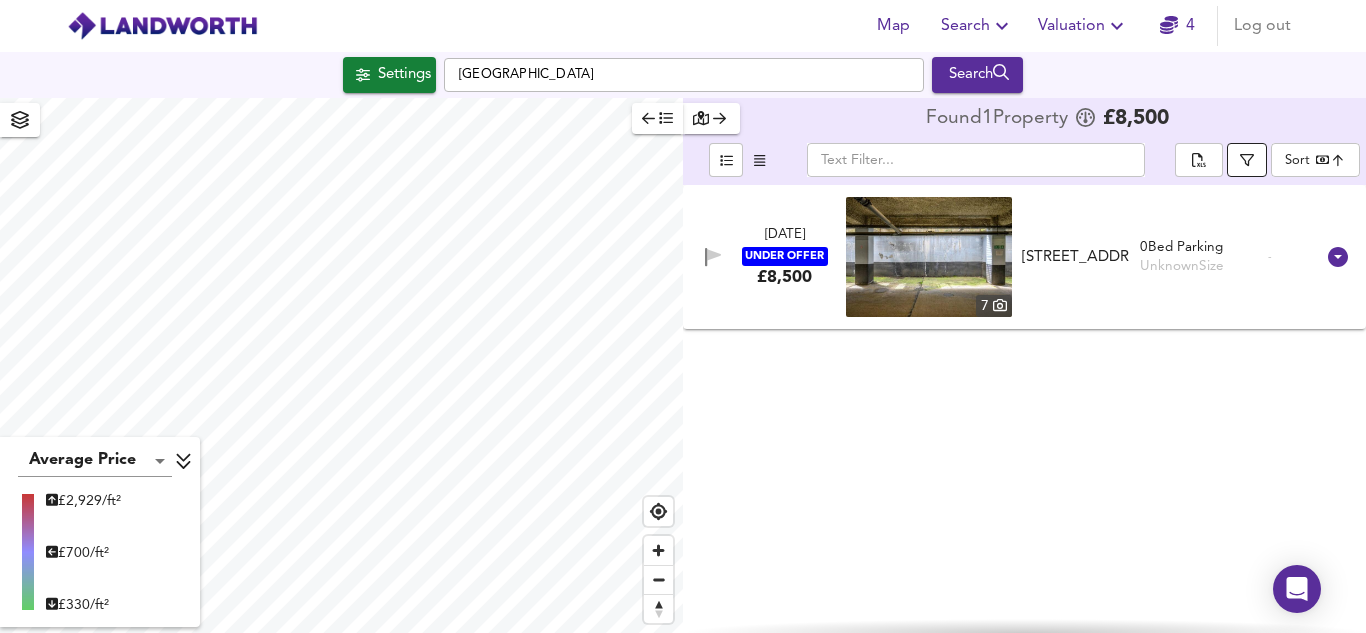 click at bounding box center (1247, 160) 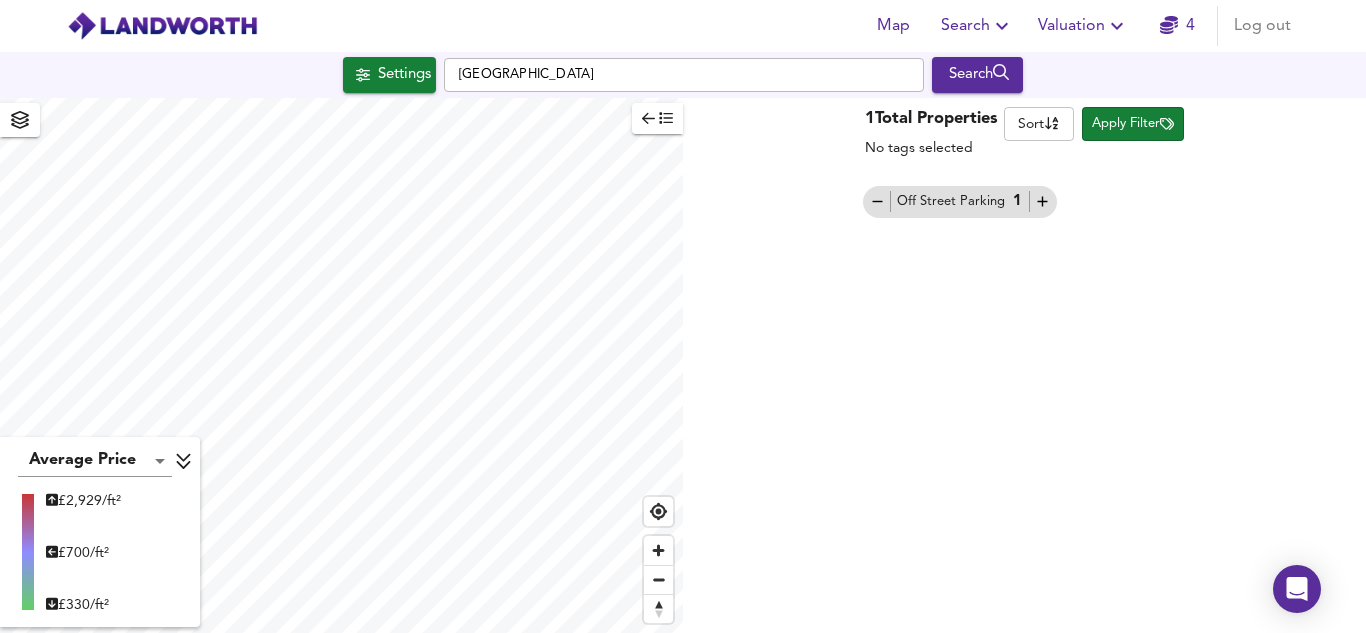 click on "Apply Filter" at bounding box center [1133, 124] 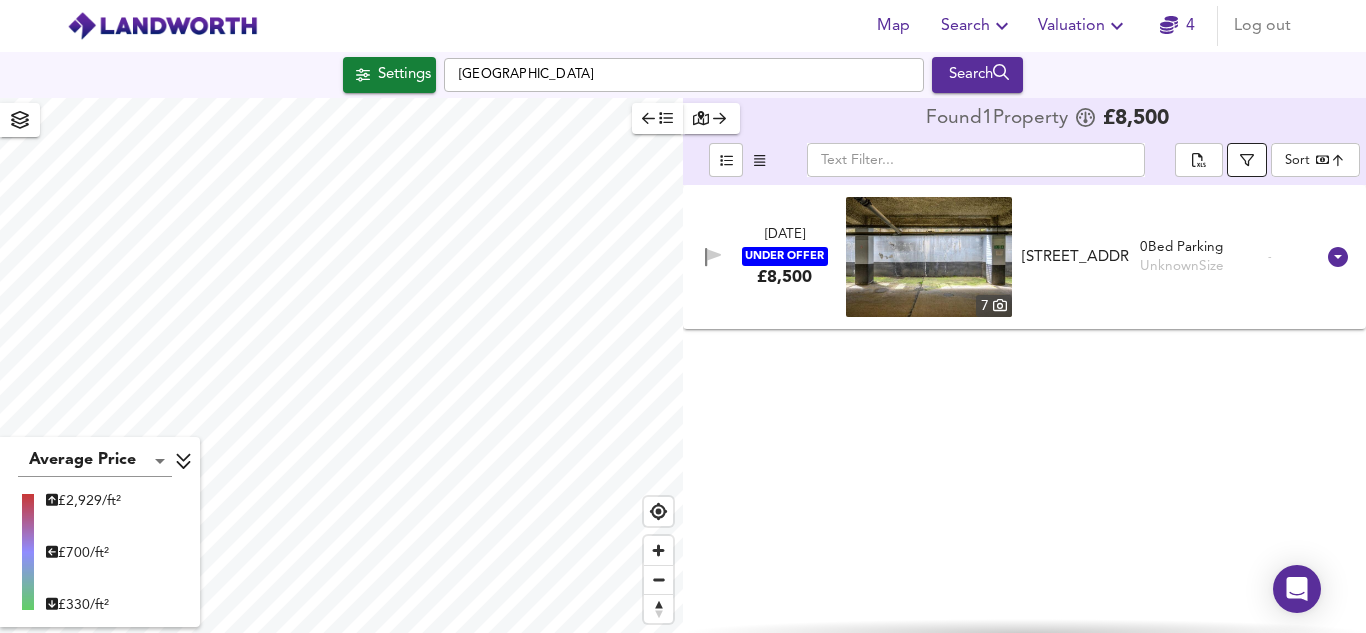 click 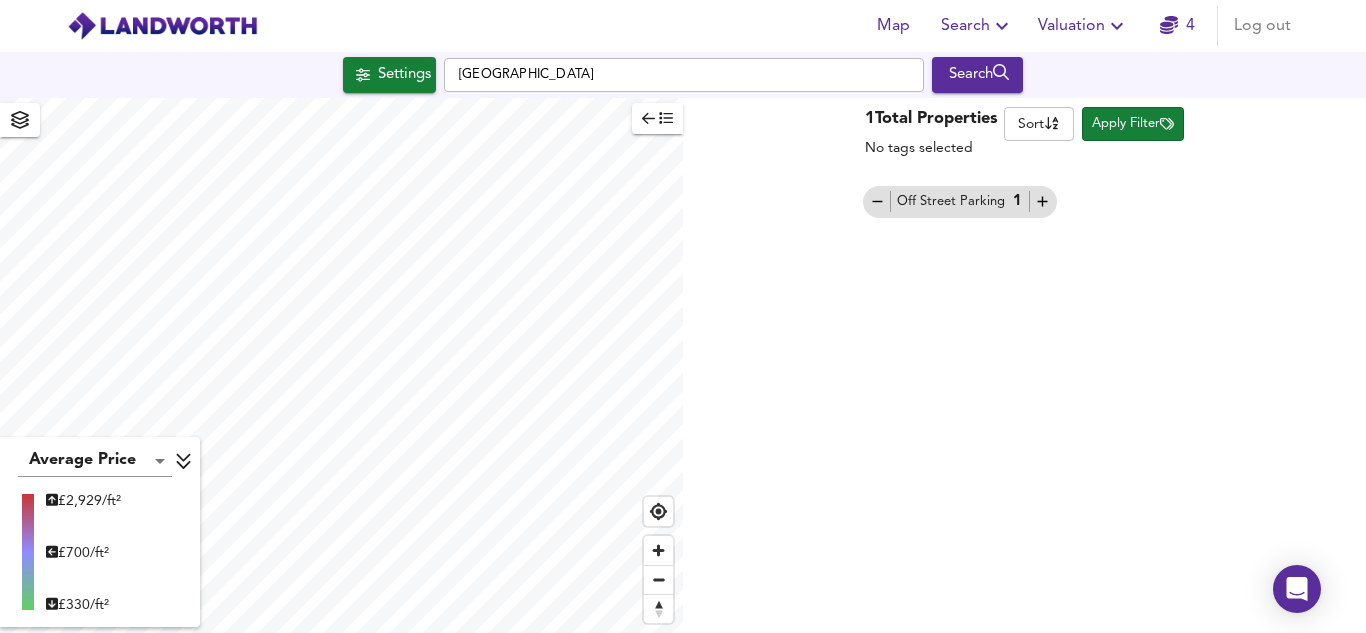click 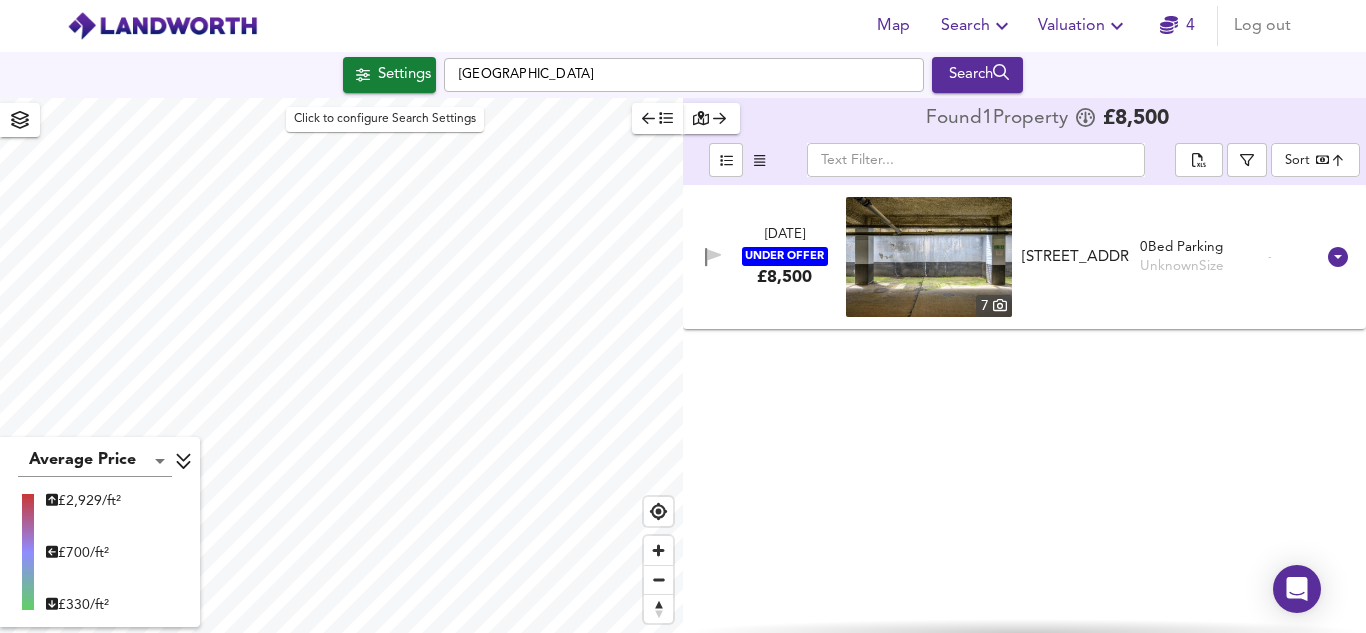click on "Settings" at bounding box center (404, 75) 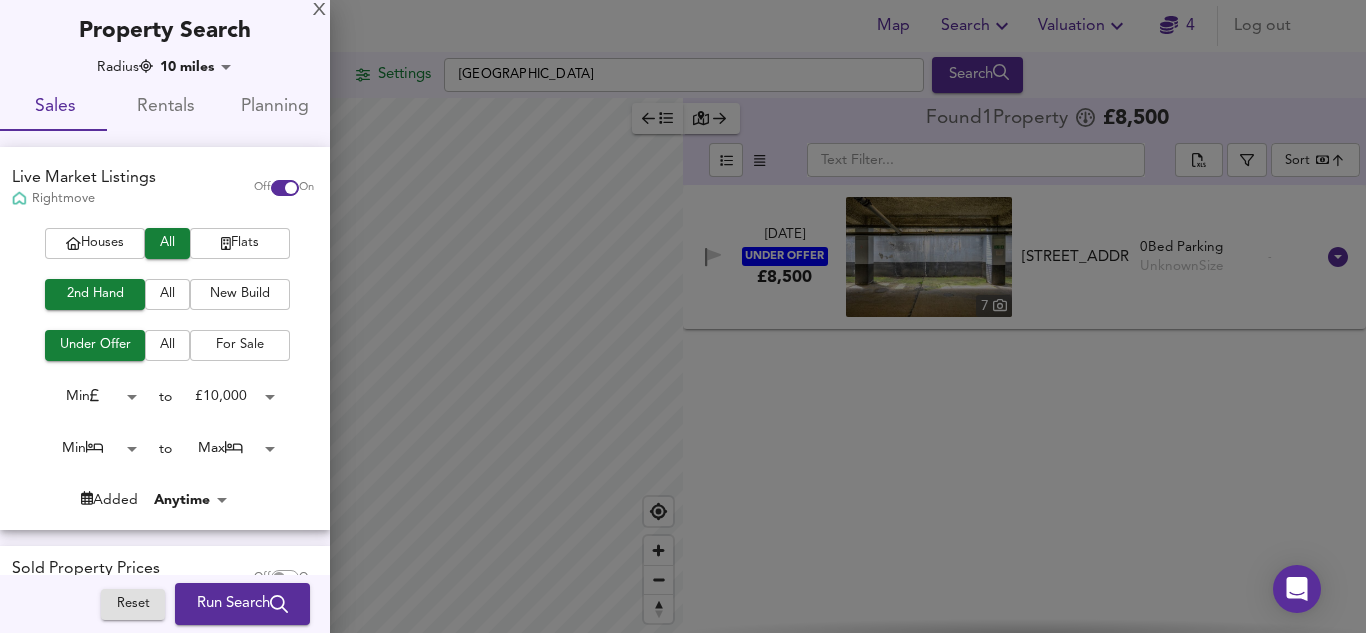 click on "Map Search Valuation    4 Log out        Settings     London        Search              Average Price landworth    £ 2,929/ft²    £ 700/ft²    £ 330/ft²     Found  1  Propert y     £ 8,500              ​         Sort   bestdeal ​ 18 Jun 2025 UNDER OFFER £8,500     7     Drayton Park, London, N5 1NF Drayton Park, London, N5 1NF 0  Bed   Parking Unknown  Size   - X Map Settings Basemap          Default hybrid Heatmap          Average Price landworth 2D   View Dynamic Heatmap   On Show Postcodes Show Boroughs 2D 3D Find Me X Property Search Radius   10 miles 16090 Sales Rentals Planning    Live Market Listings   Rightmove Off   On    Houses All   Flats 2nd Hand All New Build Under Offer All For Sale Min   0 to £ 10,000 10000   Min   0 to Max   50   Added Anytime -1    Sold Property Prices   HM Land Registry Off   On     Room Rentals & Flatshares   SpareRoom   BETA Off   On     Planning Applications" at bounding box center [683, 316] 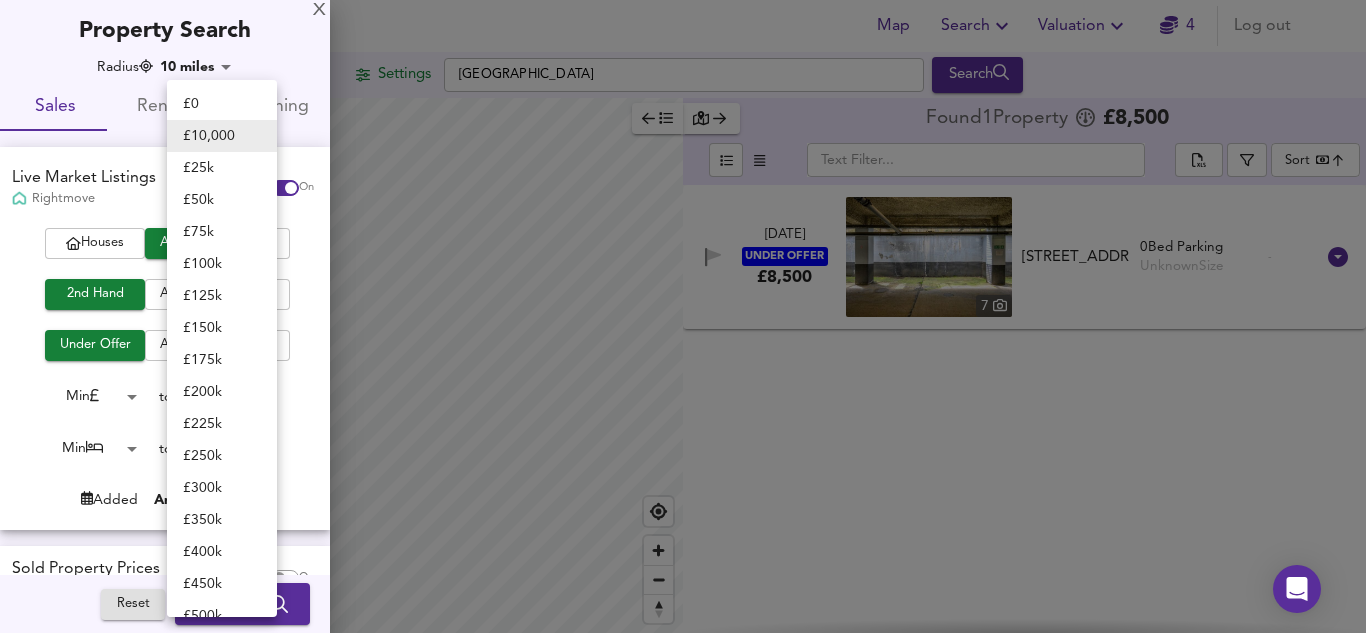 click on "£ 25k" at bounding box center [222, 168] 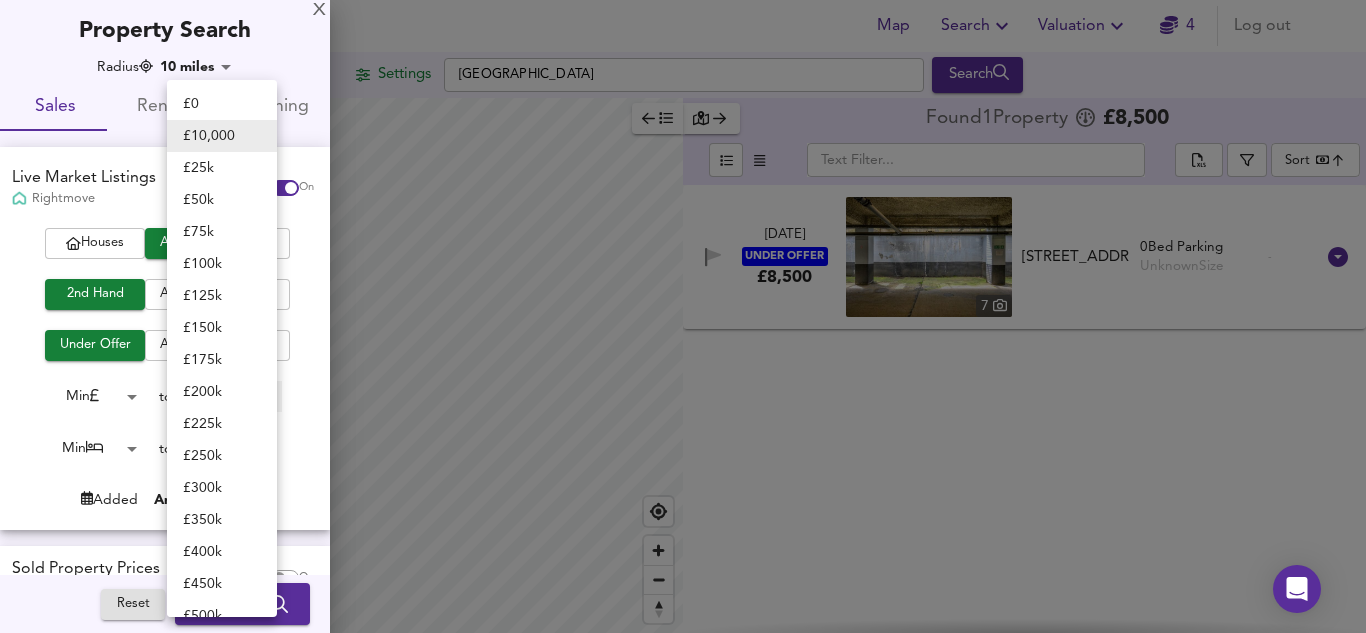 type on "25000" 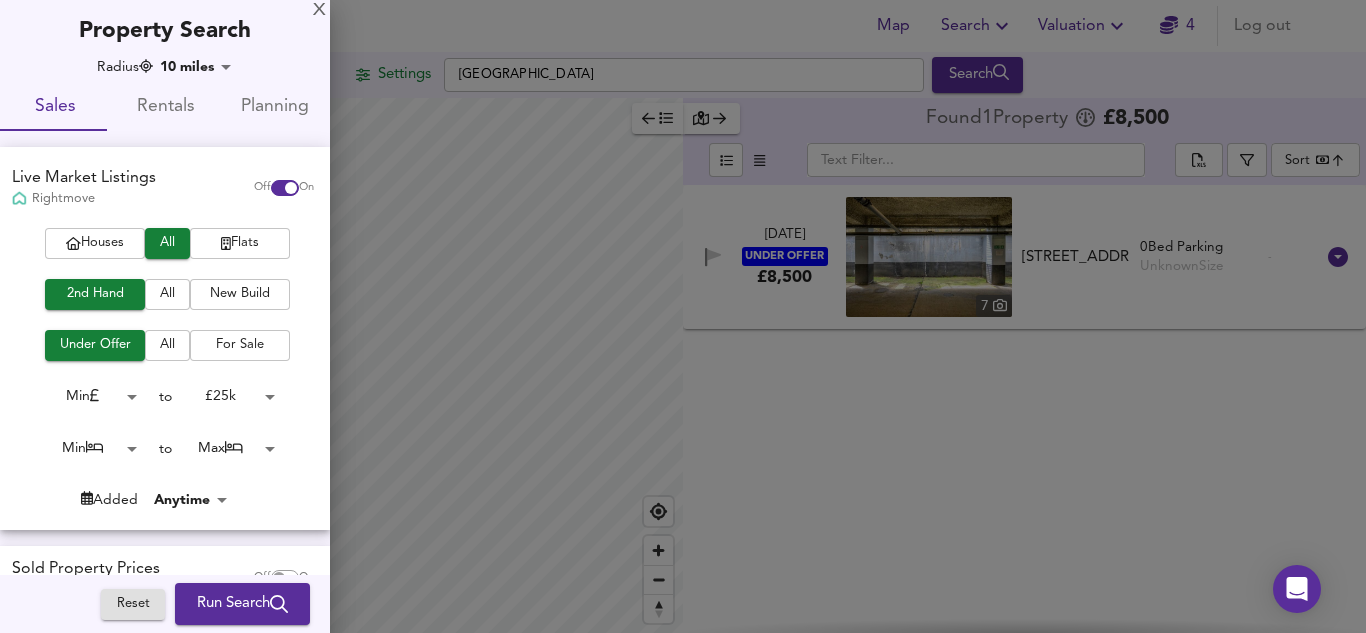 click on "Run Search" at bounding box center (242, 604) 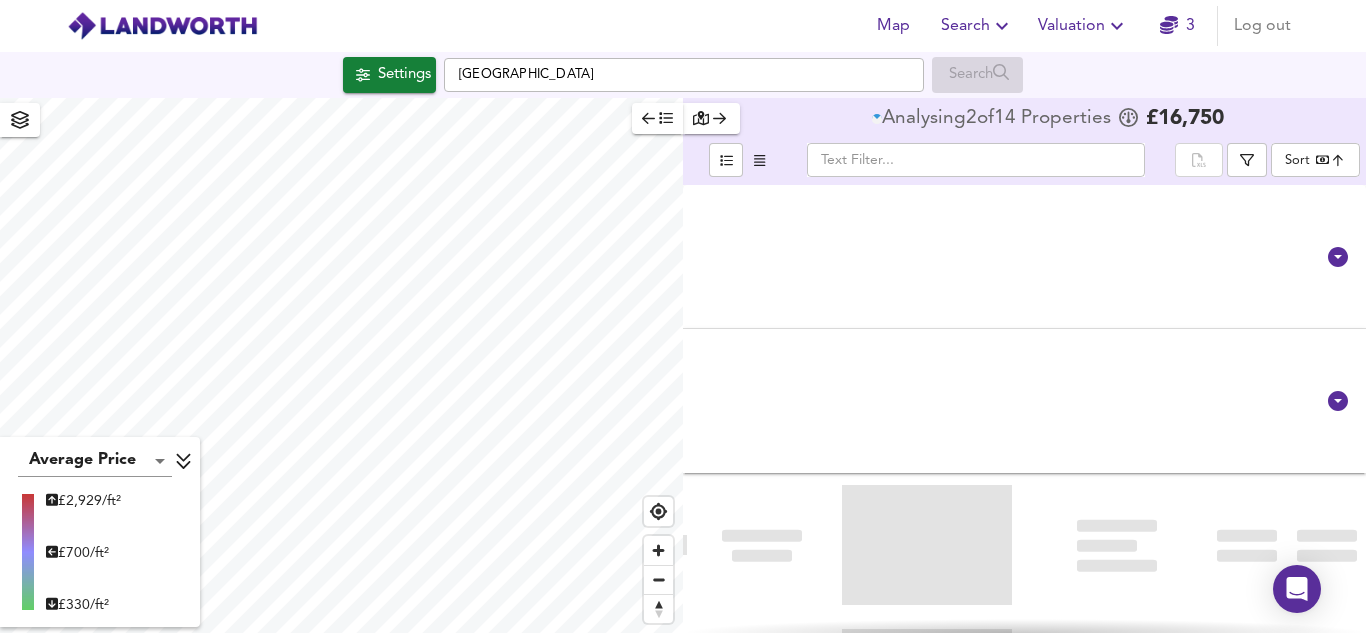 type on "bestdeal" 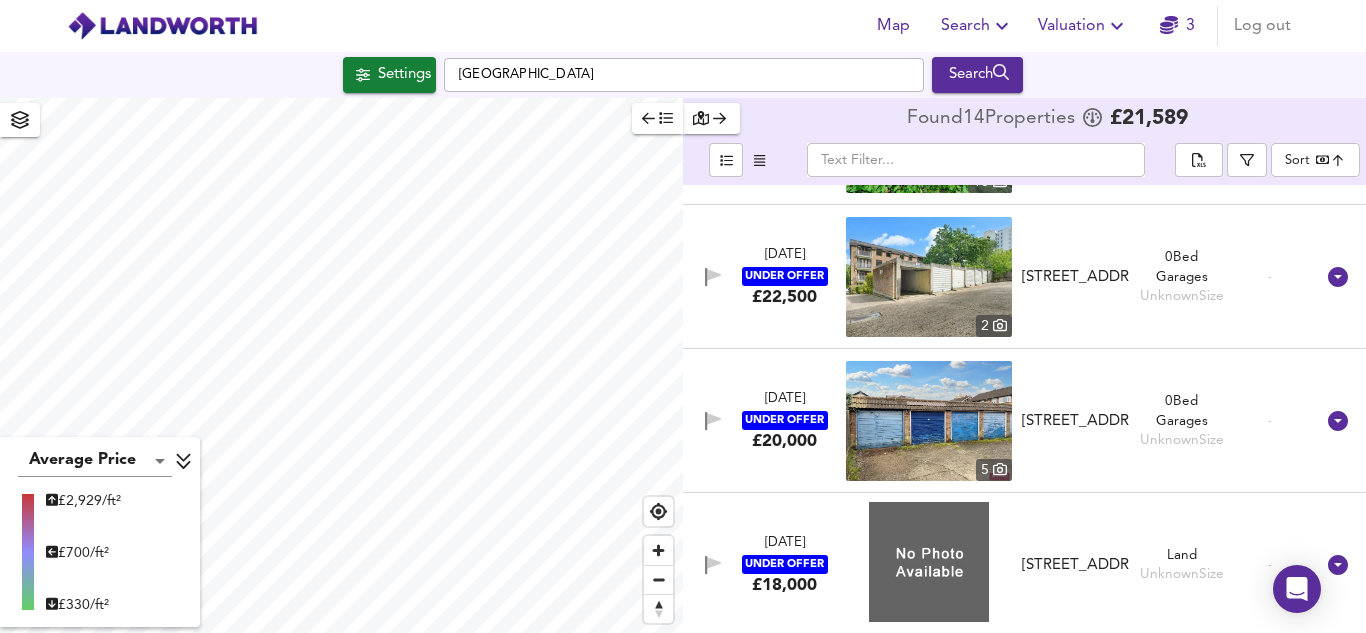 scroll, scrollTop: 1568, scrollLeft: 0, axis: vertical 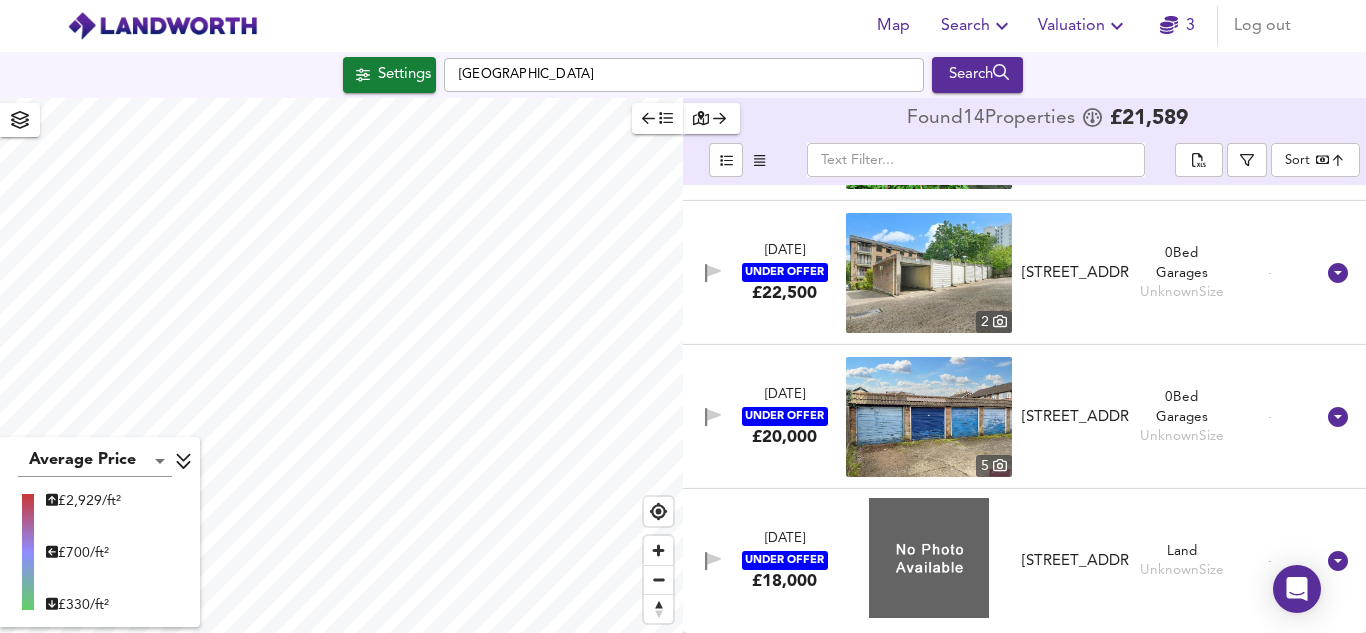 click on "Truro Road, London, N22 8DN" at bounding box center [1076, 561] 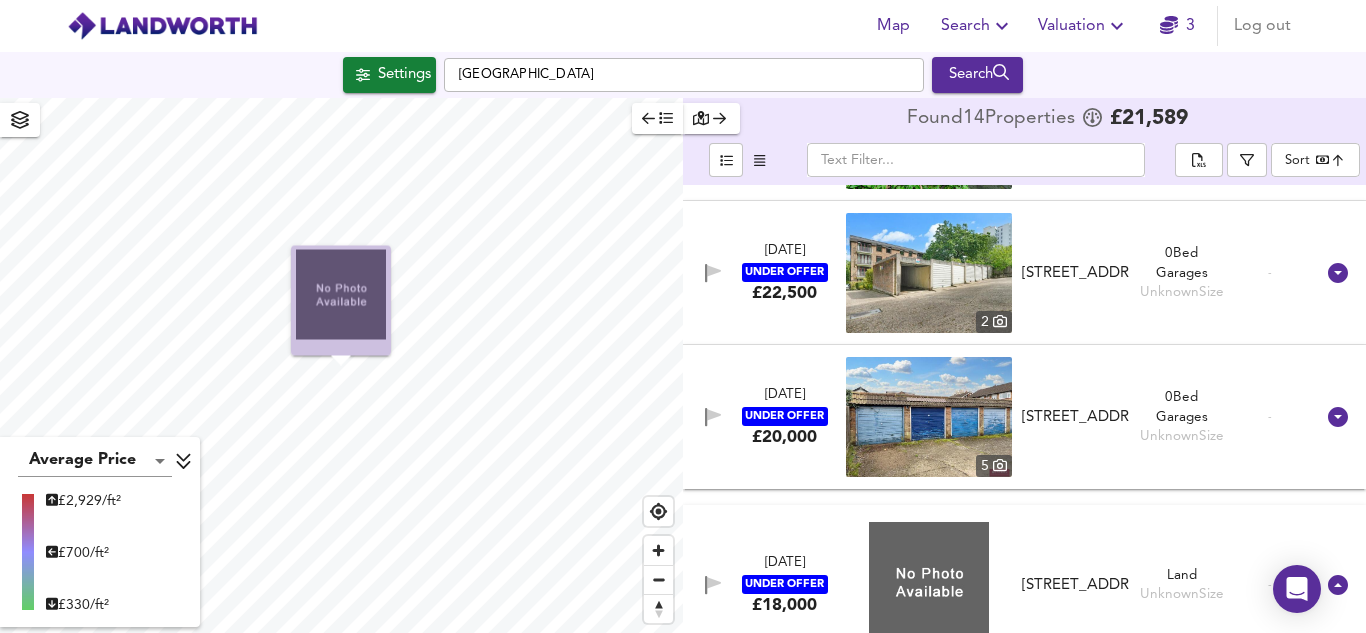 click at bounding box center (341, 295) 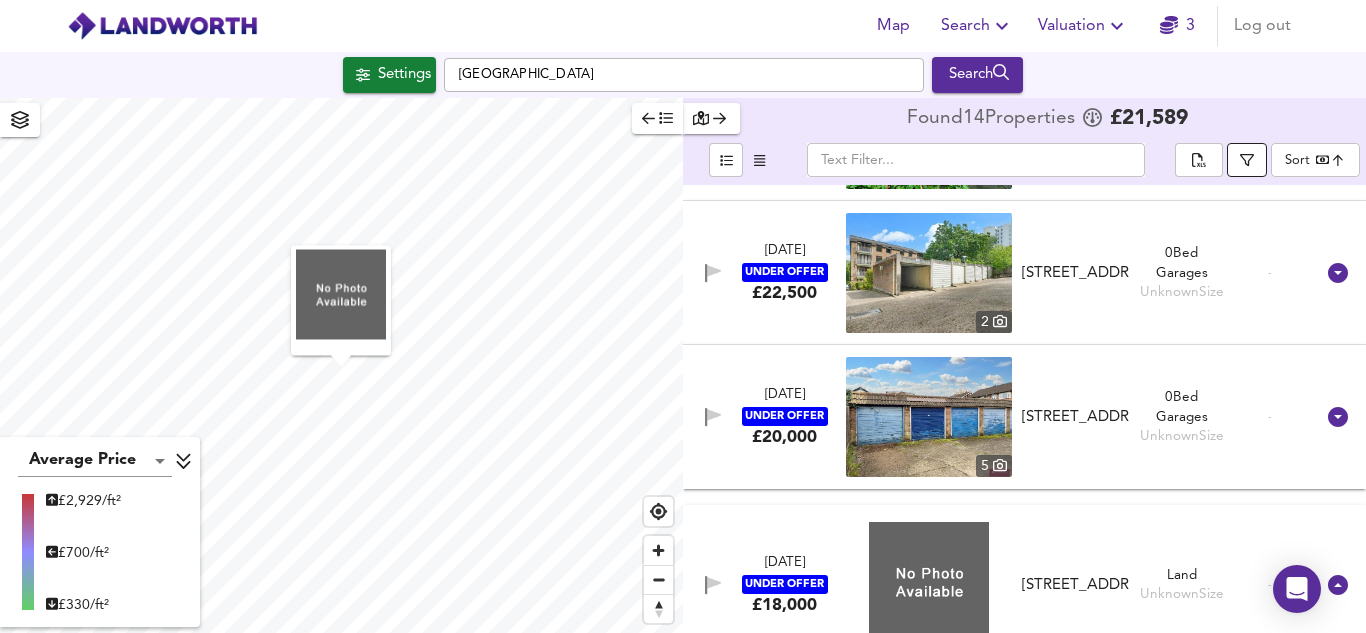 click at bounding box center (1247, 160) 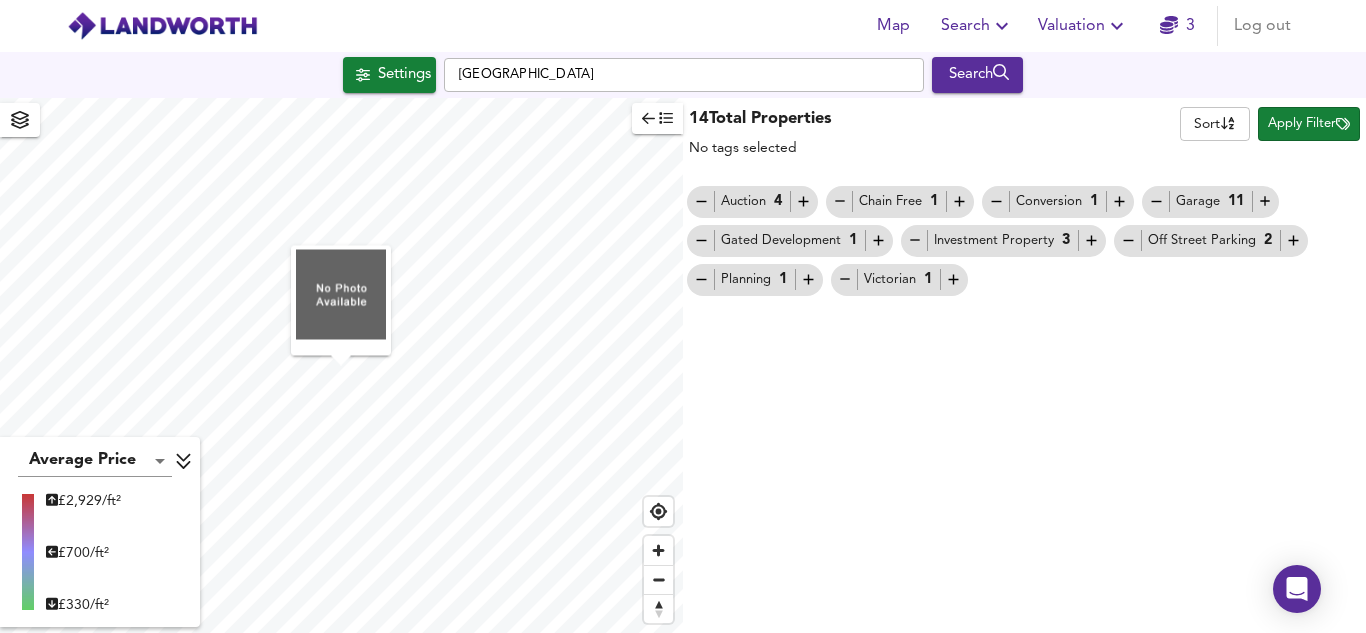 click on "Apply Filter" at bounding box center (1309, 124) 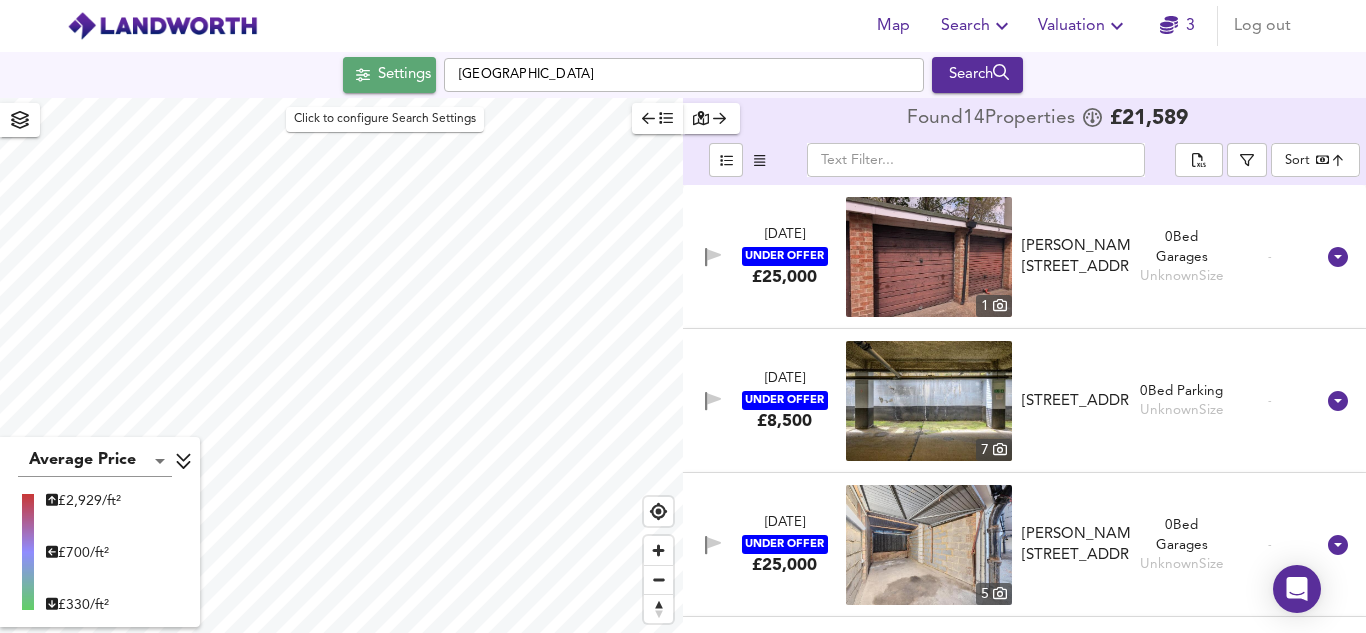 click on "Settings" at bounding box center (404, 75) 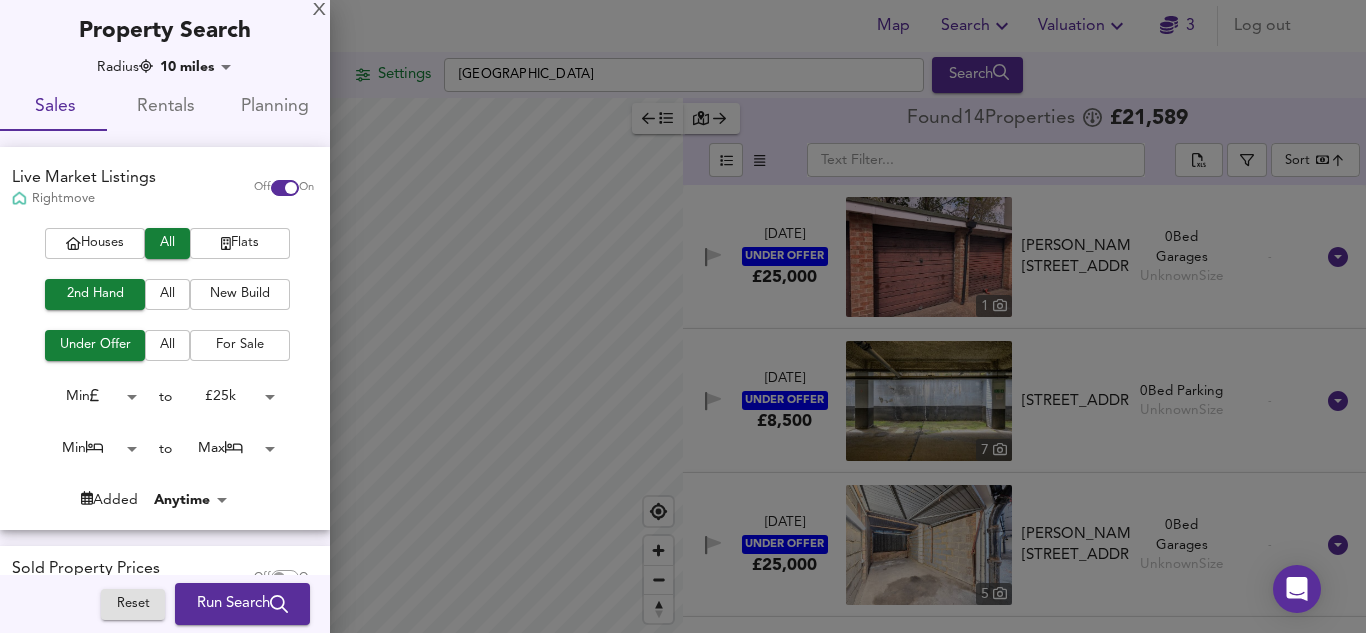 click on "Map Search Valuation    3 Log out        Settings     London        Search              Average Price landworth    £ 2,929/ft²    £ 700/ft²    £ 330/ft²     Found  14  Propert ies     £ 21,589              ​         Sort   bestdeal ​ 26 Jun 2025 UNDER OFFER £25,000     1     Gardner Close, Wanstead, E11 2HN Gardner Close, Wanstead, E11 2HN 0  Bed   Garages Unknown  Size   - 18 Jun 2025 UNDER OFFER £8,500     7     Drayton Park, London, N5 1NF Drayton Park, London, N5 1NF 0  Bed   Parking Unknown  Size   - 13 Jun 2025 UNDER OFFER £25,000     5     Eaton Drive, Kingston Upon Thames, KT2 7QZ Eaton Drive, Kingston Upon Thames, KT2 7QZ 0  Bed   Garages Unknown  Size   - X Map Settings Basemap          Default hybrid Heatmap          Average Price landworth 2D   View Dynamic Heatmap   On Show Postcodes Show Boroughs 2D 3D Find Me X Property Search Radius   10 miles 16090 Sales Rentals Planning    Live Market Listings   Rightmove" at bounding box center (683, 316) 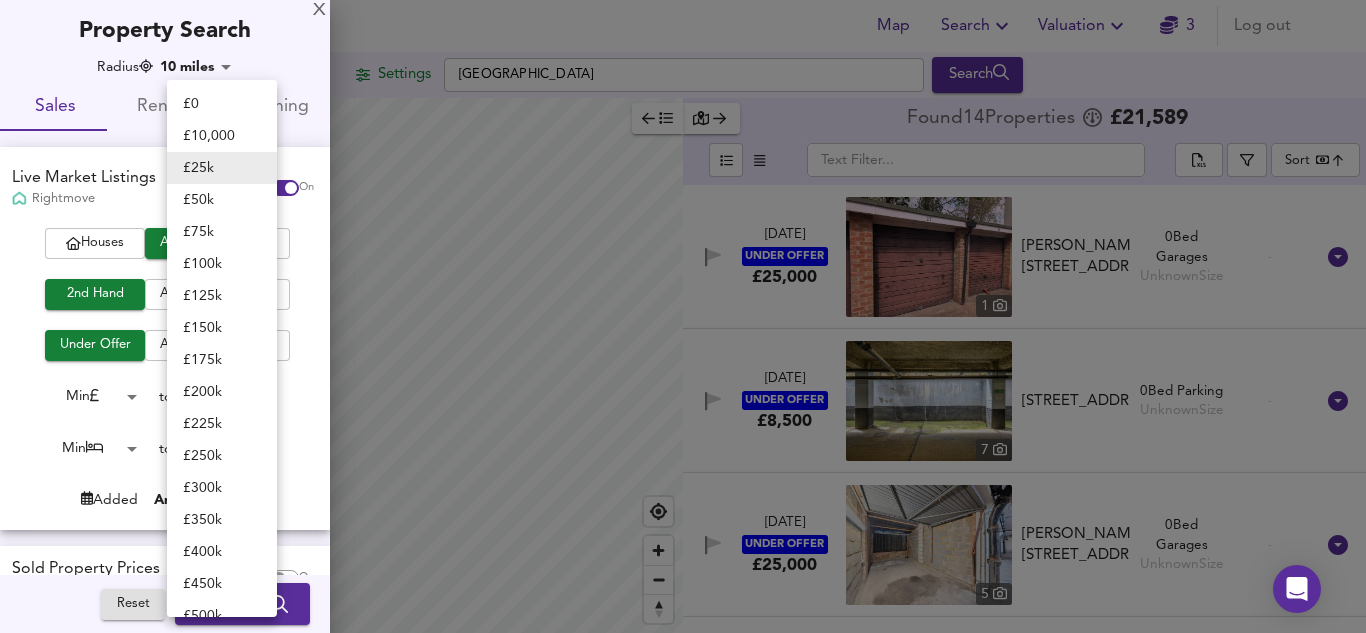 click on "£ 50k" at bounding box center (222, 200) 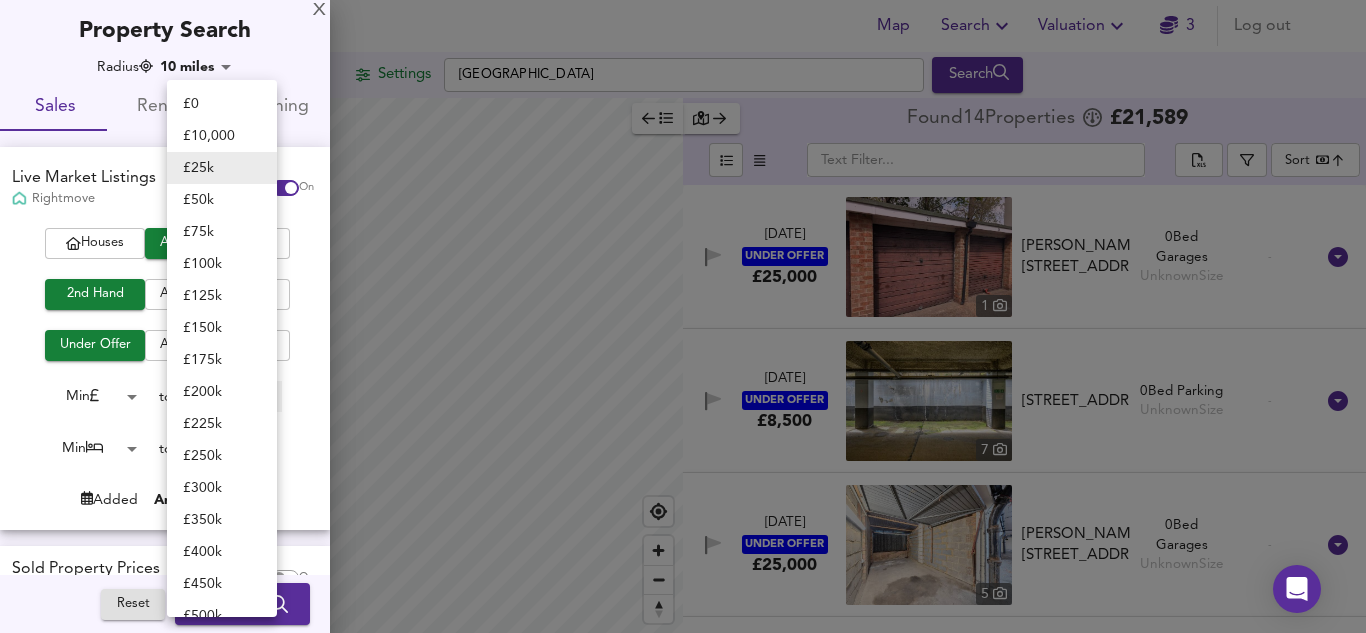 type on "50000" 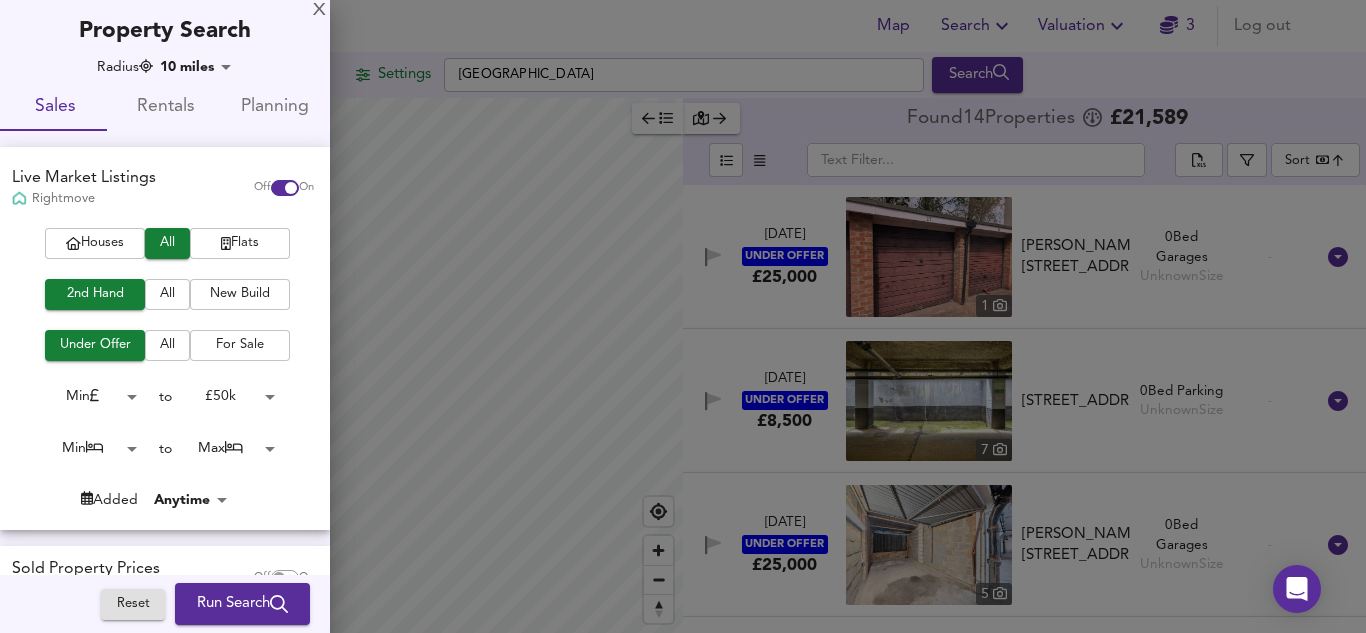 click on "Map Search Valuation    3 Log out        Settings     London        Search              Average Price landworth    £ 2,929/ft²    £ 700/ft²    £ 330/ft²     Found  14  Propert ies     £ 21,589              ​         Sort   bestdeal ​ 26 Jun 2025 UNDER OFFER £25,000     1     Gardner Close, Wanstead, E11 2HN Gardner Close, Wanstead, E11 2HN 0  Bed   Garages Unknown  Size   - 18 Jun 2025 UNDER OFFER £8,500     7     Drayton Park, London, N5 1NF Drayton Park, London, N5 1NF 0  Bed   Parking Unknown  Size   - 13 Jun 2025 UNDER OFFER £25,000     5     Eaton Drive, Kingston Upon Thames, KT2 7QZ Eaton Drive, Kingston Upon Thames, KT2 7QZ 0  Bed   Garages Unknown  Size   - X Map Settings Basemap          Default hybrid Heatmap          Average Price landworth 2D   View Dynamic Heatmap   On Show Postcodes Show Boroughs 2D 3D Find Me X Property Search Radius   10 miles 16090 Sales Rentals Planning    Live Market Listings   Rightmove" at bounding box center (683, 316) 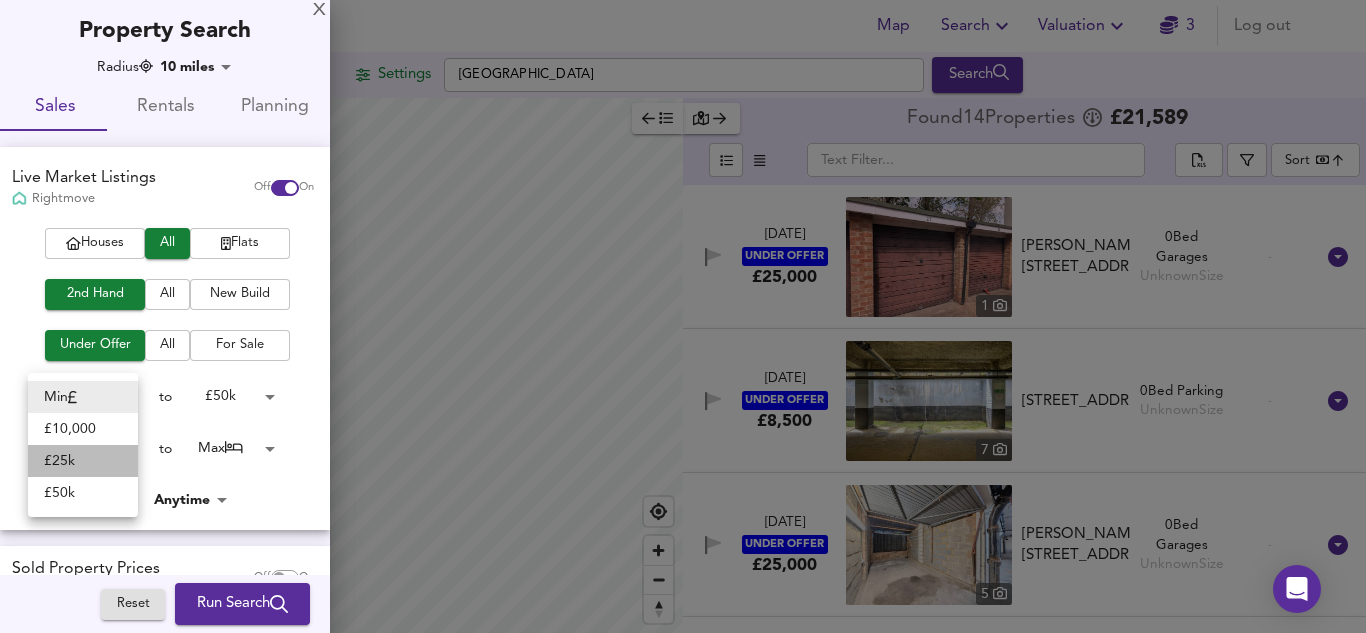 click on "£ 25k" at bounding box center [83, 461] 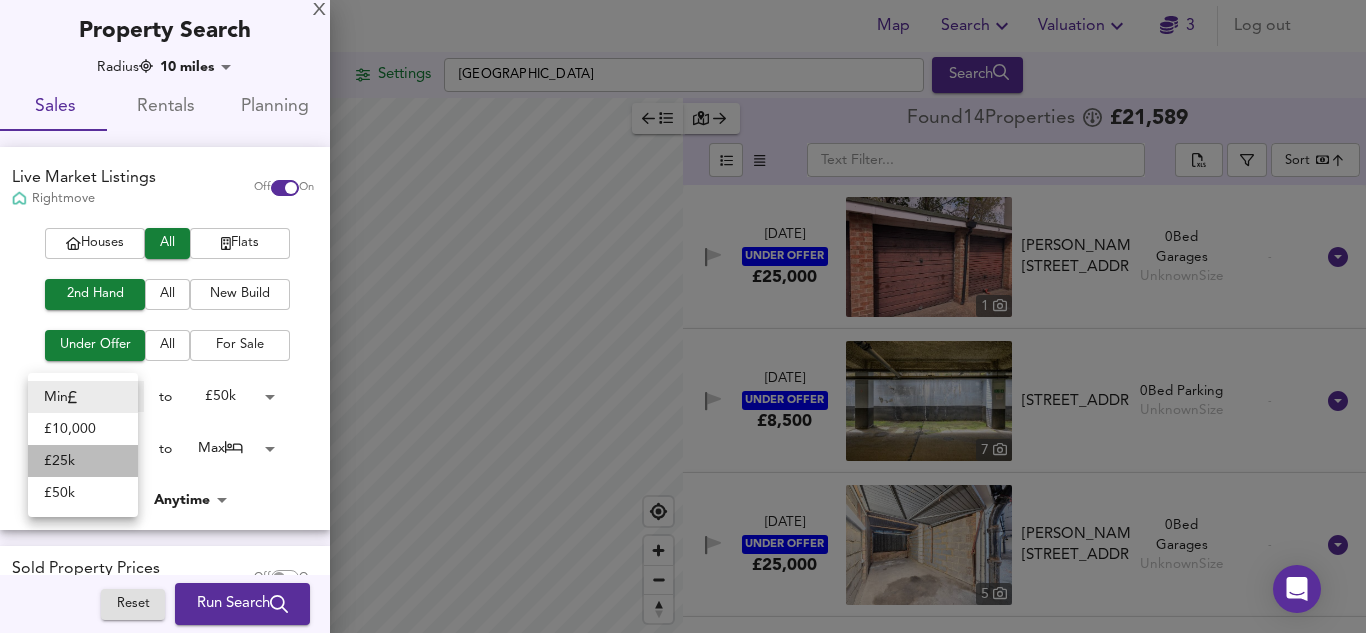 type on "25000" 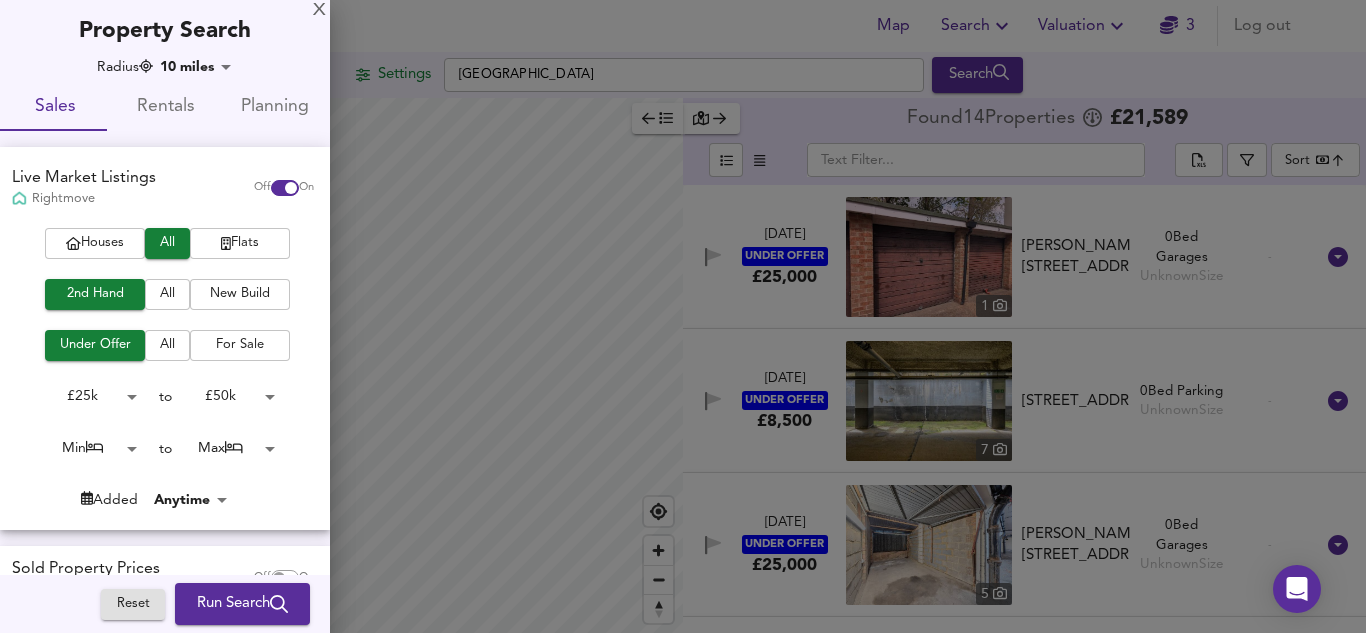 click on "Run Search" at bounding box center [242, 604] 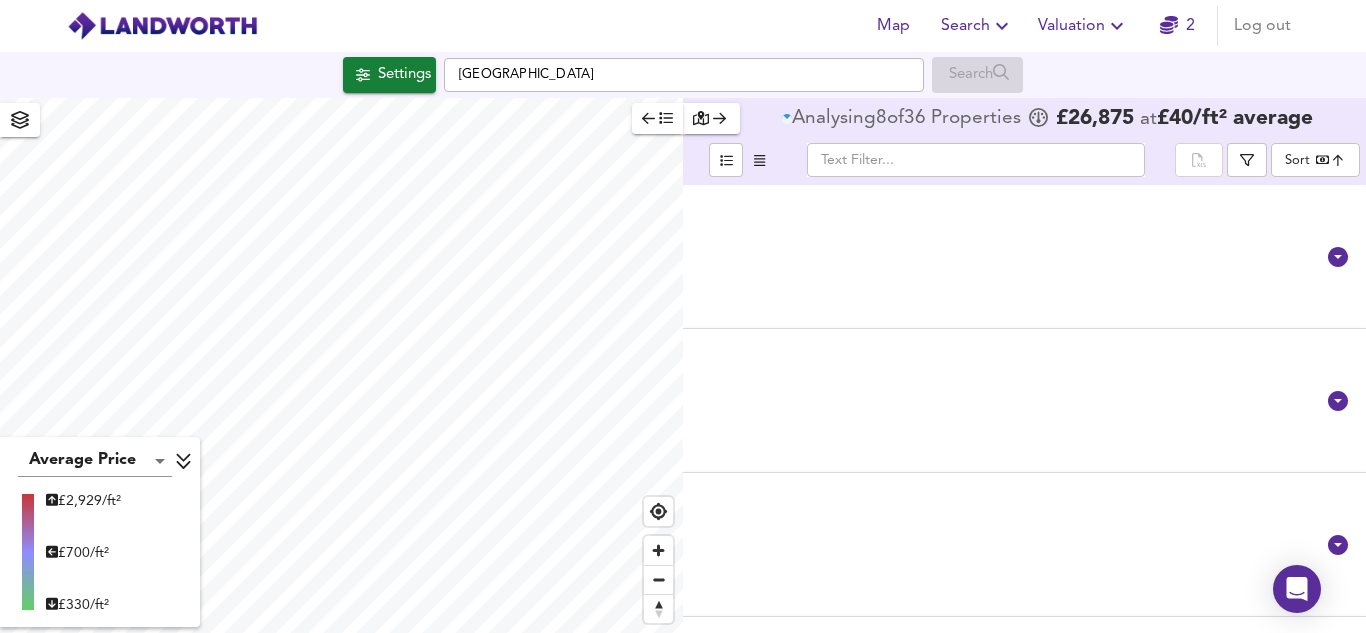 type on "bestdeal" 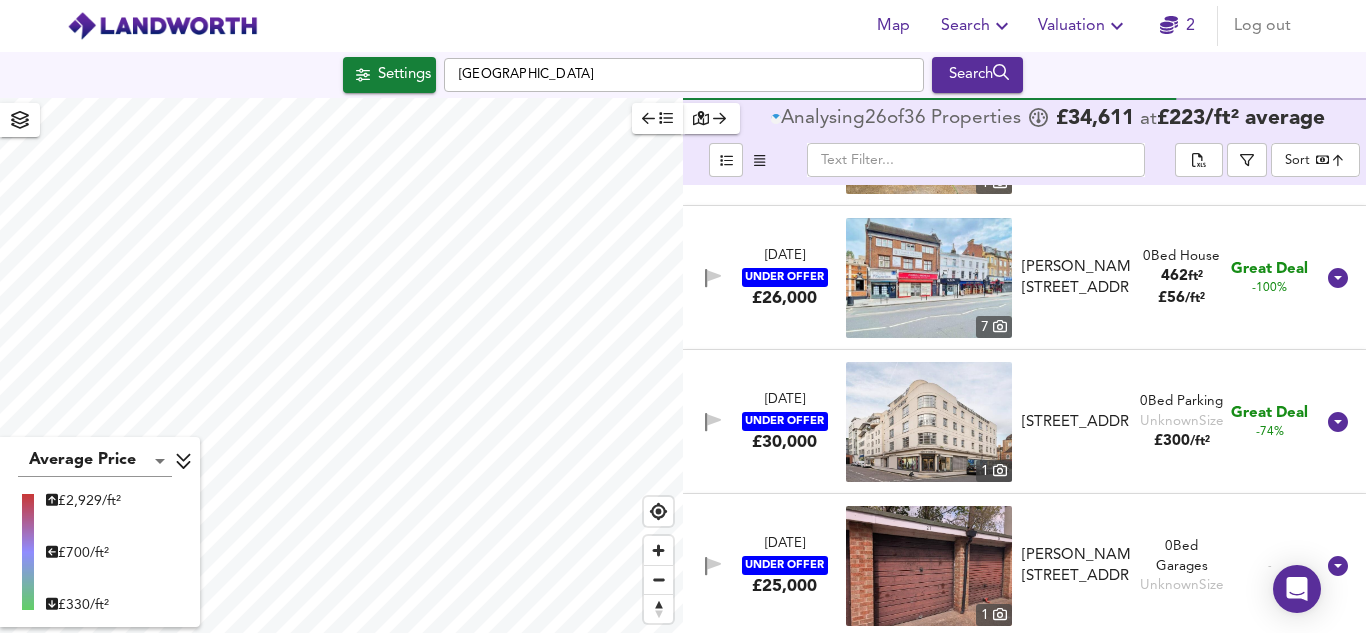scroll, scrollTop: 533, scrollLeft: 0, axis: vertical 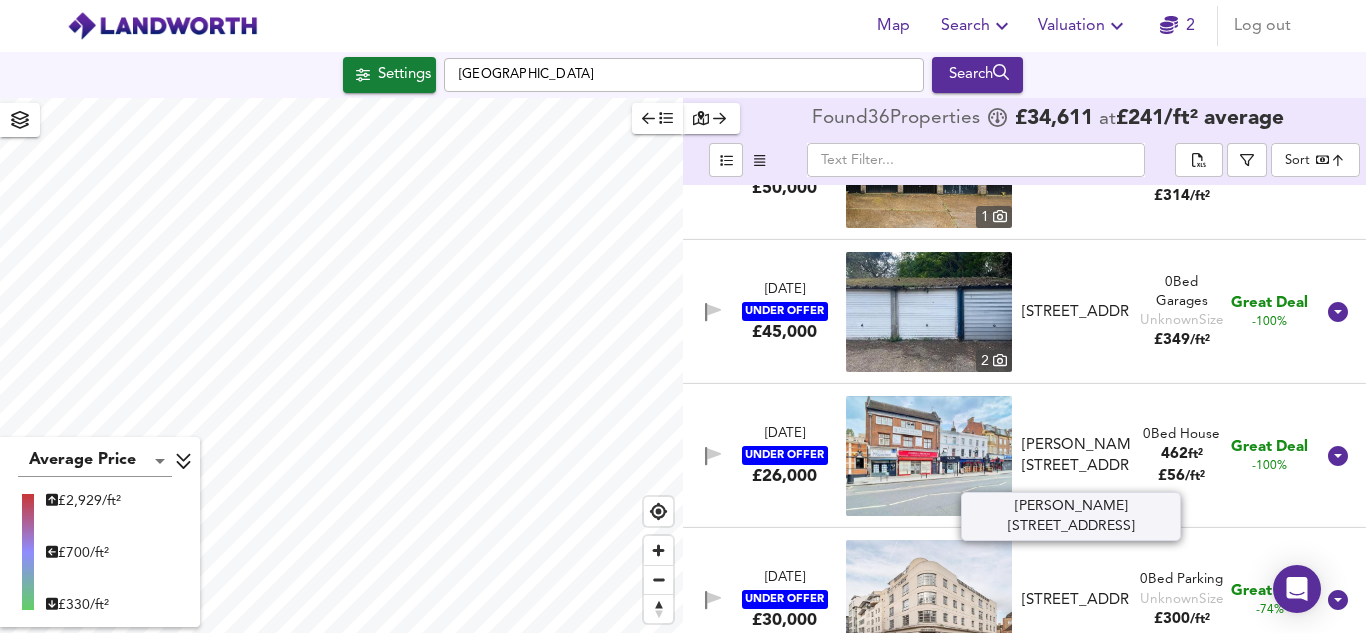 click on "Kilburn High Road, London, NW6 2BY" at bounding box center (1076, 456) 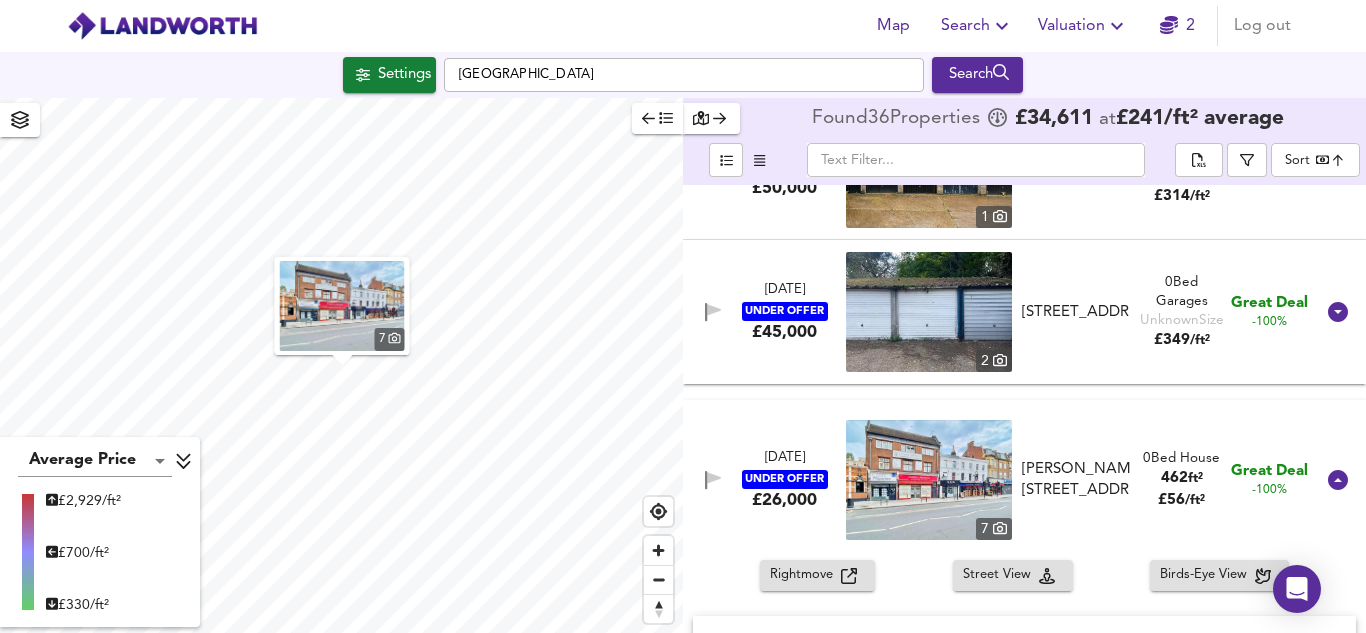 click on "13 Jun 2025 UNDER OFFER £26,000     7     Kilburn High Road, London, NW6 2BY Kilburn High Road, London, NW6 2BY 0  Bed   House 462 ft² £ 56 / ft²   Great Deal -100%" at bounding box center (1000, 480) 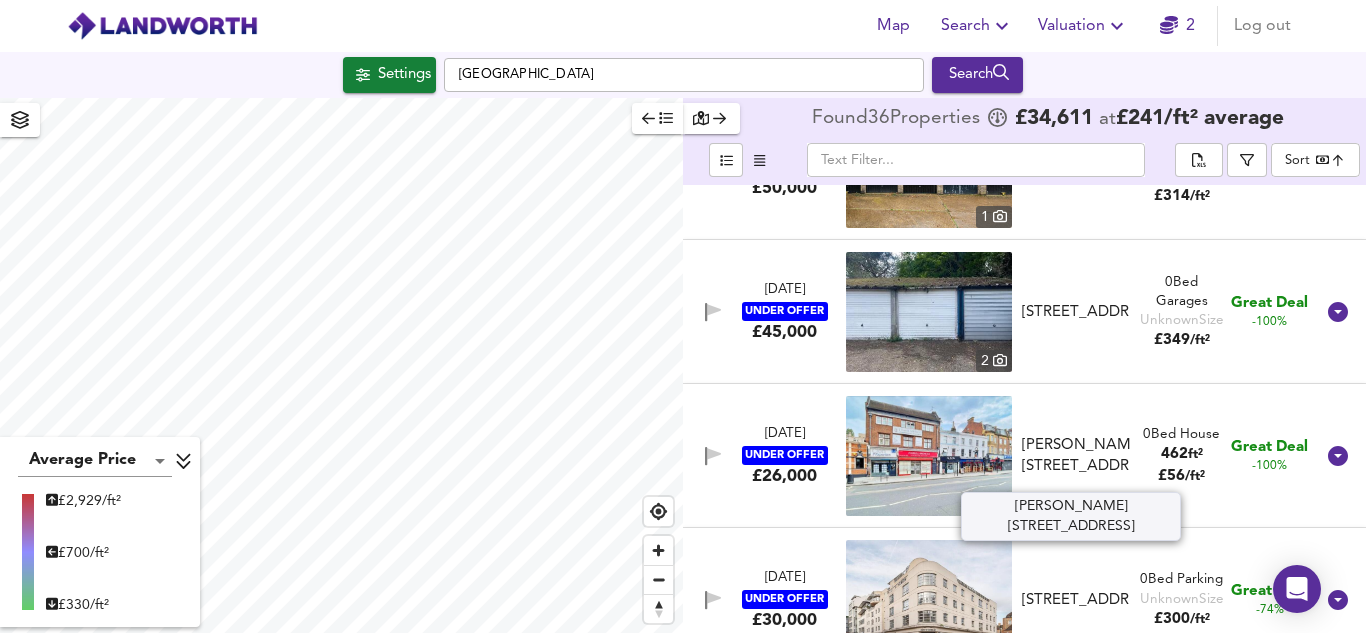 click on "Kilburn High Road, London, NW6 2BY" at bounding box center (1076, 456) 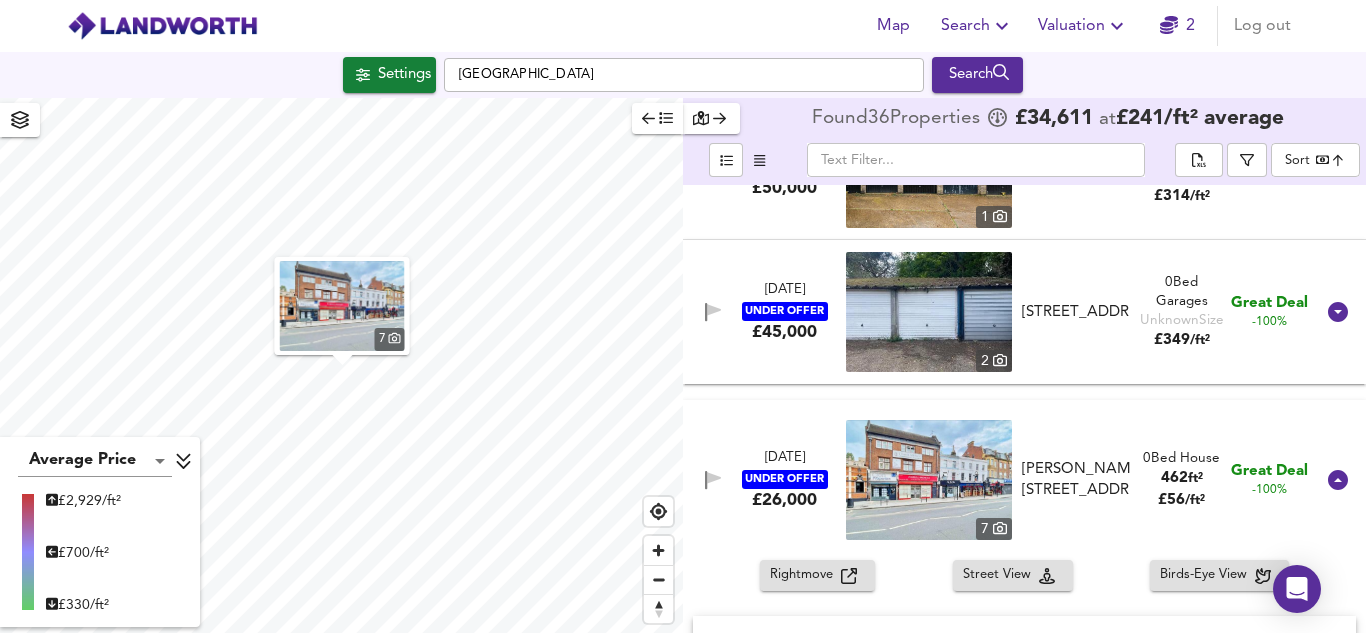 click on "13 Jun 2025 UNDER OFFER £26,000     7     Kilburn High Road, London, NW6 2BY Kilburn High Road, London, NW6 2BY 0  Bed   House 462 ft² £ 56 / ft²   Great Deal -100%" at bounding box center [1000, 480] 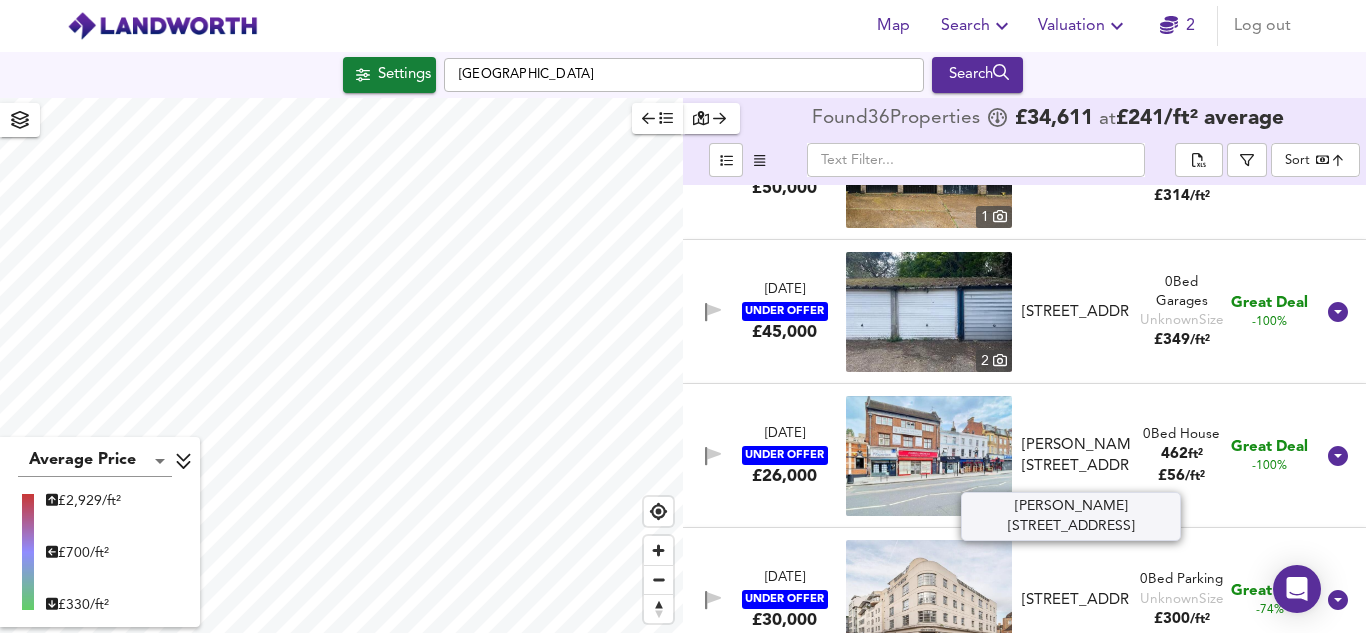 click on "Kilburn High Road, London, NW6 2BY" at bounding box center (1076, 456) 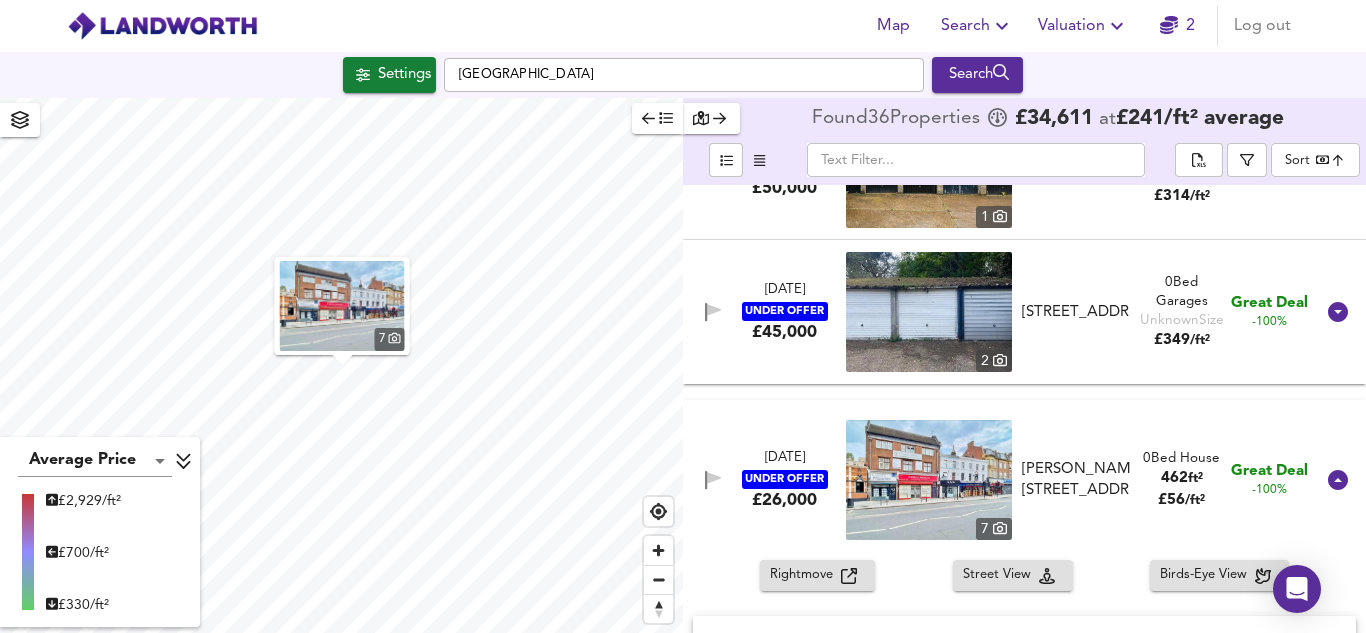 click on "Rightmove" at bounding box center (805, 575) 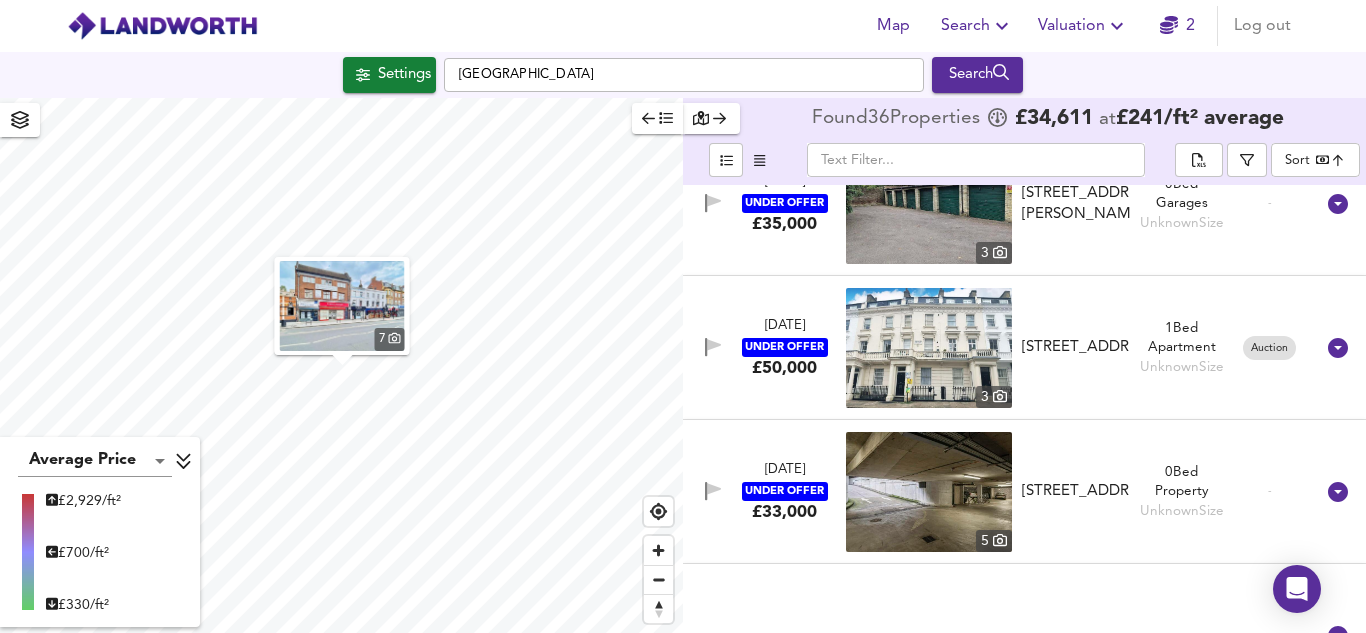 scroll, scrollTop: 2661, scrollLeft: 0, axis: vertical 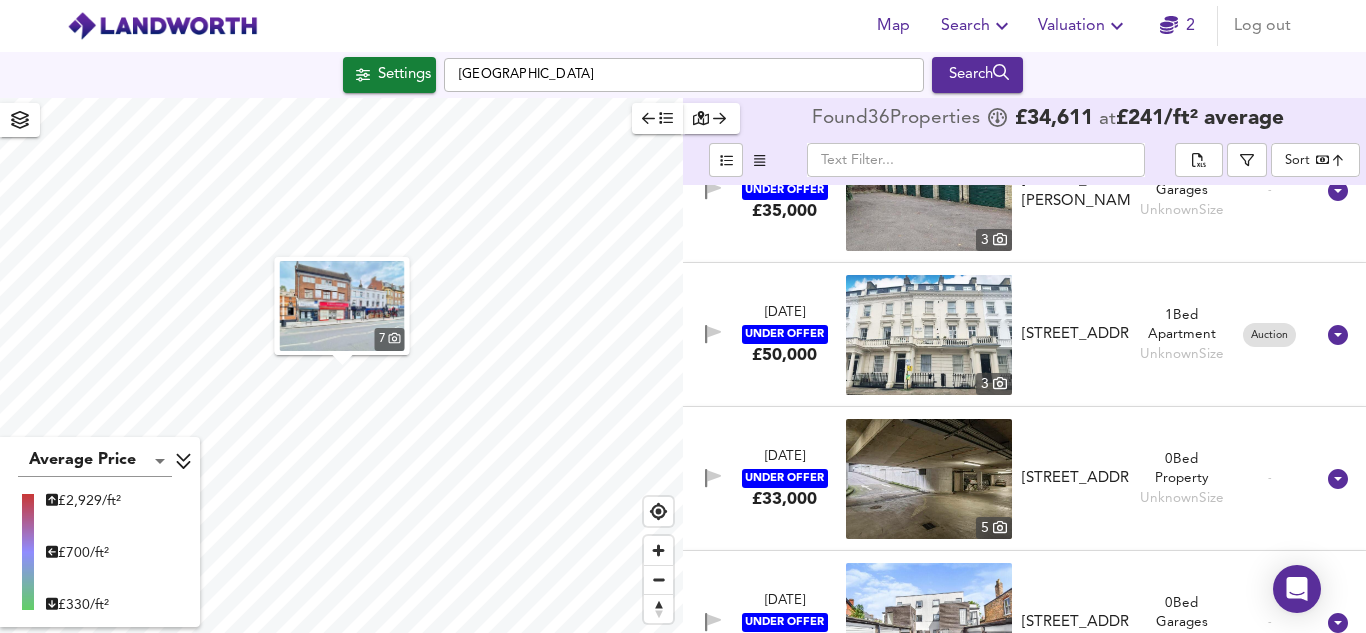 type 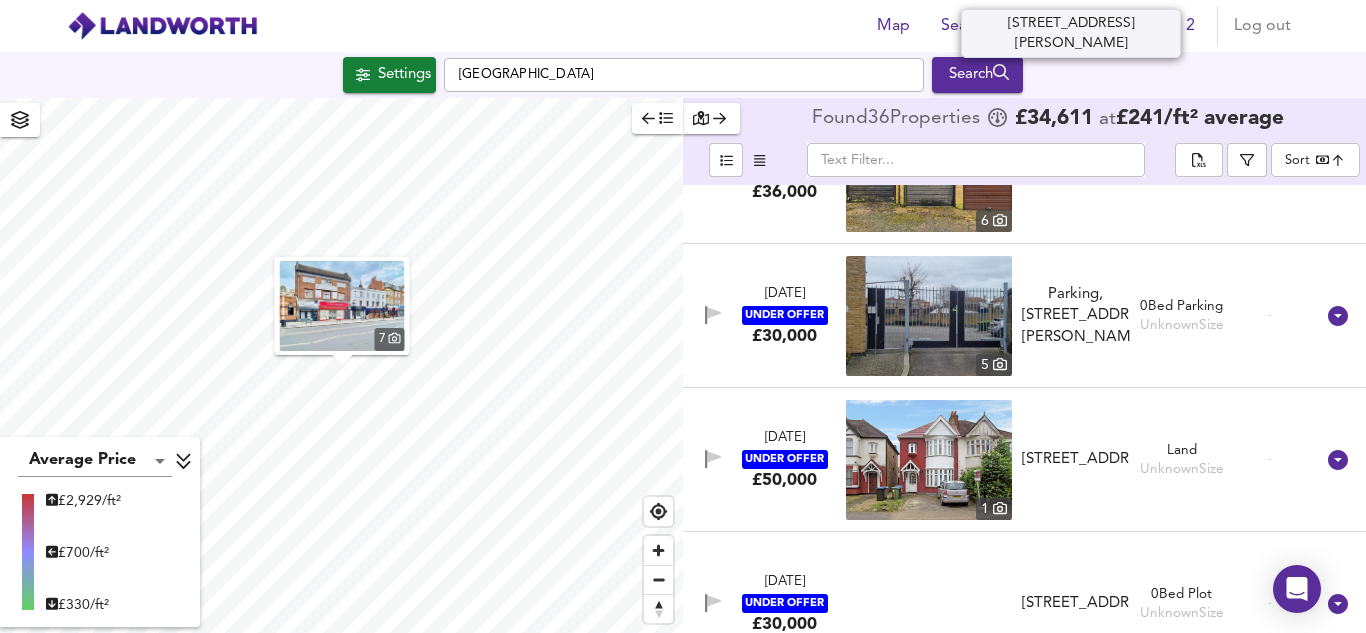 scroll, scrollTop: 5171, scrollLeft: 0, axis: vertical 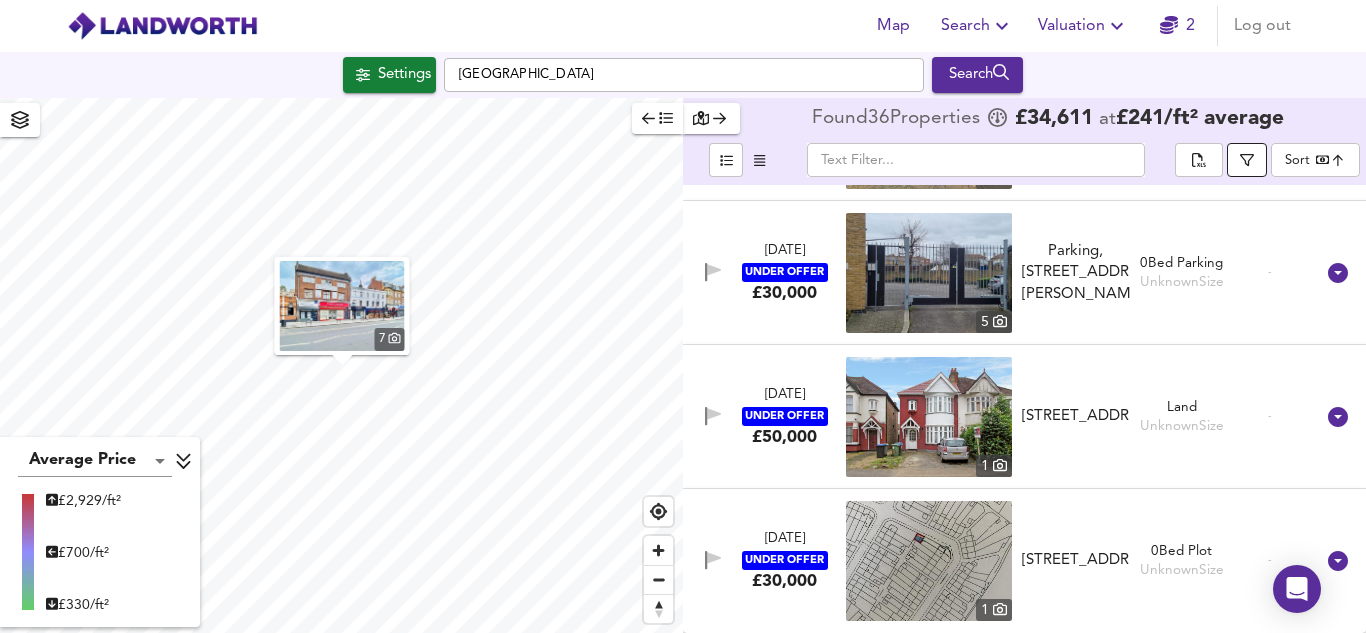 click 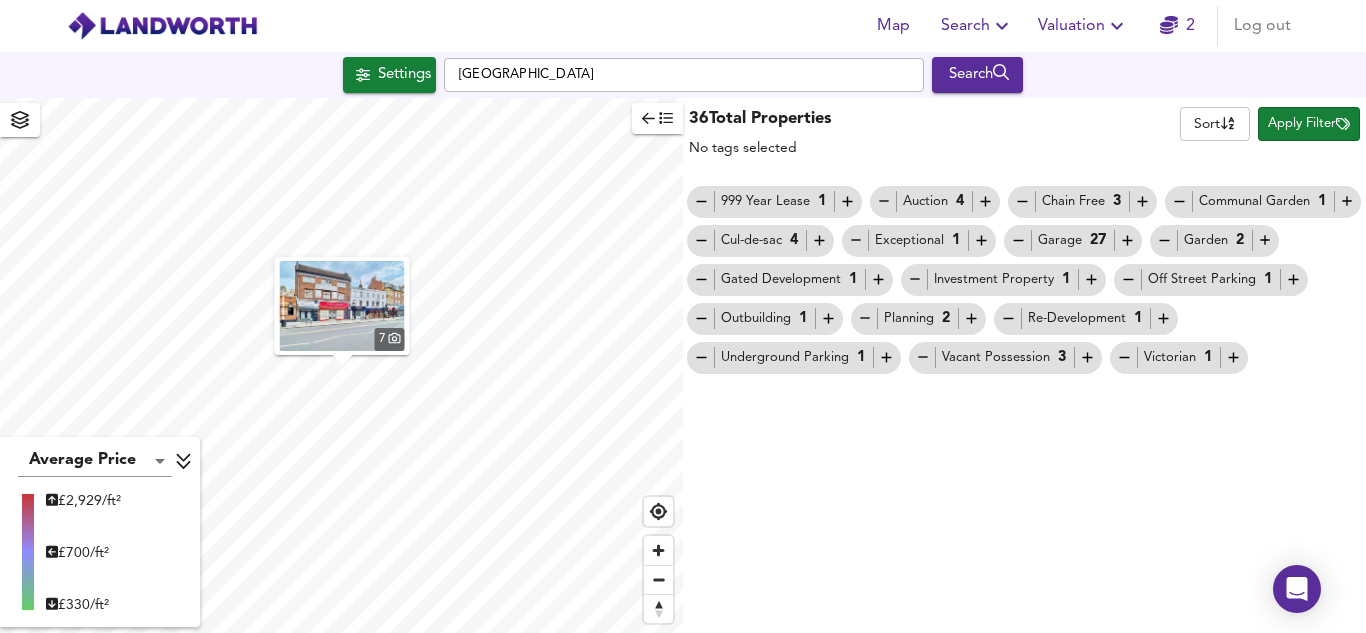 click on "Apply Filter" at bounding box center [1309, 124] 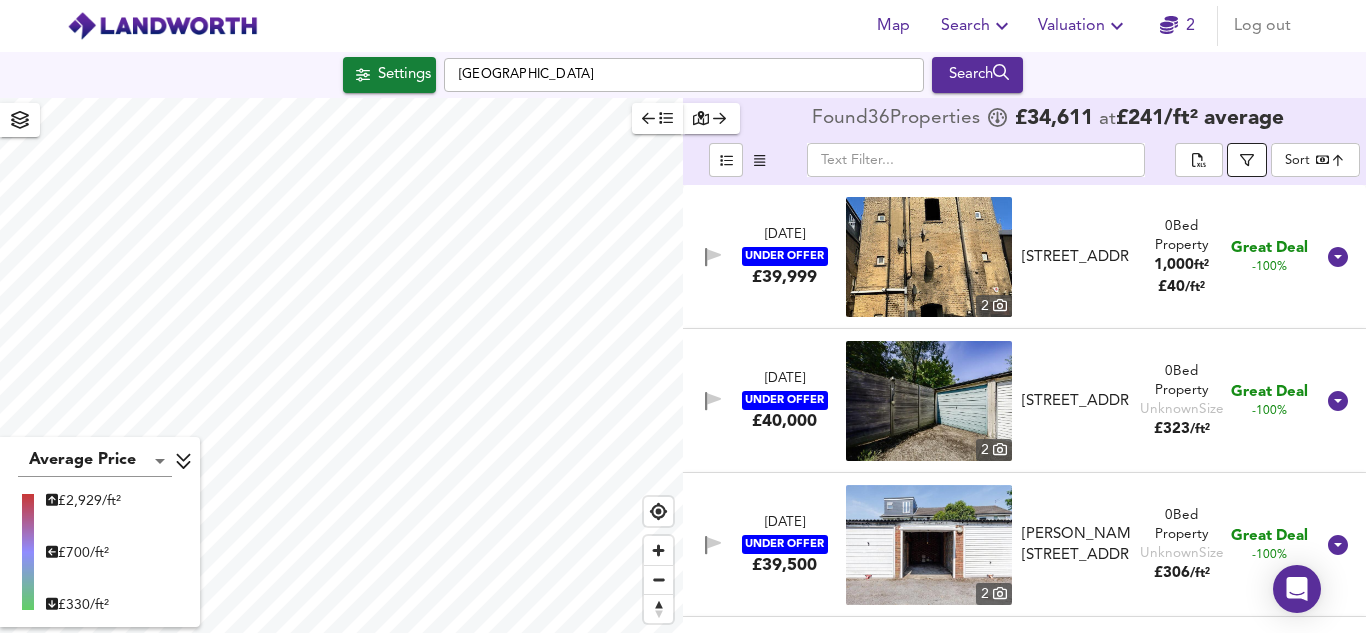 click at bounding box center (1247, 160) 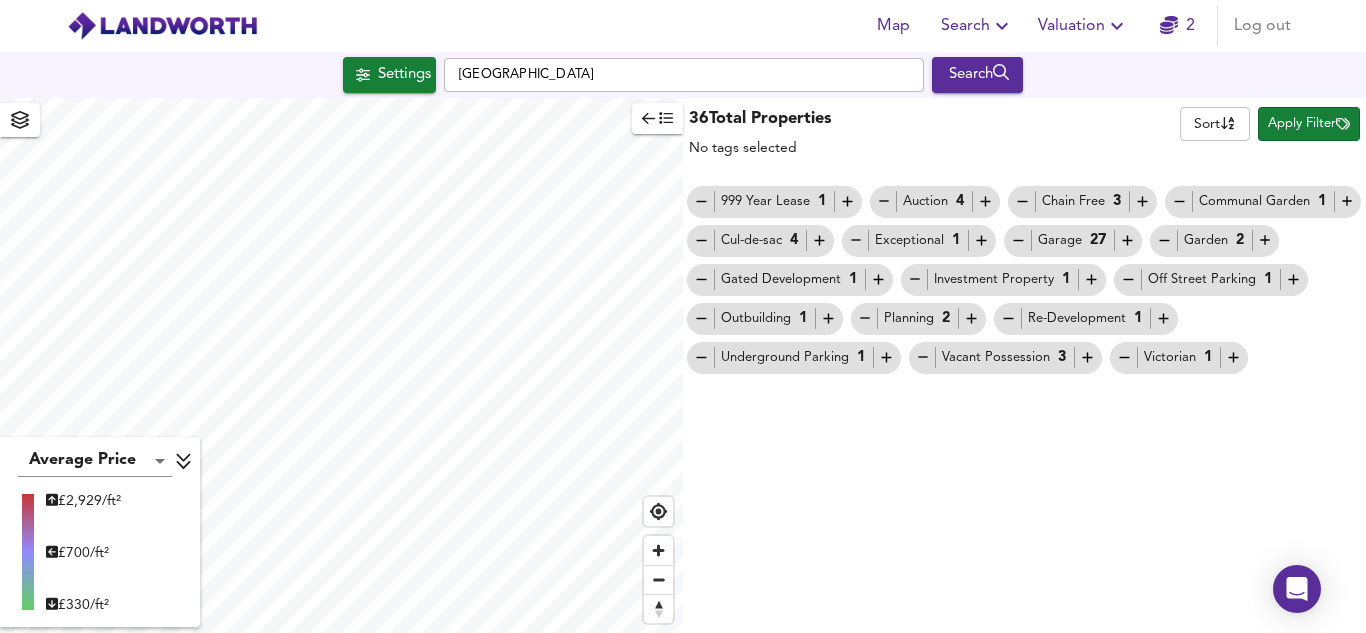 click on "Apply Filter" at bounding box center (1309, 124) 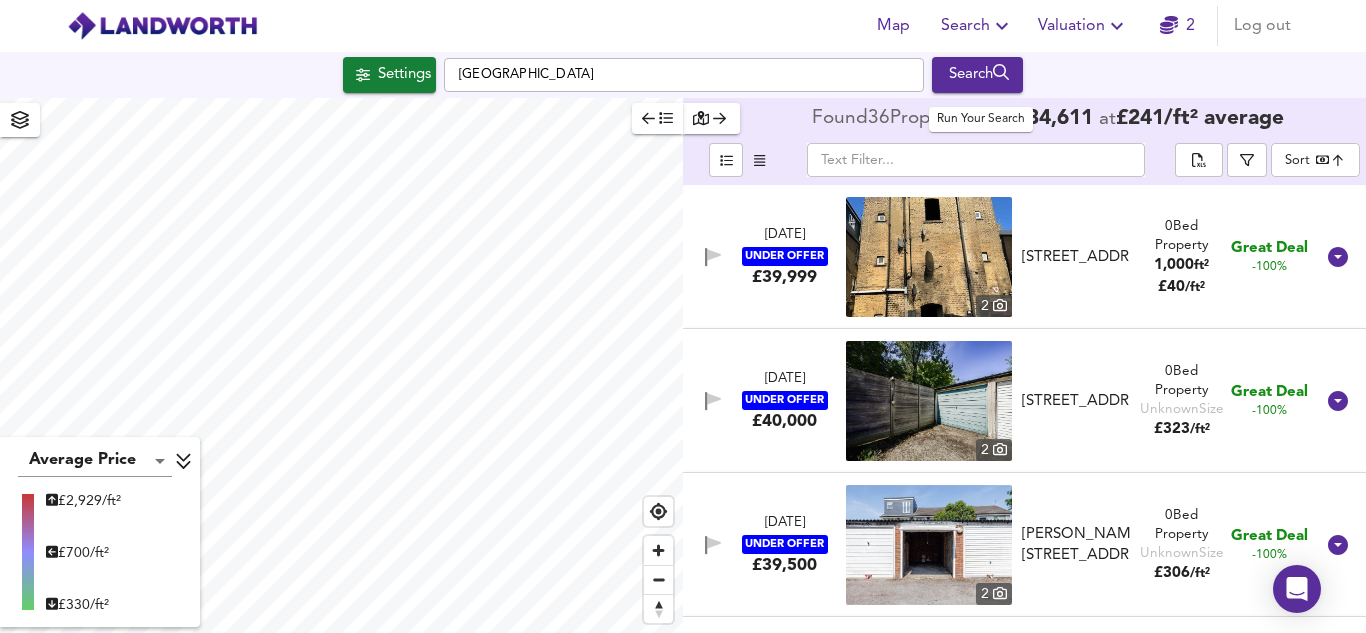 click on "Search" at bounding box center (977, 75) 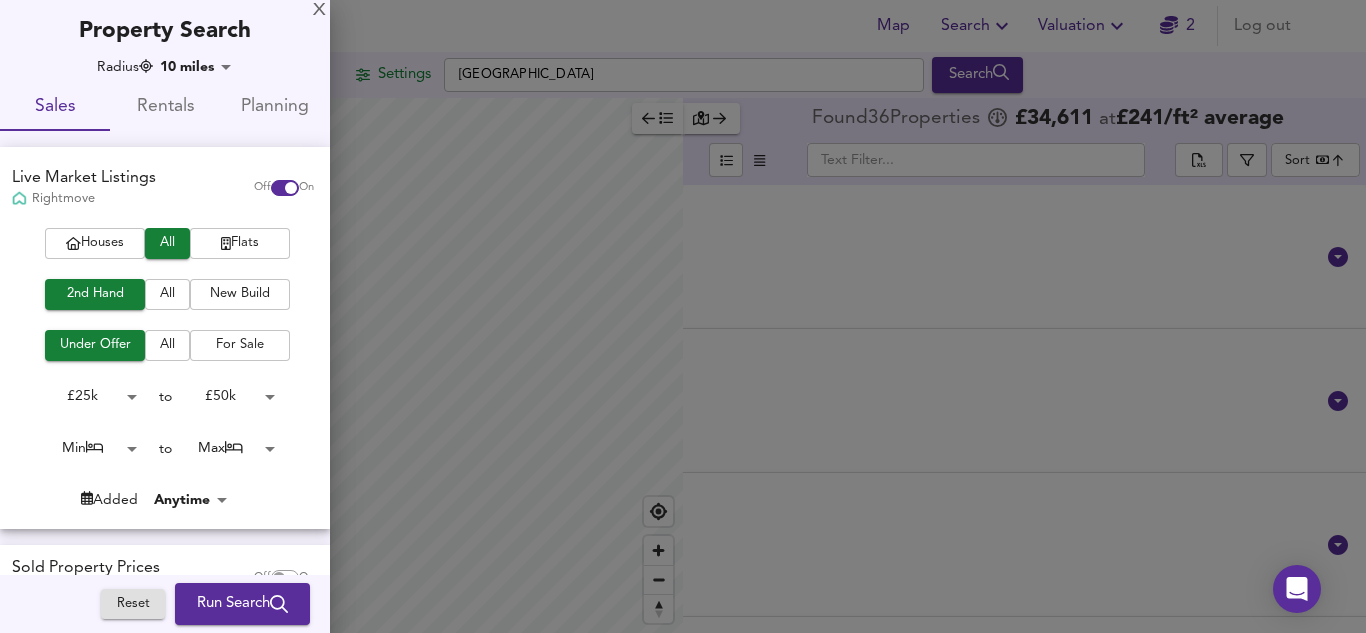 type on "bestdeal" 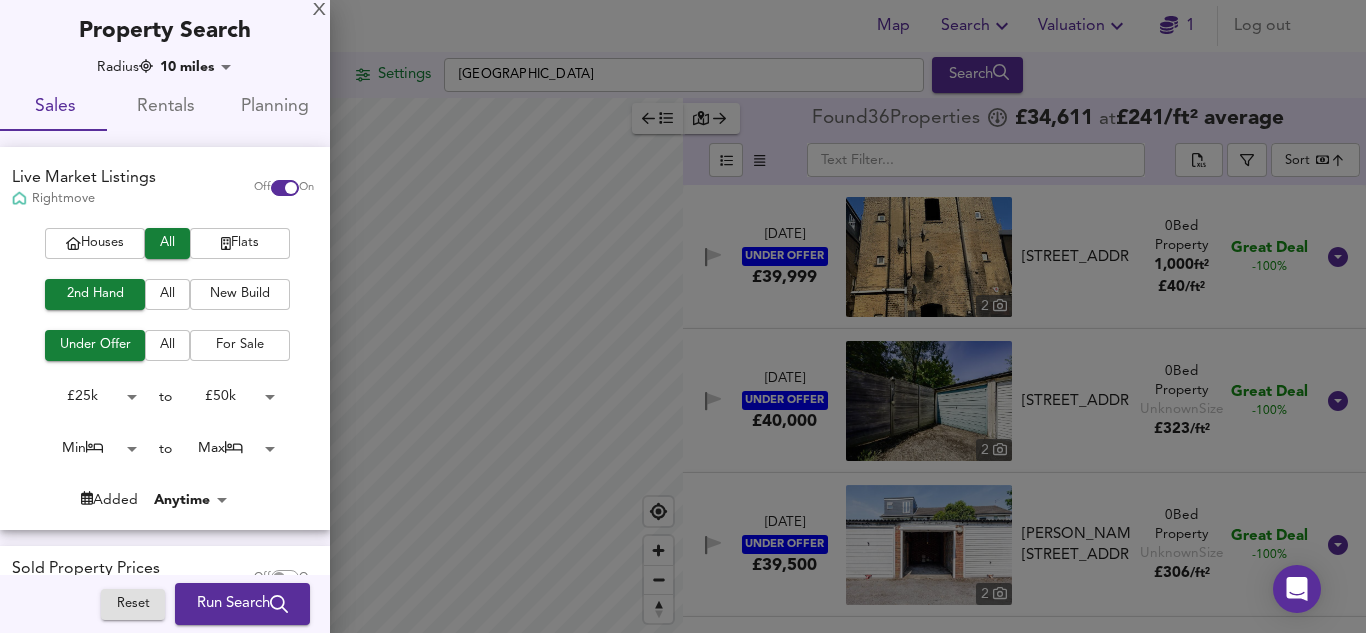 click on "Map Search Valuation    1 Log out        Settings     London        Search              Average Price landworth    £ 2,929/ft²    £ 700/ft²    £ 330/ft²     Found  36  Propert ies     £ 34,611   at  £ 241 / ft²   average              ​         Sort   bestdeal ​ 8 Jul 2025 UNDER OFFER £39,999     2     Boston Road, Hanwell, London, W7 2EP Boston Road, Hanwell, London, W7 2EP 0  Bed   Property 1,000 ft² £ 40 / ft²   Great Deal -100% 25 Oct 2024 UNDER OFFER £40,000     2     Amyand Park Road, Twickenham, TW1 3HG Amyand Park Road, Twickenham, TW1 3HG 0  Bed   Property Unknown  Size £ 323 / ft²   Great Deal -100% 13 Jan 2025 UNDER OFFER £39,500     2     Brett House, London, SW15 3JD Brett House, London, SW15 3JD 0  Bed   Property Unknown  Size £ 306 / ft²   Great Deal -100% X Map Settings Basemap          Default hybrid Heatmap          Average Price landworth 2D   View Dynamic Heatmap   On Show Postcodes Show Boroughs 2D" at bounding box center [683, 316] 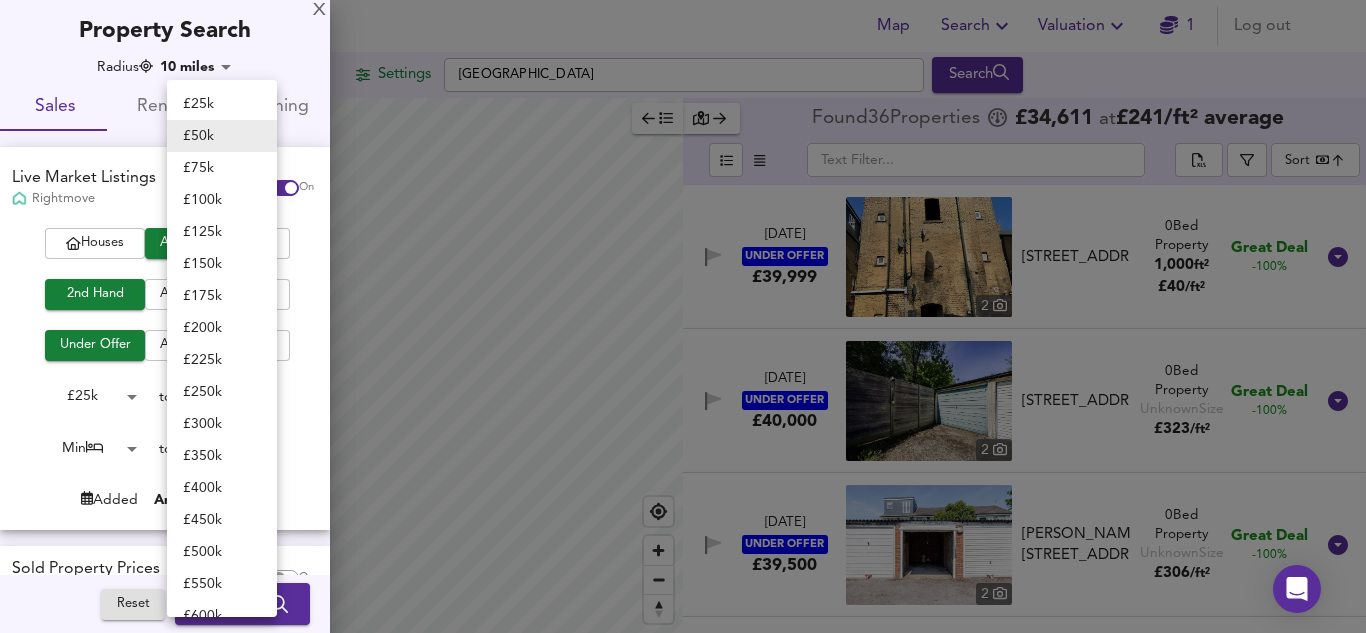 click on "£ 75k" at bounding box center (222, 168) 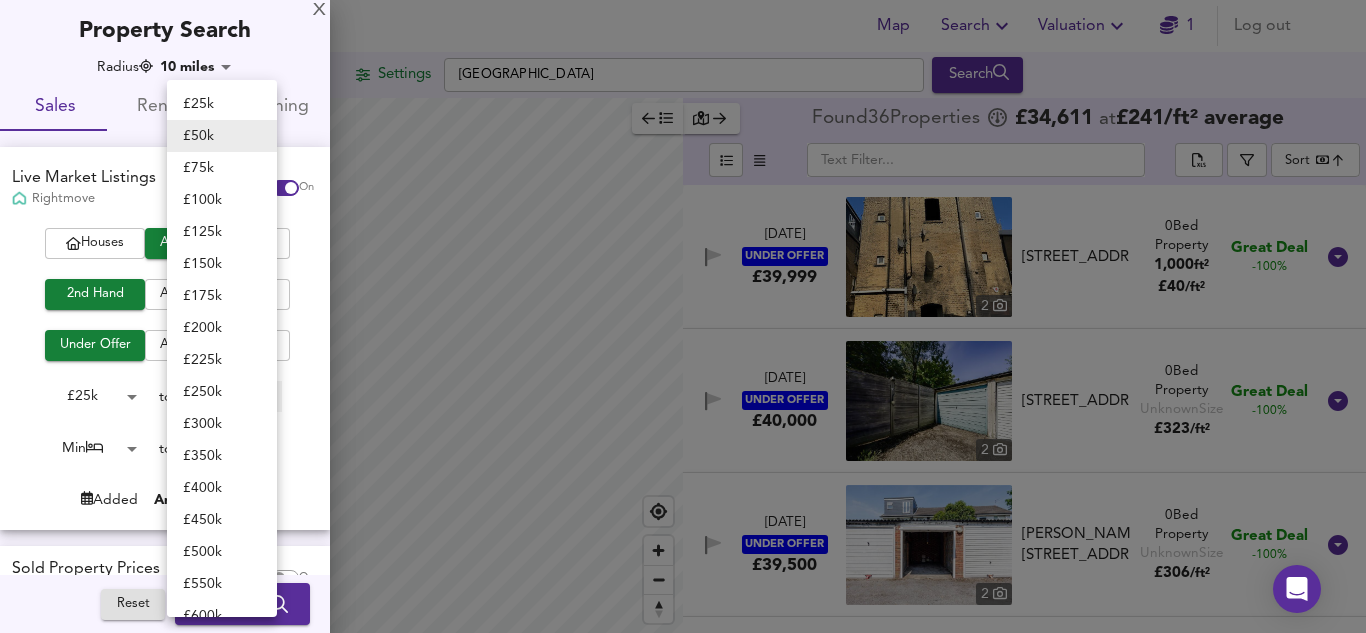 type on "75000" 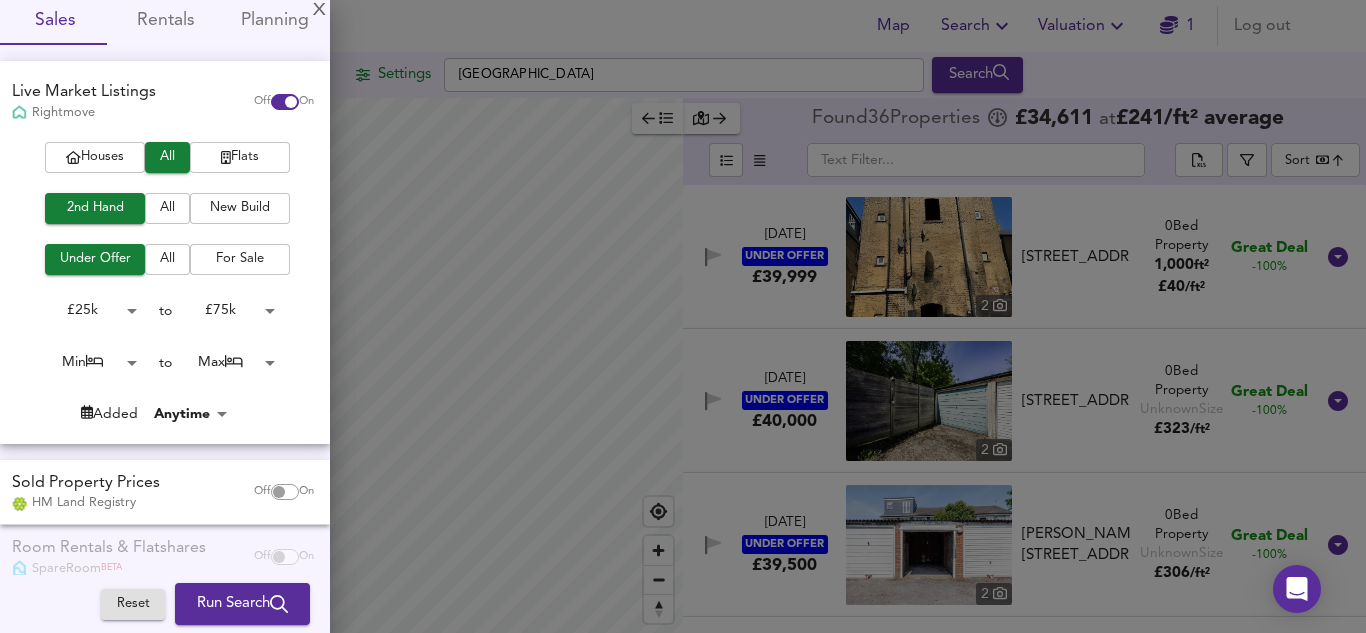 scroll, scrollTop: 84, scrollLeft: 0, axis: vertical 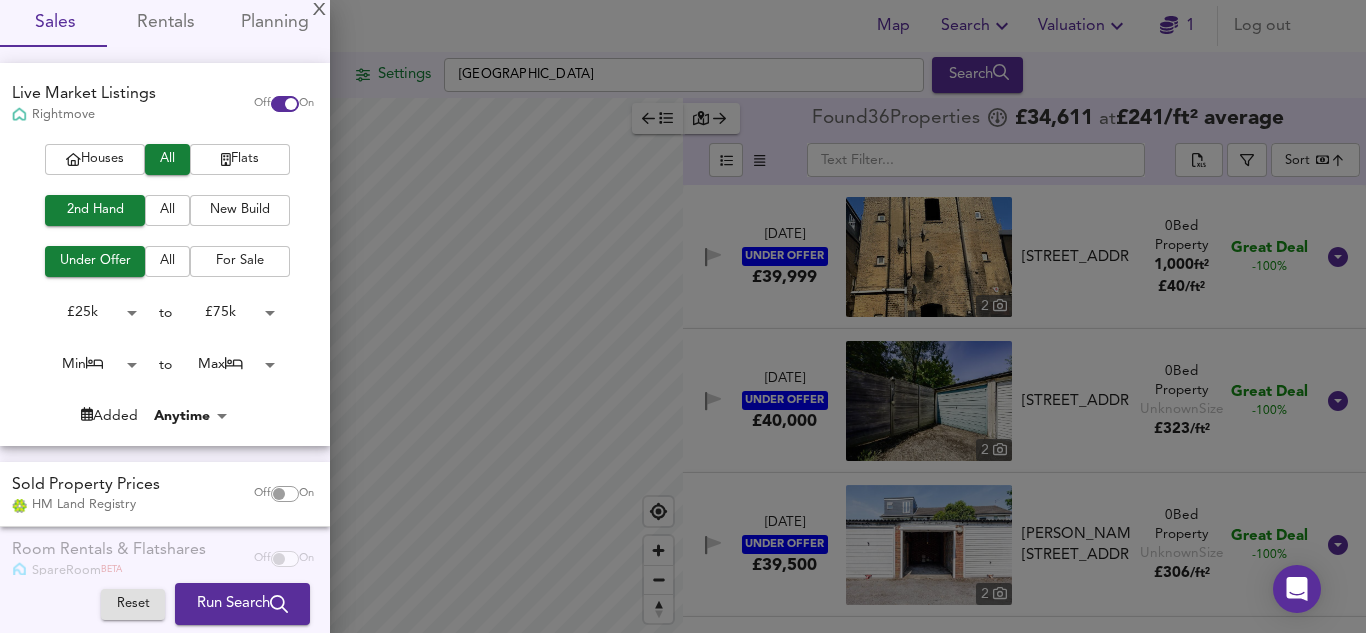 click on "Map Search Valuation    1 Log out        Settings     London        Search              Average Price landworth    £ 2,929/ft²    £ 700/ft²    £ 330/ft²     Found  36  Propert ies     £ 34,611   at  £ 241 / ft²   average              ​         Sort   bestdeal ​ 8 Jul 2025 UNDER OFFER £39,999     2     Boston Road, Hanwell, London, W7 2EP Boston Road, Hanwell, London, W7 2EP 0  Bed   Property 1,000 ft² £ 40 / ft²   Great Deal -100% 25 Oct 2024 UNDER OFFER £40,000     2     Amyand Park Road, Twickenham, TW1 3HG Amyand Park Road, Twickenham, TW1 3HG 0  Bed   Property Unknown  Size £ 323 / ft²   Great Deal -100% 13 Jan 2025 UNDER OFFER £39,500     2     Brett House, London, SW15 3JD Brett House, London, SW15 3JD 0  Bed   Property Unknown  Size £ 306 / ft²   Great Deal -100% X Map Settings Basemap          Default hybrid Heatmap          Average Price landworth 2D   View Dynamic Heatmap   On Show Postcodes Show Boroughs 2D" at bounding box center [683, 316] 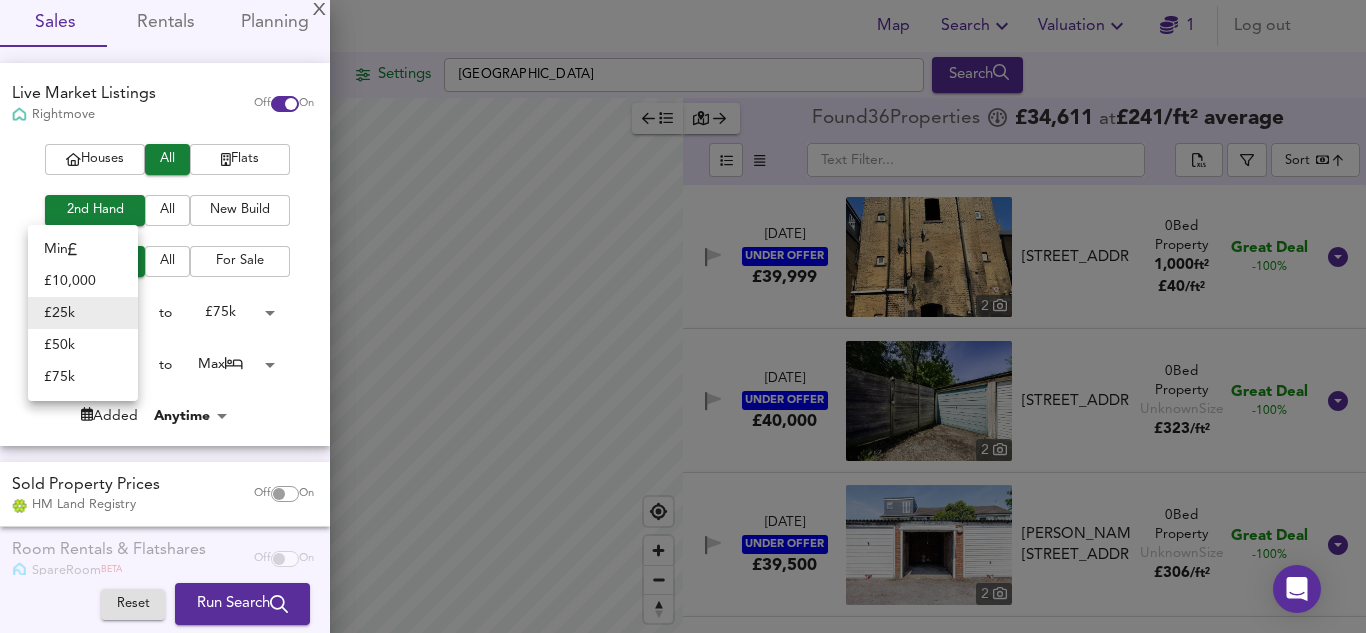 click on "£ 50k" at bounding box center (83, 345) 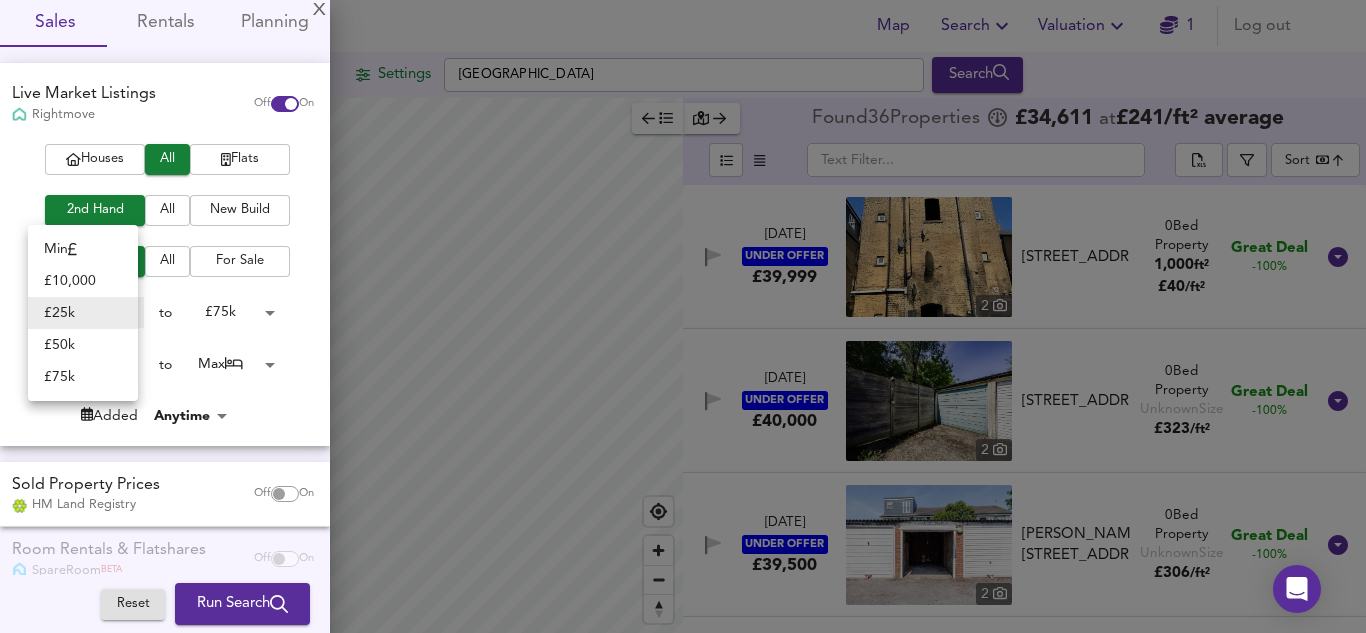 type on "50000" 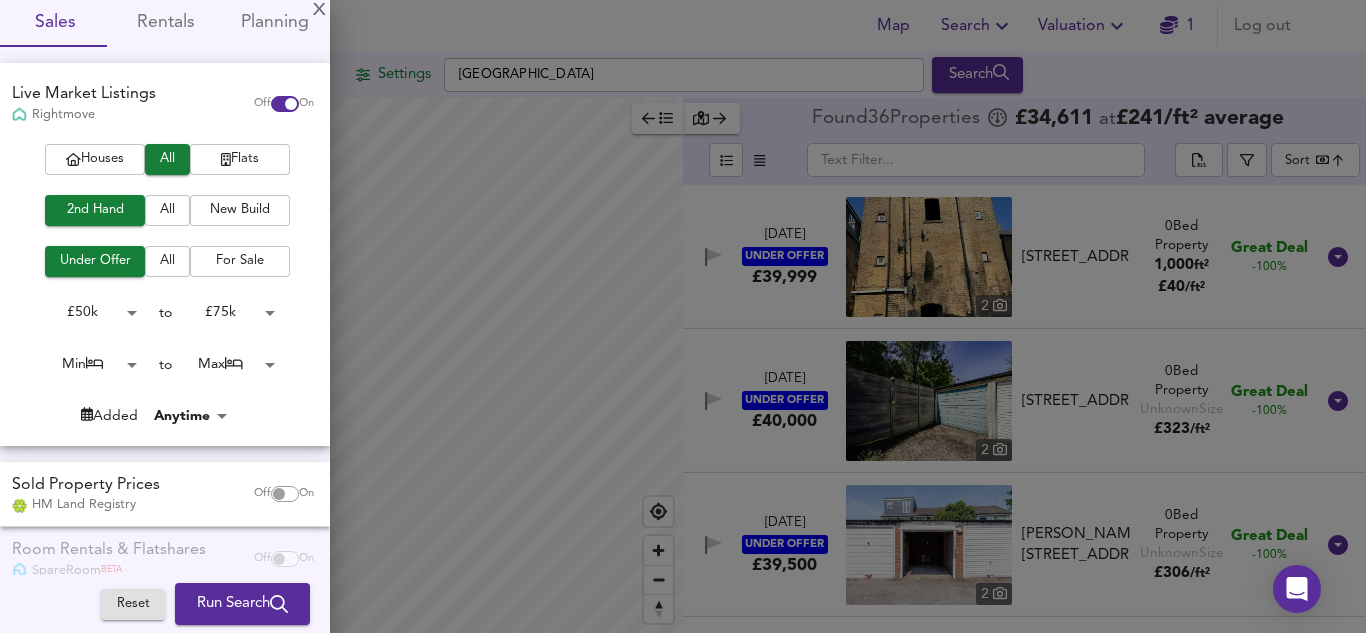 click on "Map Search Valuation    1 Log out        Settings     London        Search              Average Price landworth    £ 2,929/ft²    £ 700/ft²    £ 330/ft²     Found  36  Propert ies     £ 34,611   at  £ 241 / ft²   average              ​         Sort   bestdeal ​ 8 Jul 2025 UNDER OFFER £39,999     2     Boston Road, Hanwell, London, W7 2EP Boston Road, Hanwell, London, W7 2EP 0  Bed   Property 1,000 ft² £ 40 / ft²   Great Deal -100% 25 Oct 2024 UNDER OFFER £40,000     2     Amyand Park Road, Twickenham, TW1 3HG Amyand Park Road, Twickenham, TW1 3HG 0  Bed   Property Unknown  Size £ 323 / ft²   Great Deal -100% 13 Jan 2025 UNDER OFFER £39,500     2     Brett House, London, SW15 3JD Brett House, London, SW15 3JD 0  Bed   Property Unknown  Size £ 306 / ft²   Great Deal -100% X Map Settings Basemap          Default hybrid Heatmap          Average Price landworth 2D   View Dynamic Heatmap   On Show Postcodes Show Boroughs 2D" at bounding box center (683, 316) 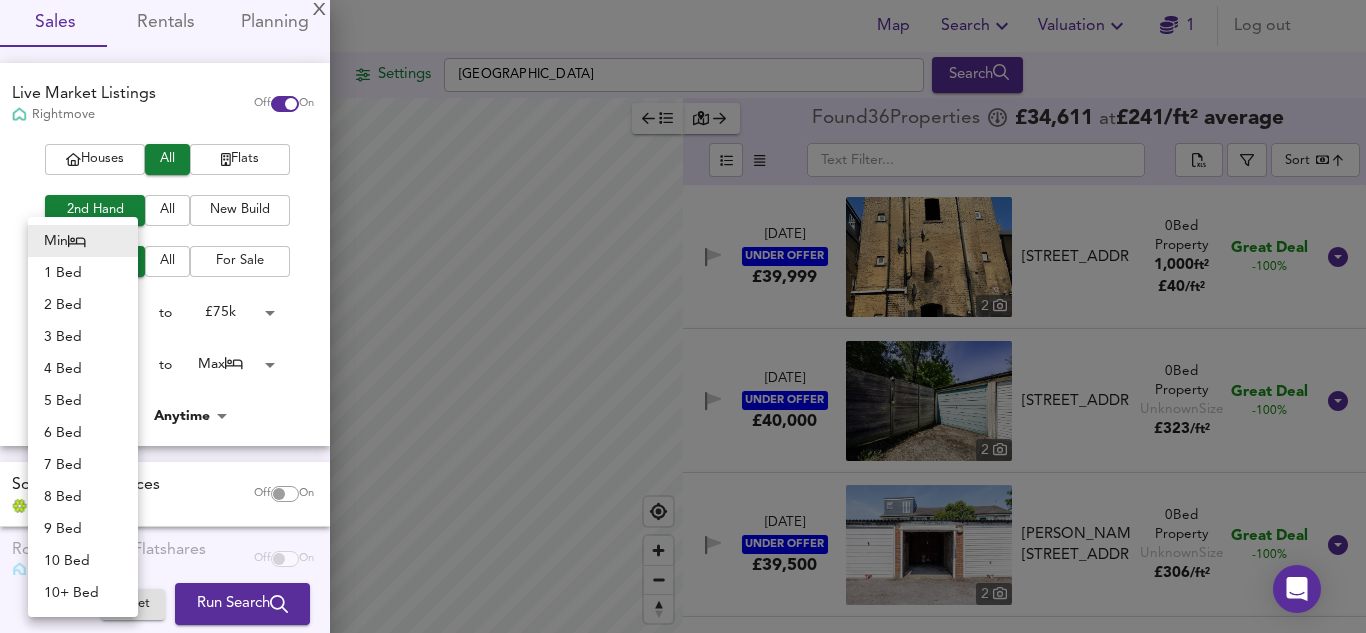 click on "4 Bed" at bounding box center (83, 369) 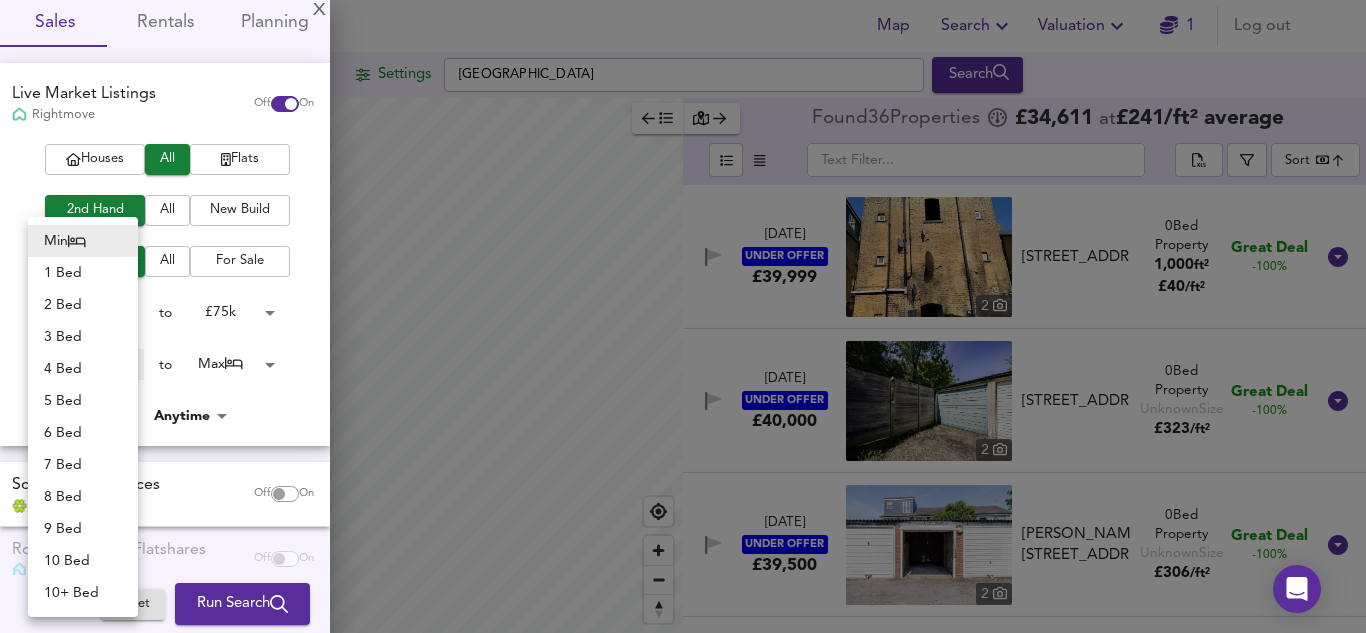 type on "4" 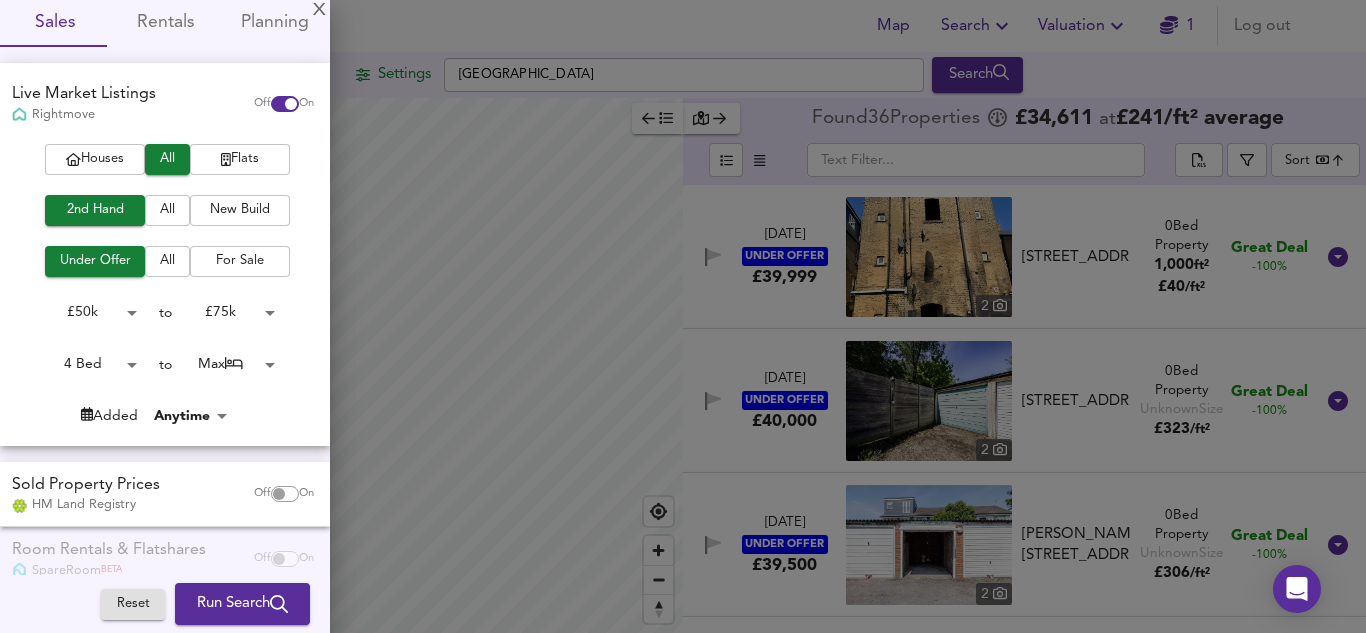 click on "Map Search Valuation    1 Log out        Settings     London        Search              Average Price landworth    £ 2,929/ft²    £ 700/ft²    £ 330/ft²     Found  36  Propert ies     £ 34,611   at  £ 241 / ft²   average              ​         Sort   bestdeal ​ 8 Jul 2025 UNDER OFFER £39,999     2     Boston Road, Hanwell, London, W7 2EP Boston Road, Hanwell, London, W7 2EP 0  Bed   Property 1,000 ft² £ 40 / ft²   Great Deal -100% 25 Oct 2024 UNDER OFFER £40,000     2     Amyand Park Road, Twickenham, TW1 3HG Amyand Park Road, Twickenham, TW1 3HG 0  Bed   Property Unknown  Size £ 323 / ft²   Great Deal -100% 13 Jan 2025 UNDER OFFER £39,500     2     Brett House, London, SW15 3JD Brett House, London, SW15 3JD 0  Bed   Property Unknown  Size £ 306 / ft²   Great Deal -100% X Map Settings Basemap          Default hybrid Heatmap          Average Price landworth 2D   View Dynamic Heatmap   On Show Postcodes Show Boroughs 2D" at bounding box center [683, 316] 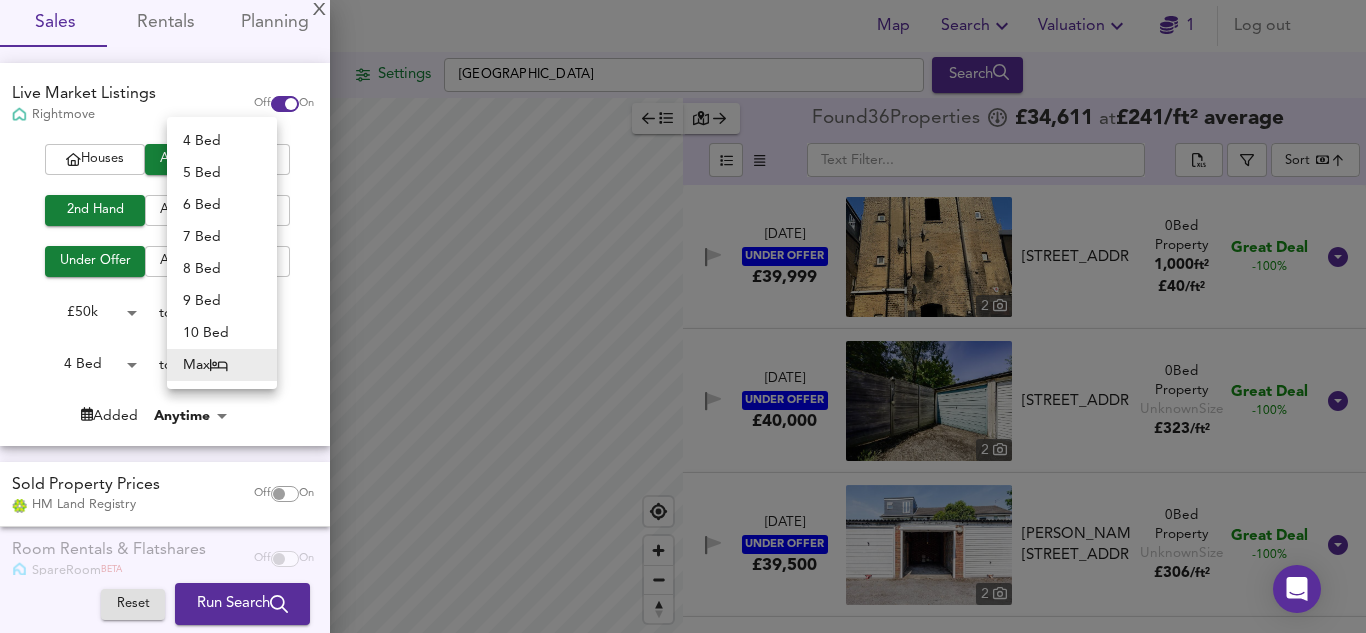 type 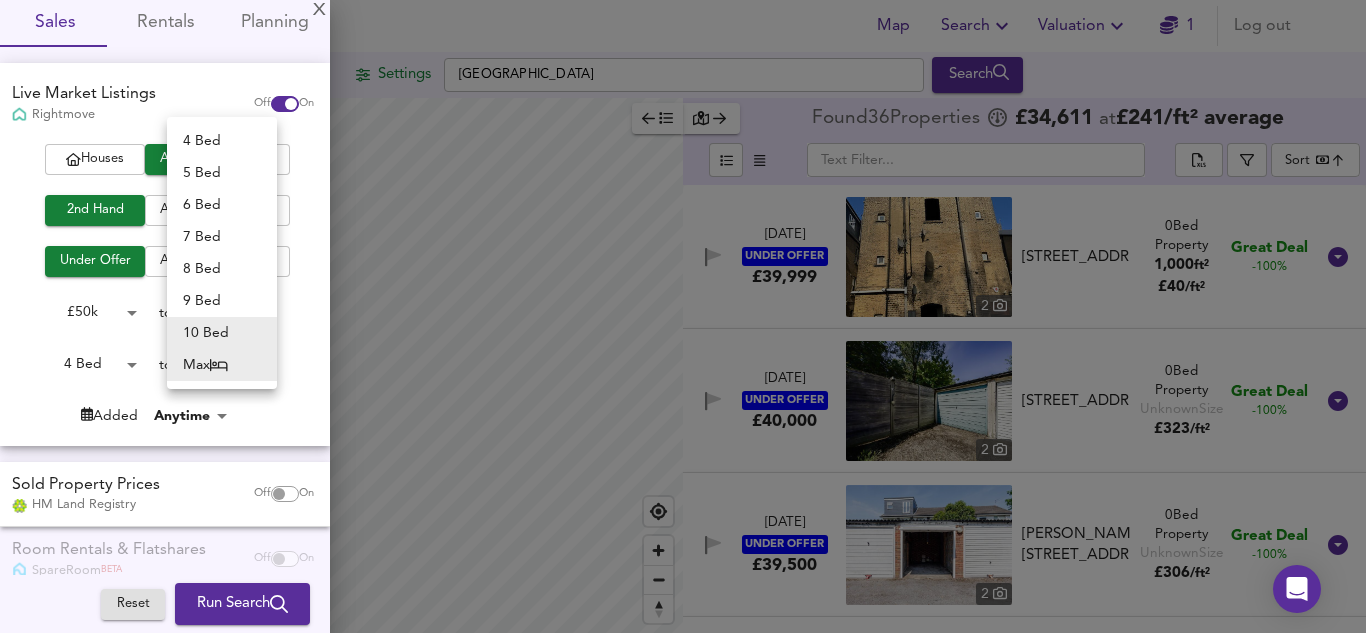 type 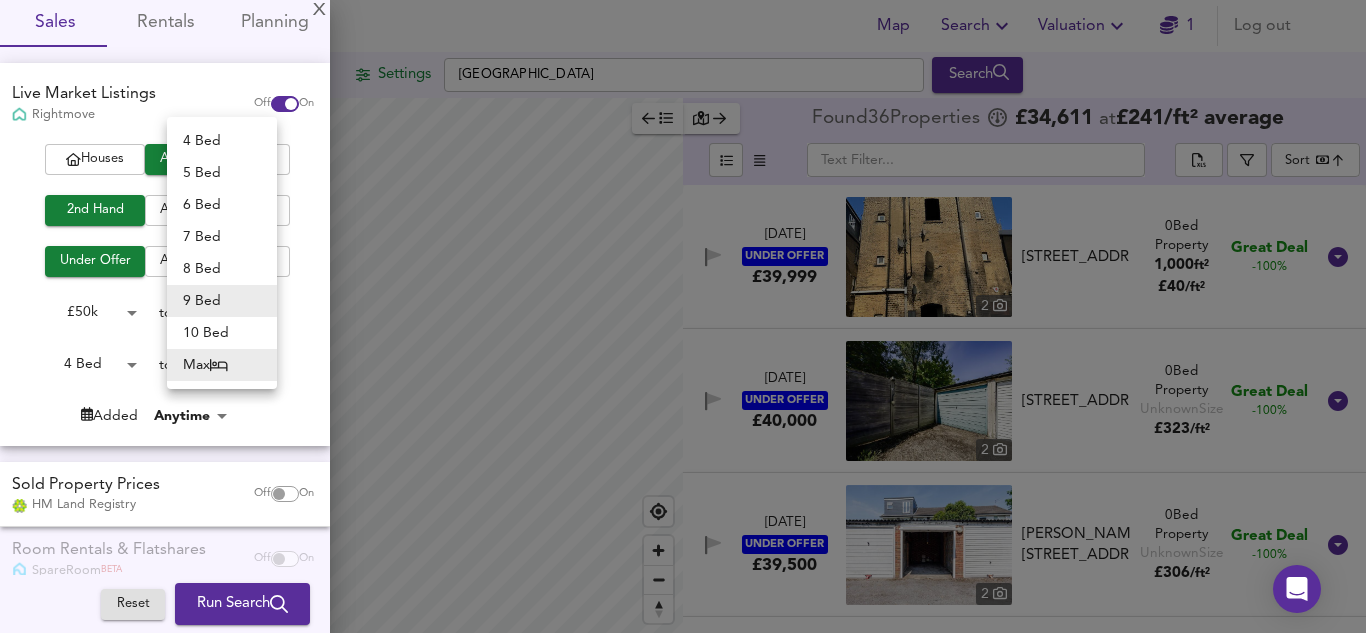 type 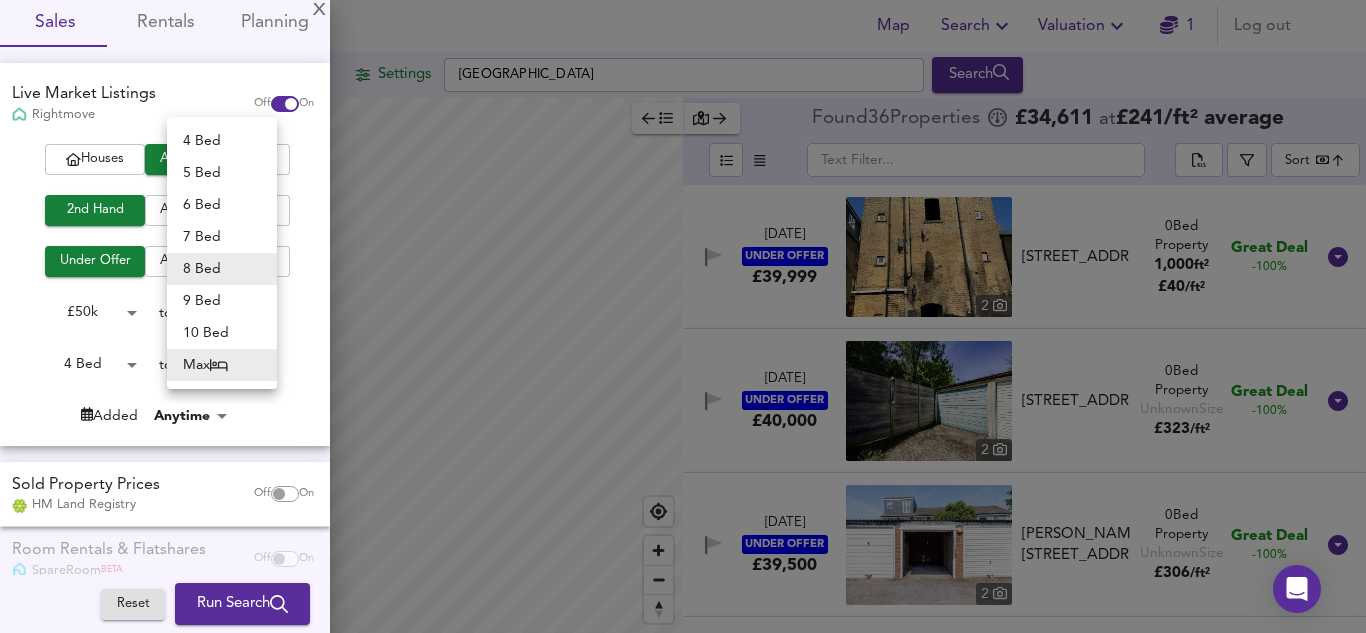 type 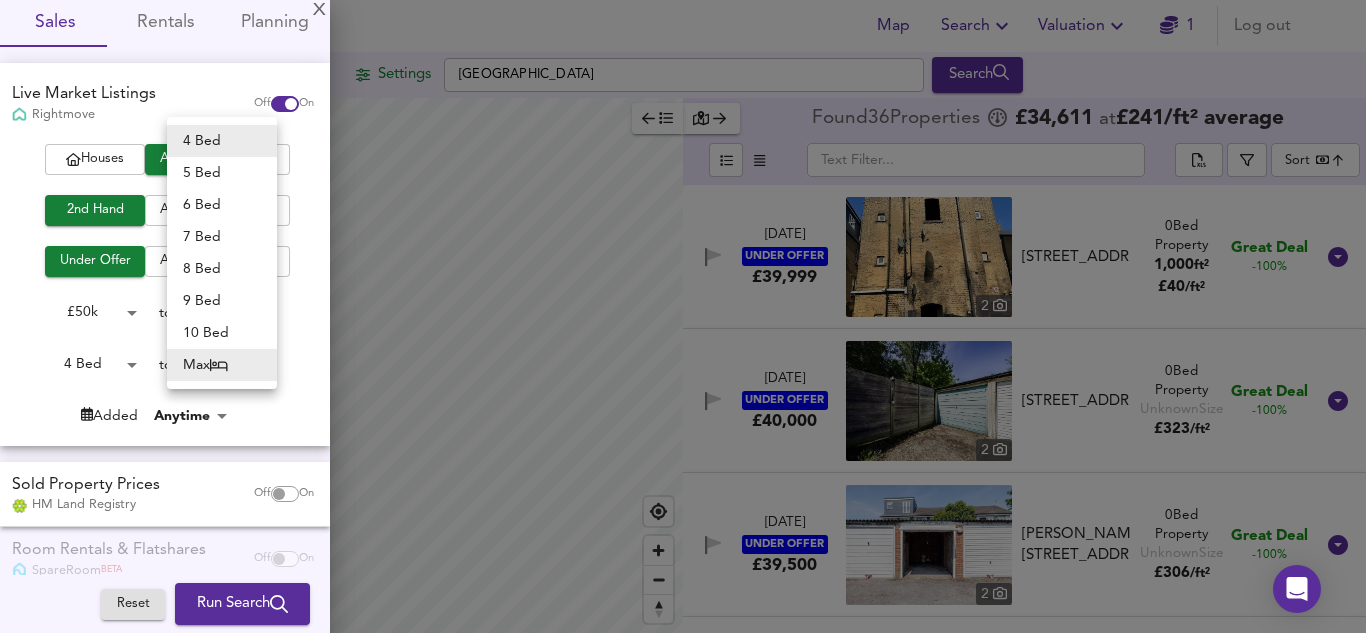 click on "Max" at bounding box center [222, 365] 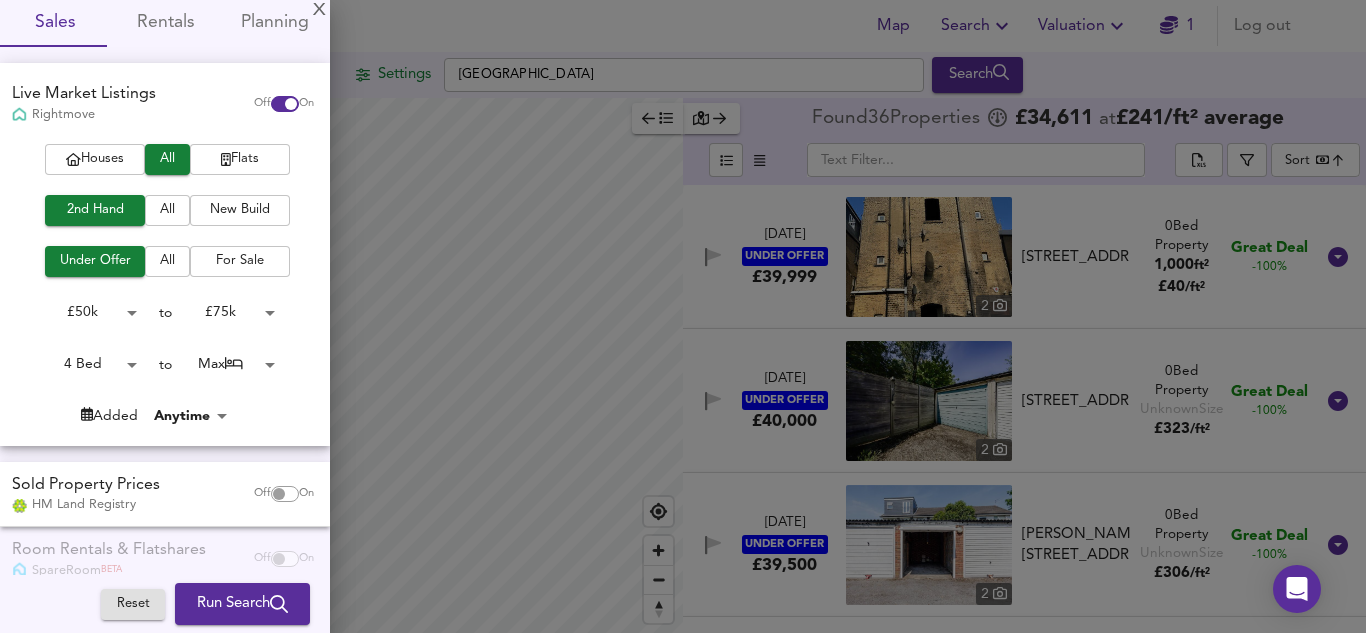 click on "Map Search Valuation    1 Log out        Settings     London        Search              Average Price landworth    £ 2,929/ft²    £ 700/ft²    £ 330/ft²     Found  36  Propert ies     £ 34,611   at  £ 241 / ft²   average              ​         Sort   bestdeal ​ 8 Jul 2025 UNDER OFFER £39,999     2     Boston Road, Hanwell, London, W7 2EP Boston Road, Hanwell, London, W7 2EP 0  Bed   Property 1,000 ft² £ 40 / ft²   Great Deal -100% 25 Oct 2024 UNDER OFFER £40,000     2     Amyand Park Road, Twickenham, TW1 3HG Amyand Park Road, Twickenham, TW1 3HG 0  Bed   Property Unknown  Size £ 323 / ft²   Great Deal -100% 13 Jan 2025 UNDER OFFER £39,500     2     Brett House, London, SW15 3JD Brett House, London, SW15 3JD 0  Bed   Property Unknown  Size £ 306 / ft²   Great Deal -100% X Map Settings Basemap          Default hybrid Heatmap          Average Price landworth 2D   View Dynamic Heatmap   On Show Postcodes Show Boroughs 2D" at bounding box center (683, 316) 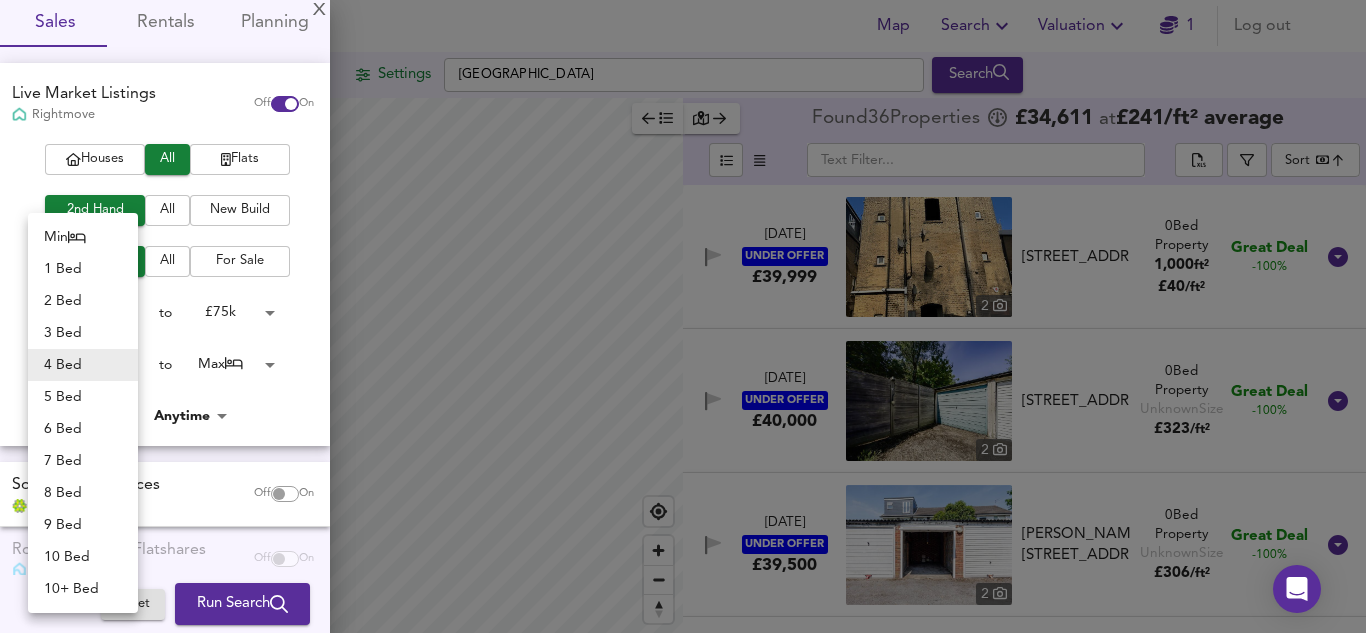 click on "Min" at bounding box center (83, 237) 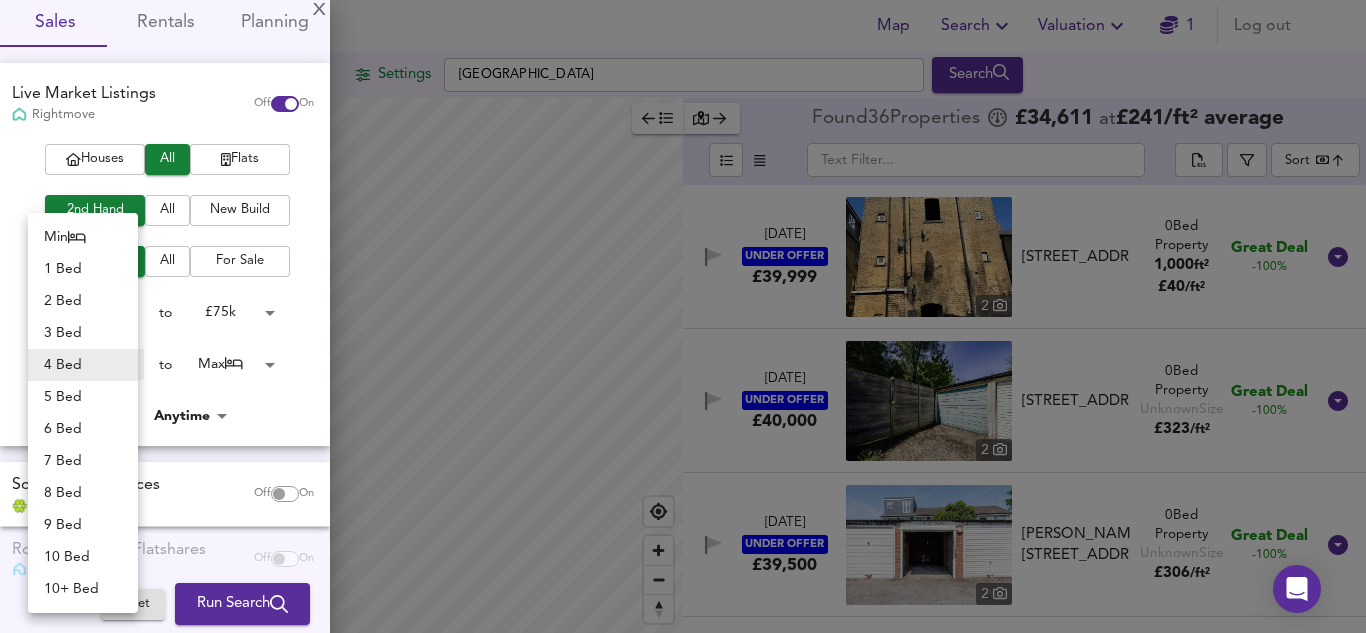 type on "0" 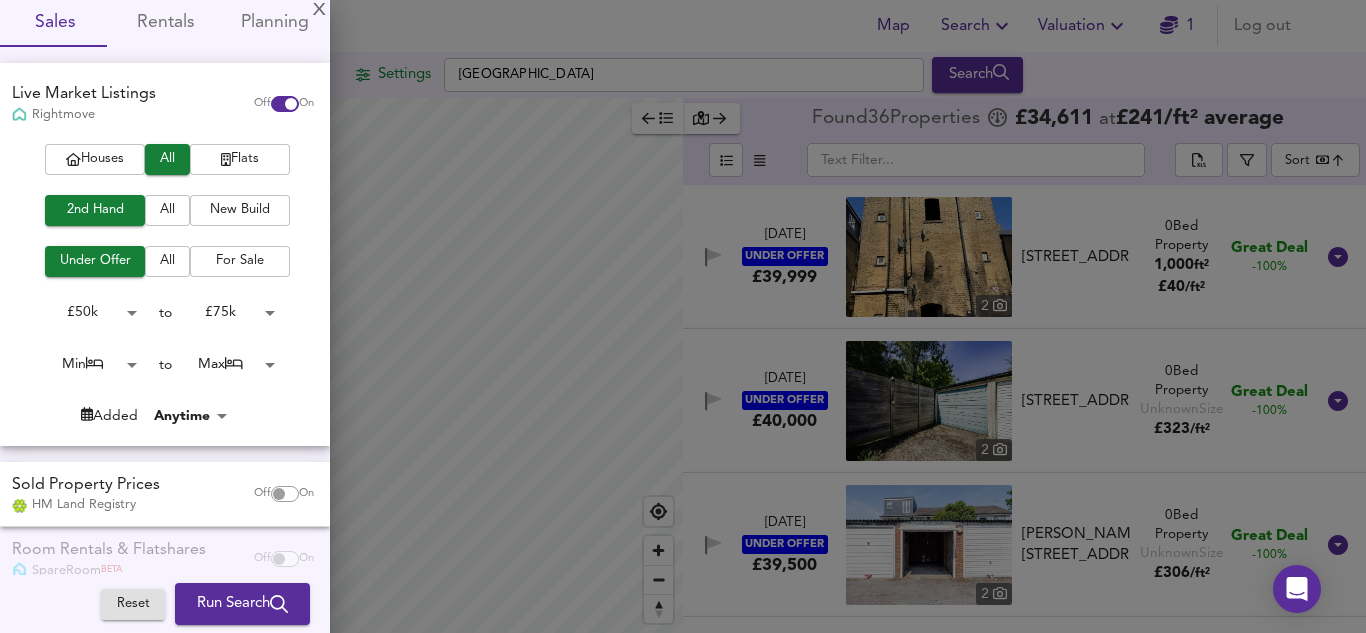 click on "Run Search" at bounding box center [242, 604] 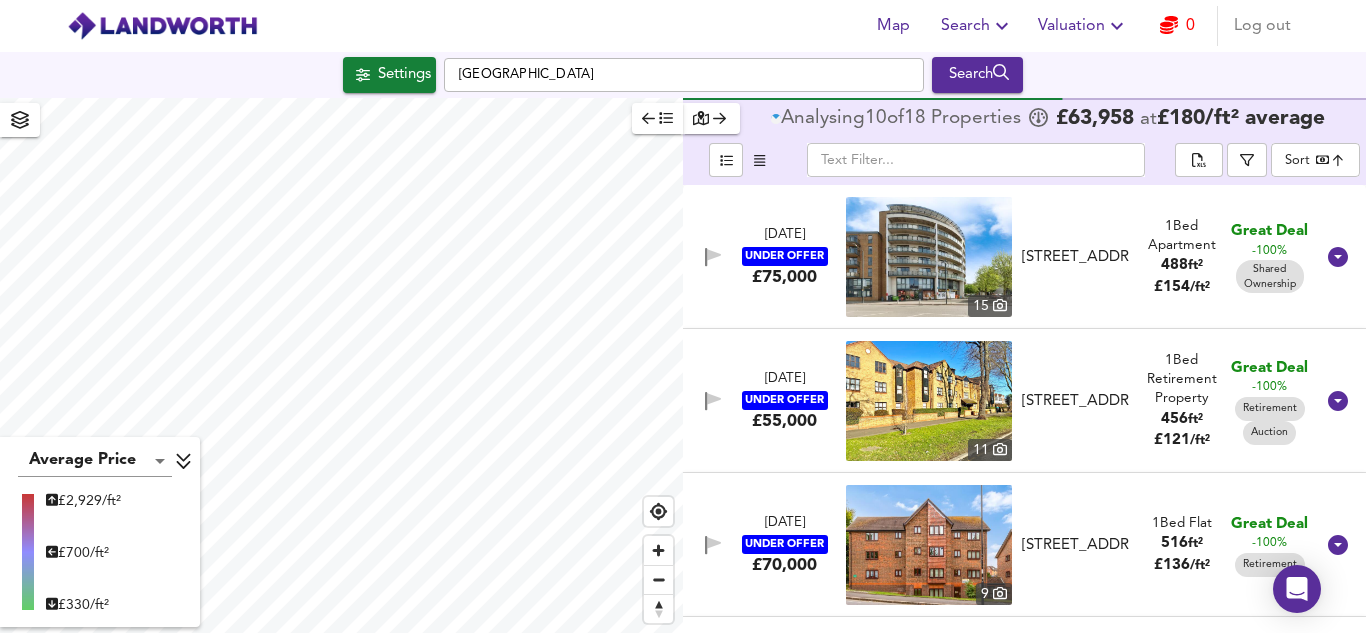 click on "Map Search Valuation    0 Log out        Settings     London        Search              Average Price landworth    £ 2,929/ft²    £ 700/ft²    £ 330/ft²       Analysing  10  of  18   Propert ies     £ 63,958   at  £ 180 / ft²   average              ​         Sort   bestdeal ​ 23 Apr 2025 UNDER OFFER £75,000     15     21 Durnsford Road, London, SW19 8GU 21 Durnsford Road, London, SW19 1  Bed   Apartment 488 ft² £ 154 / ft²   Great Deal -100% Shared Ownership 4 Feb 2025 UNDER OFFER £55,000     11     Longbridge Road, Barking, IG11 8UB Longbridge Road, Barking, IG11 8UB 1  Bed   Retirement Property 456 ft² £ 121 / ft²   Great Deal -100% Retirement Auction 2 Sept 2024 UNDER OFFER £70,000     9     South Park Hill Road, South Croydon, CR2 7DY South Park Hill Road, South Croydon 1  Bed   Flat 516 ft² £ 136 / ft²   Great Deal -100% Retirement 24 Oct 2024 UNDER OFFER £50,000     1     Upper Richmond Road, London, SW15 6UA 0" at bounding box center (683, 316) 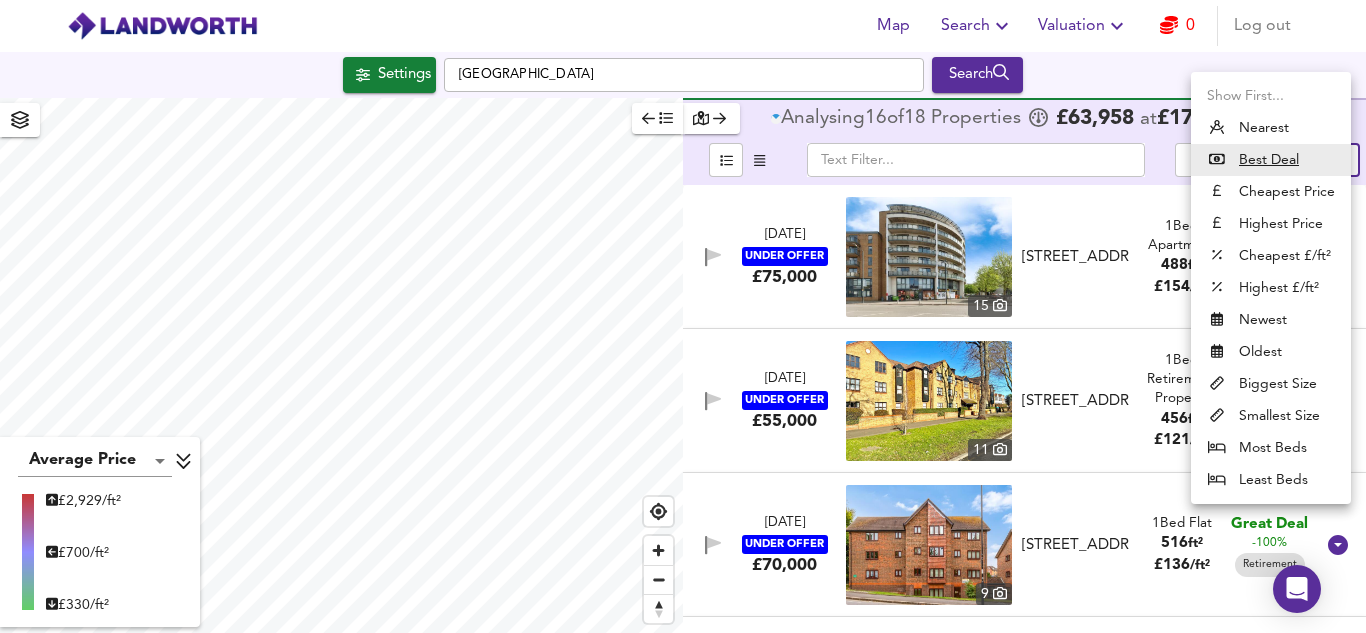 click on "Cheapest Price" at bounding box center [1271, 192] 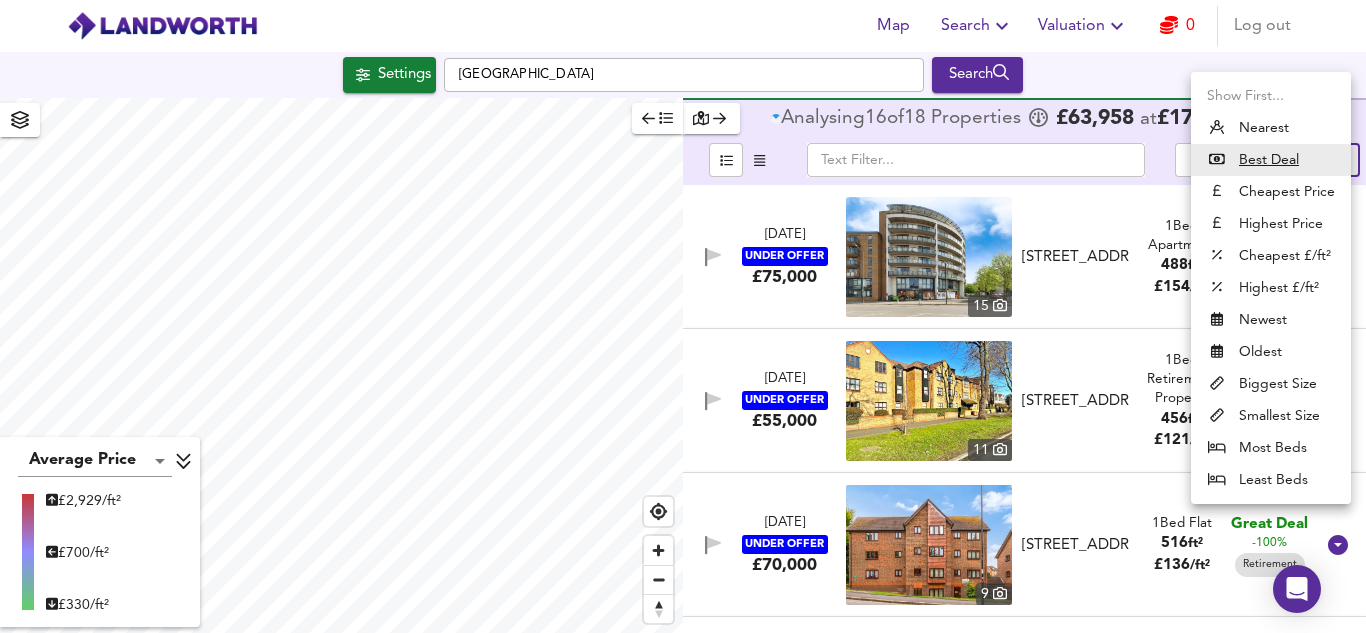 type on "cheapest" 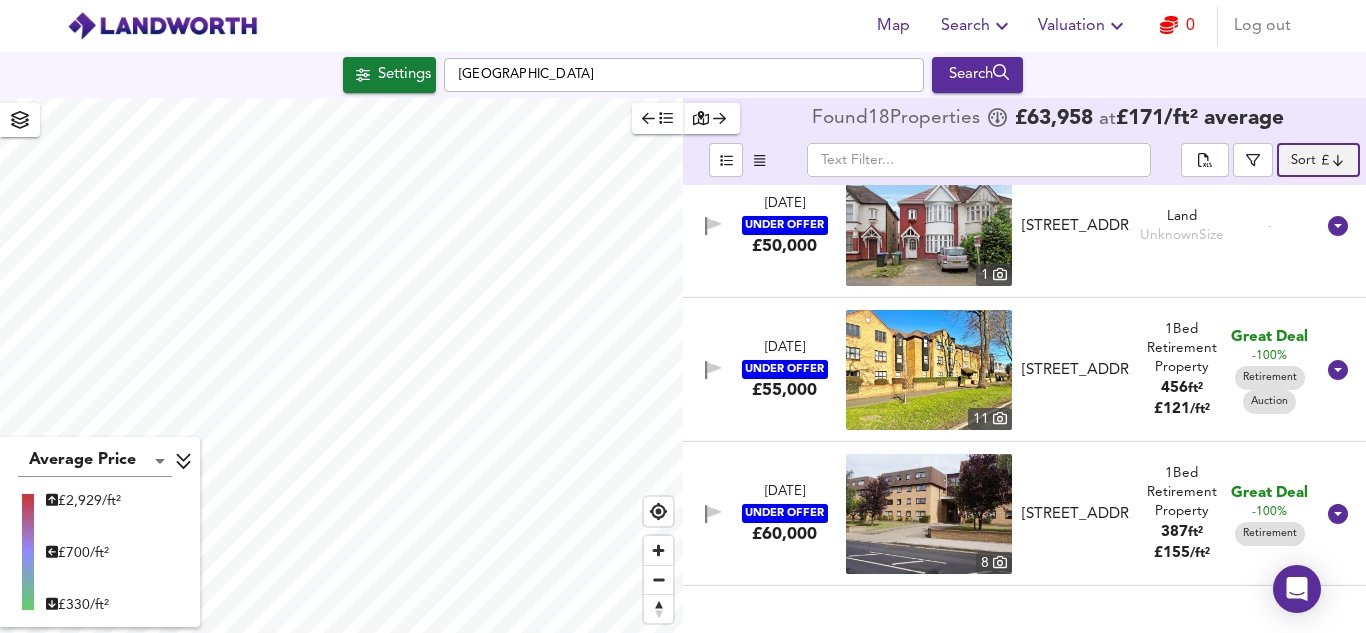 scroll, scrollTop: 618, scrollLeft: 0, axis: vertical 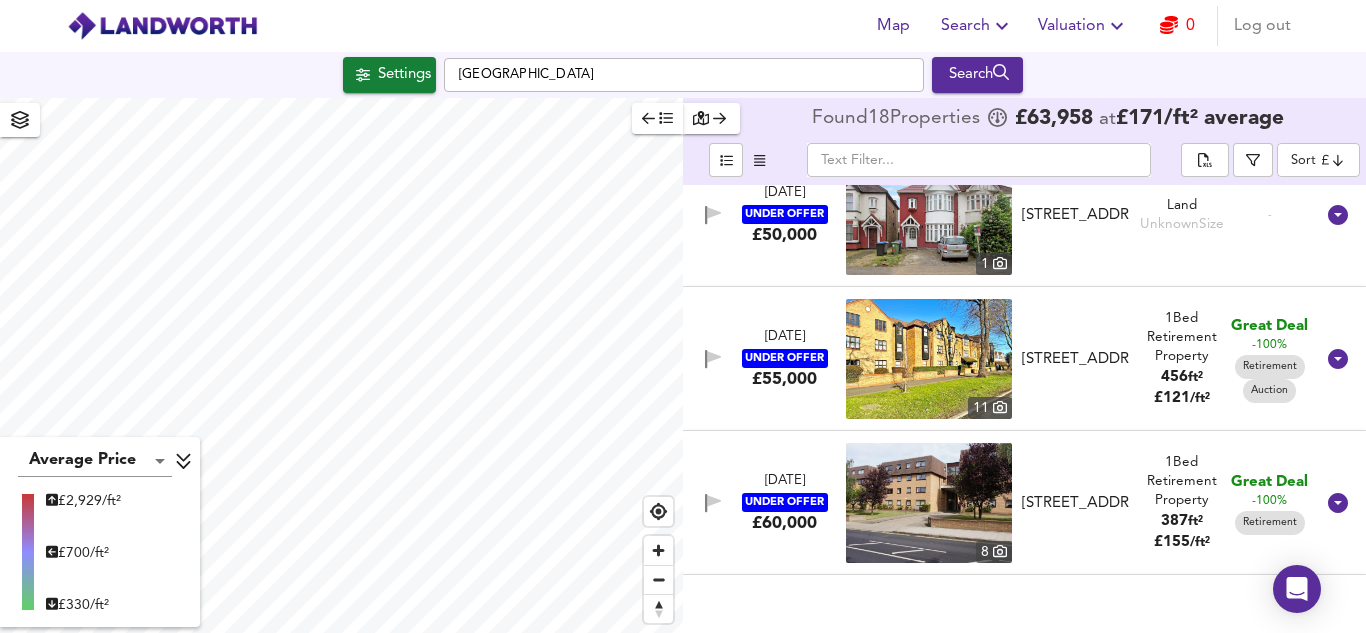 click at bounding box center (929, 359) 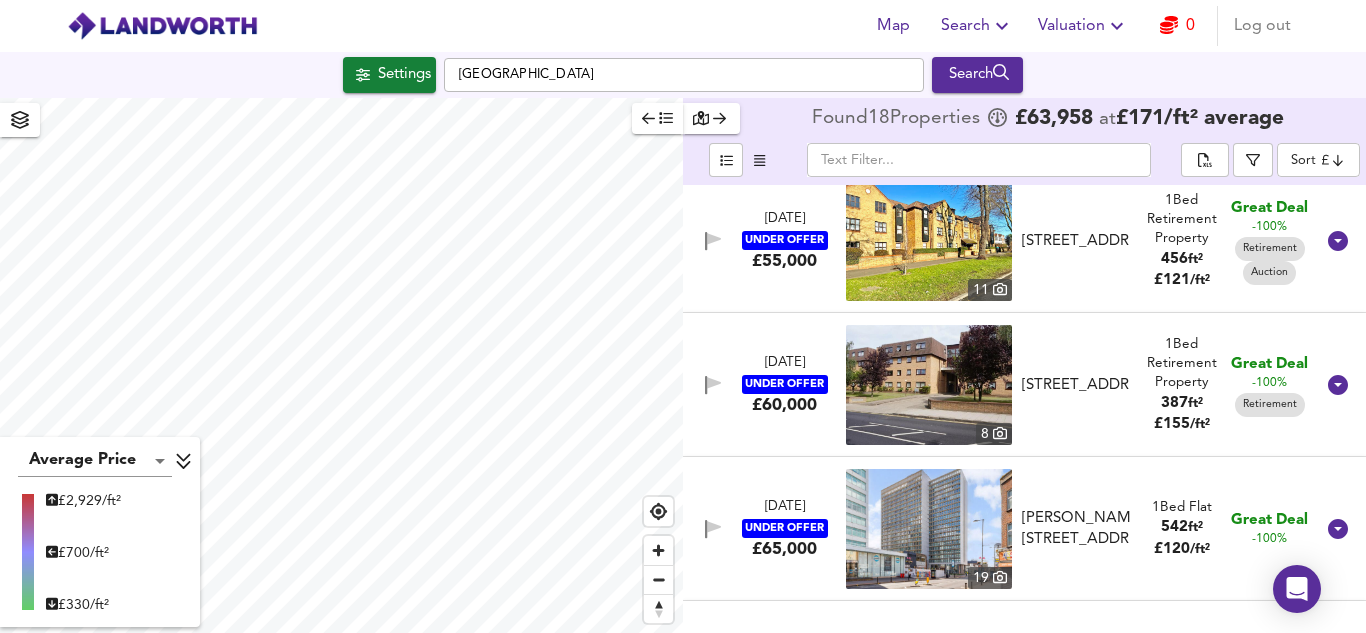 scroll, scrollTop: 738, scrollLeft: 0, axis: vertical 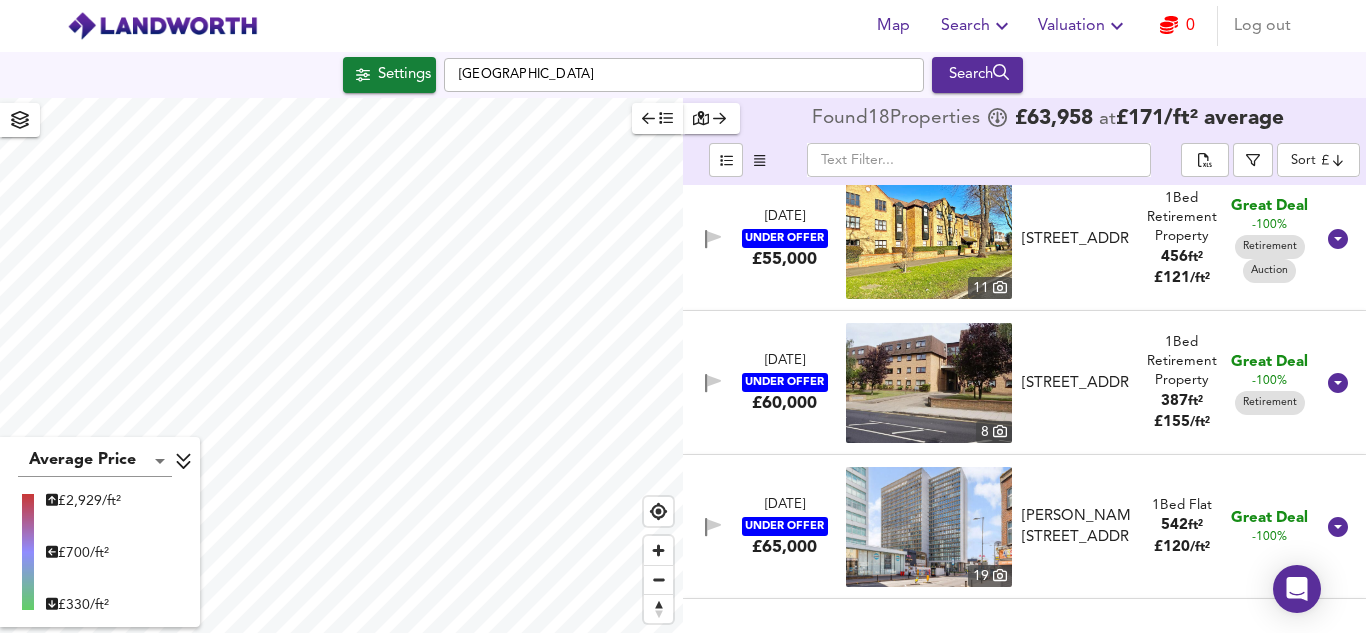 click at bounding box center (929, 383) 